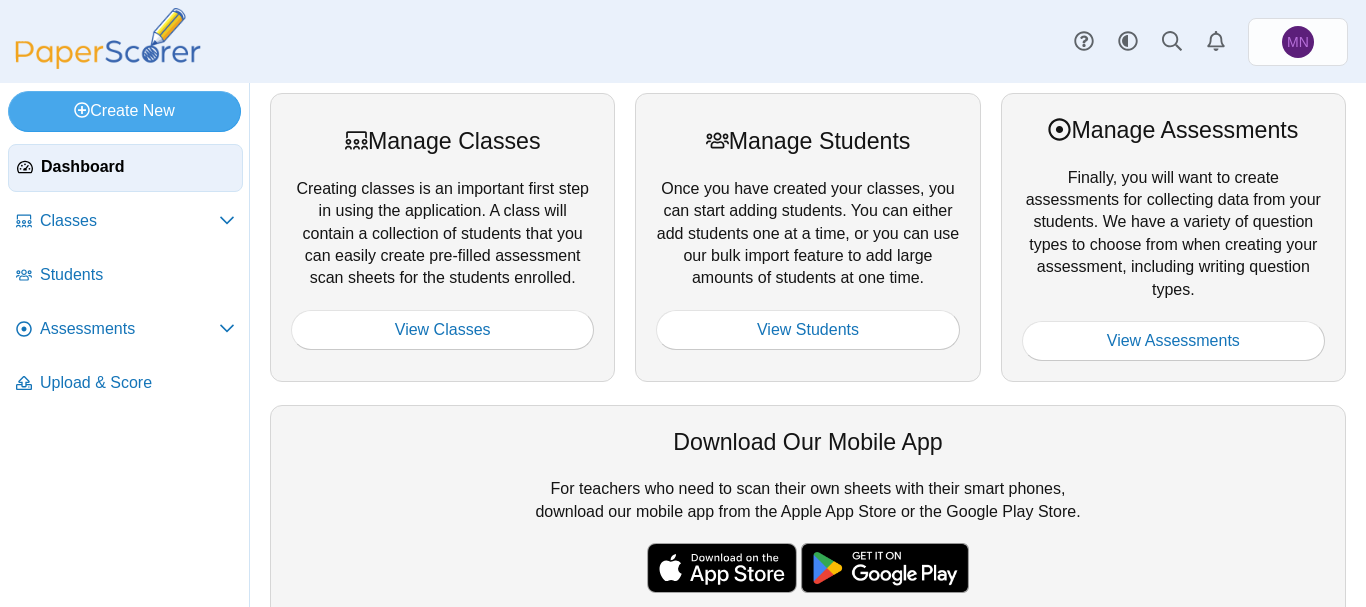scroll, scrollTop: 0, scrollLeft: 0, axis: both 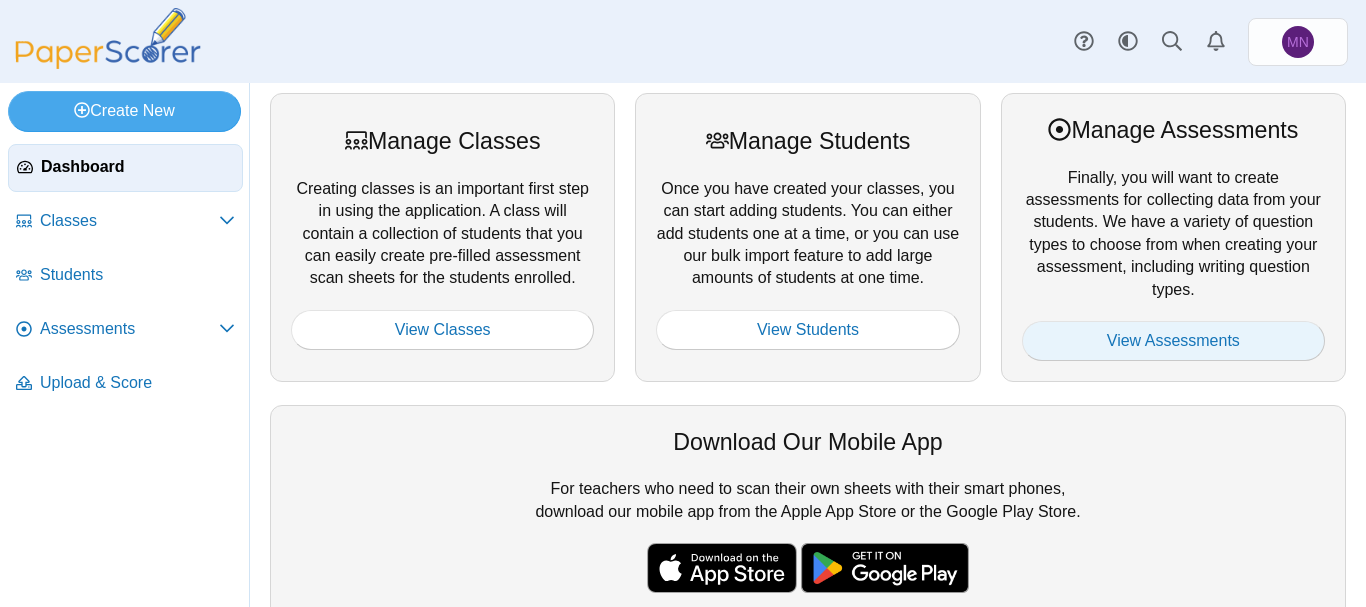 click on "View Assessments" at bounding box center [1173, 341] 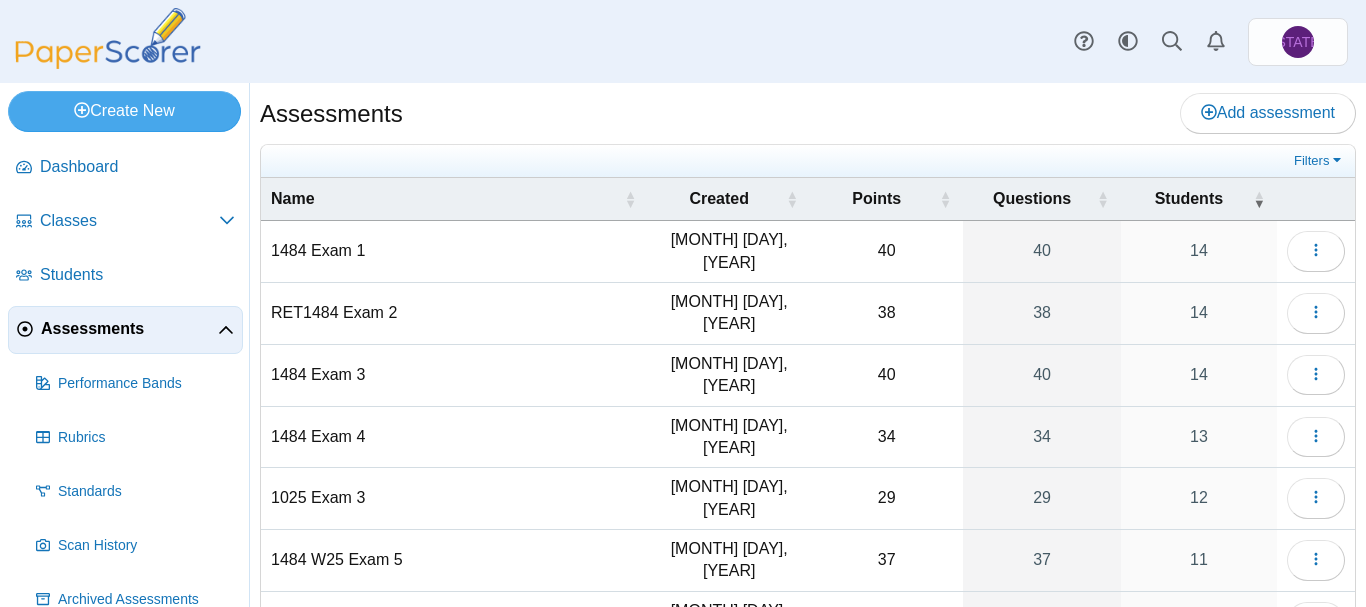 scroll, scrollTop: 0, scrollLeft: 0, axis: both 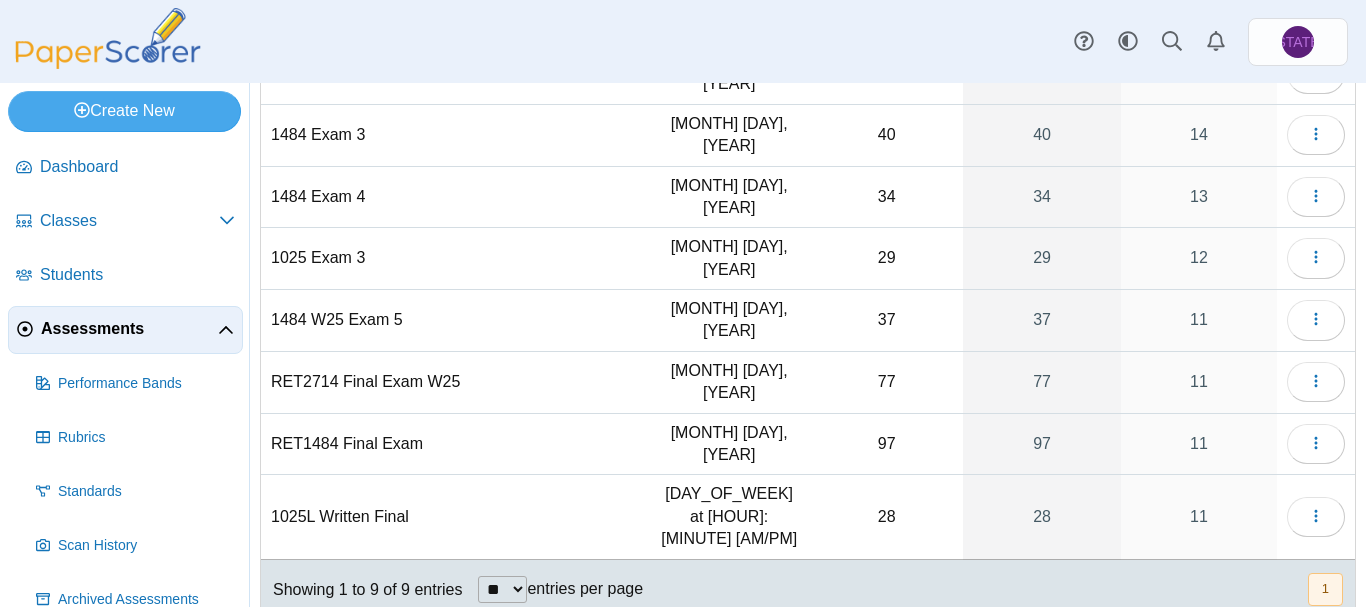 click on "1025L Written Final" at bounding box center (454, 517) 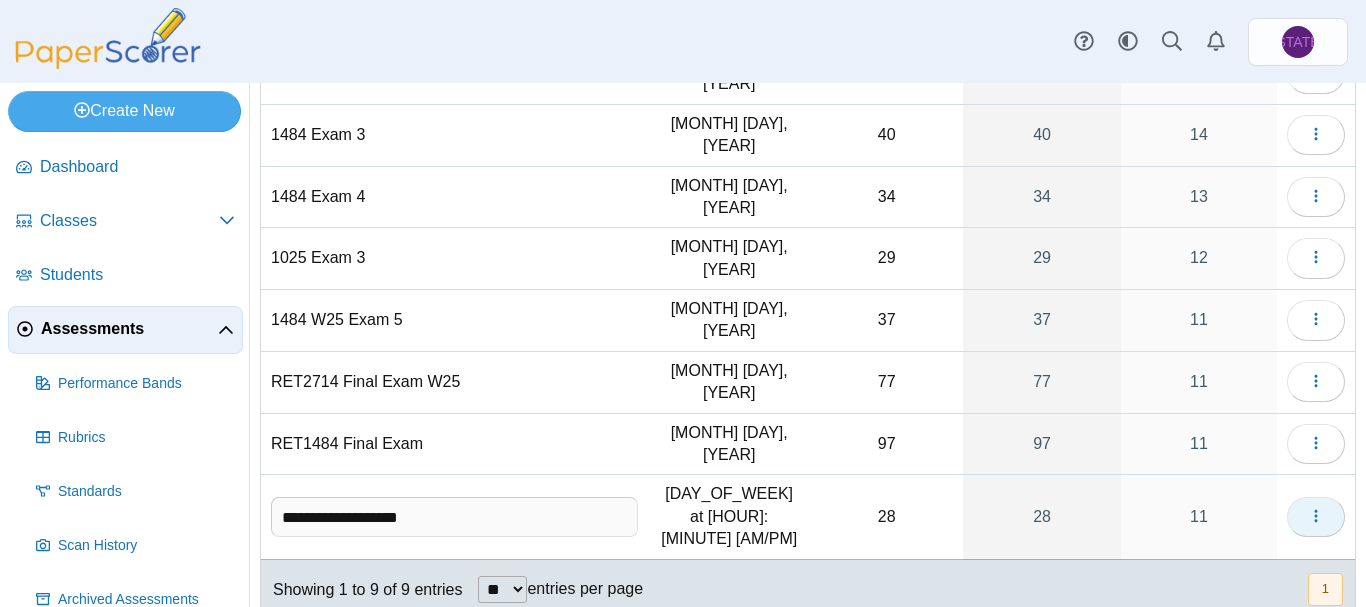 click 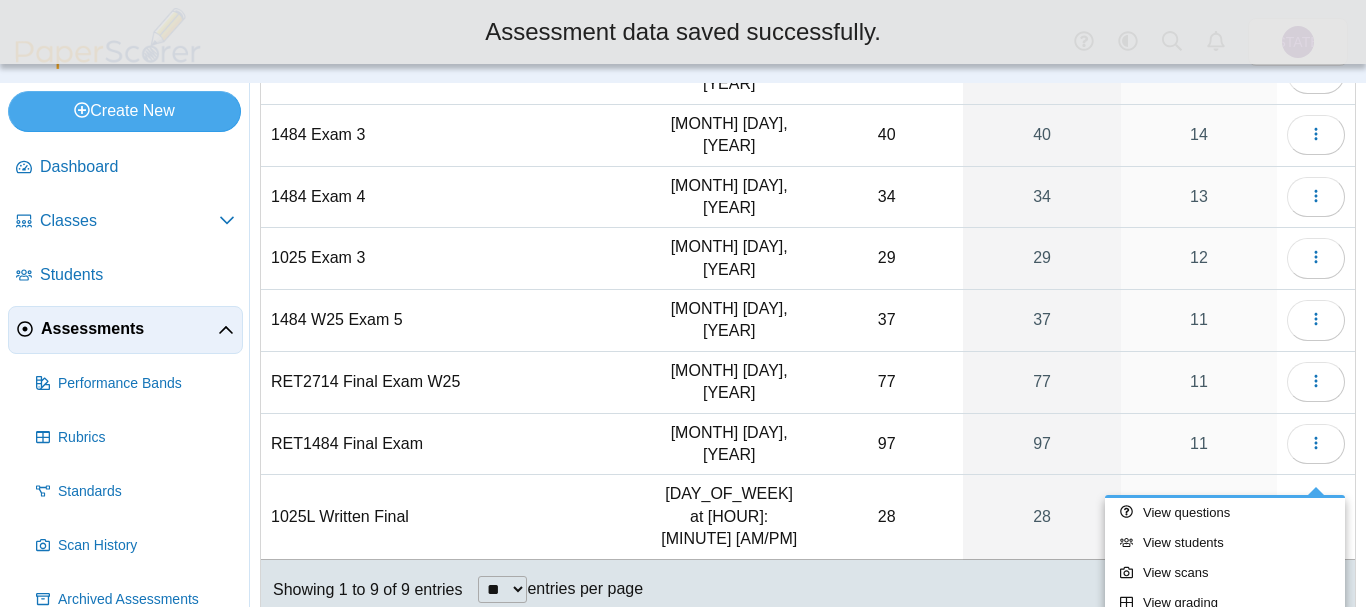 scroll, scrollTop: 240, scrollLeft: 0, axis: vertical 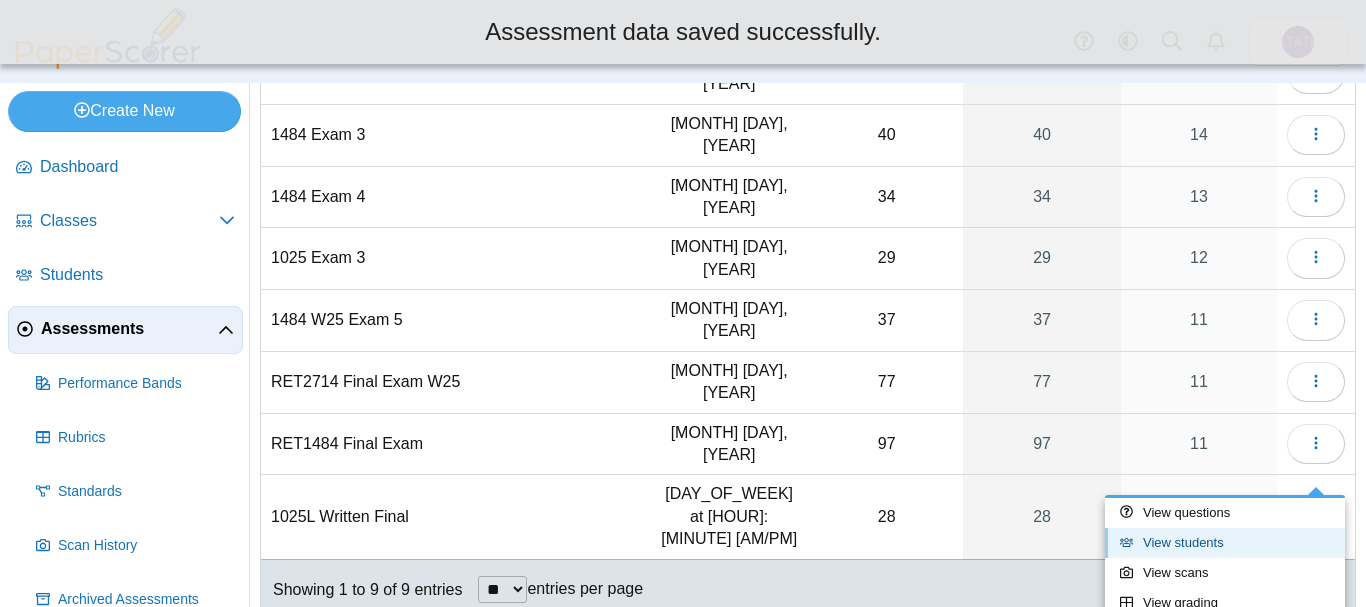 click on "View students" at bounding box center (1225, 543) 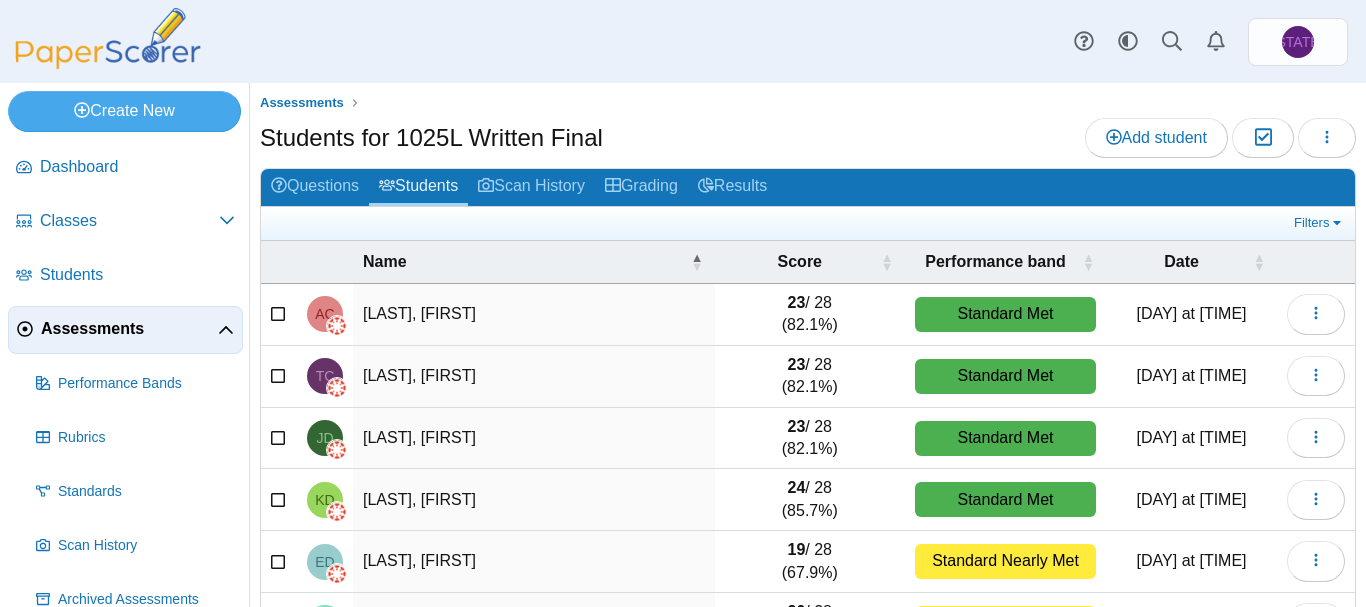 scroll, scrollTop: 0, scrollLeft: 0, axis: both 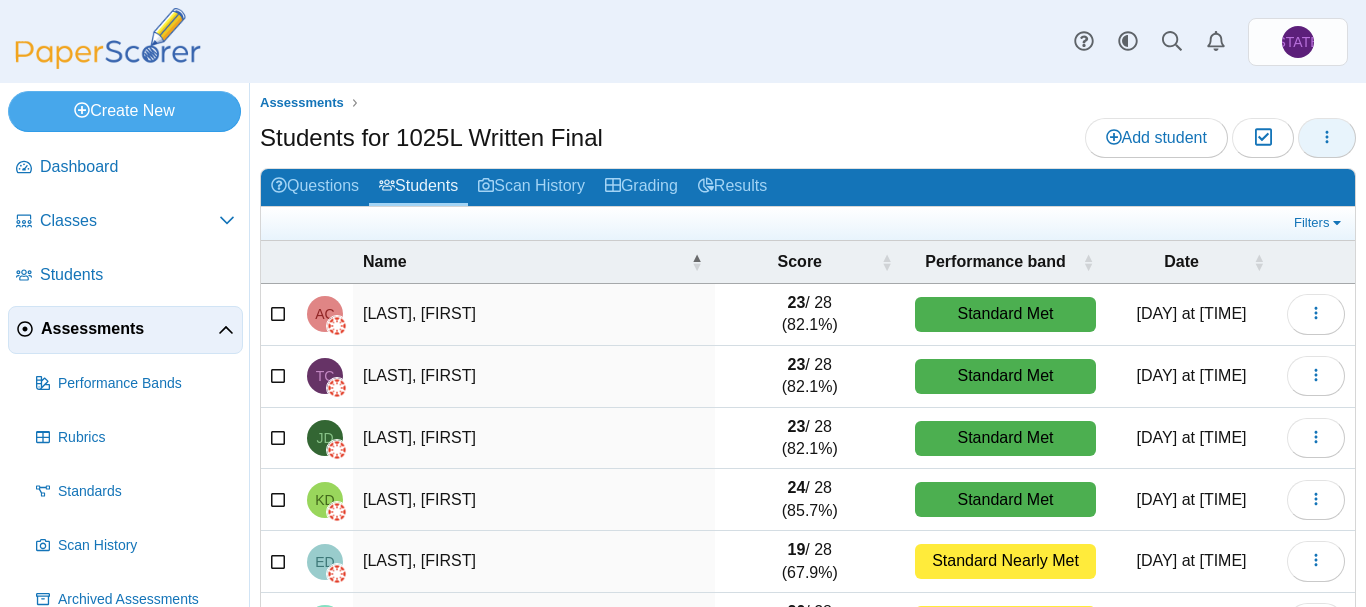 click 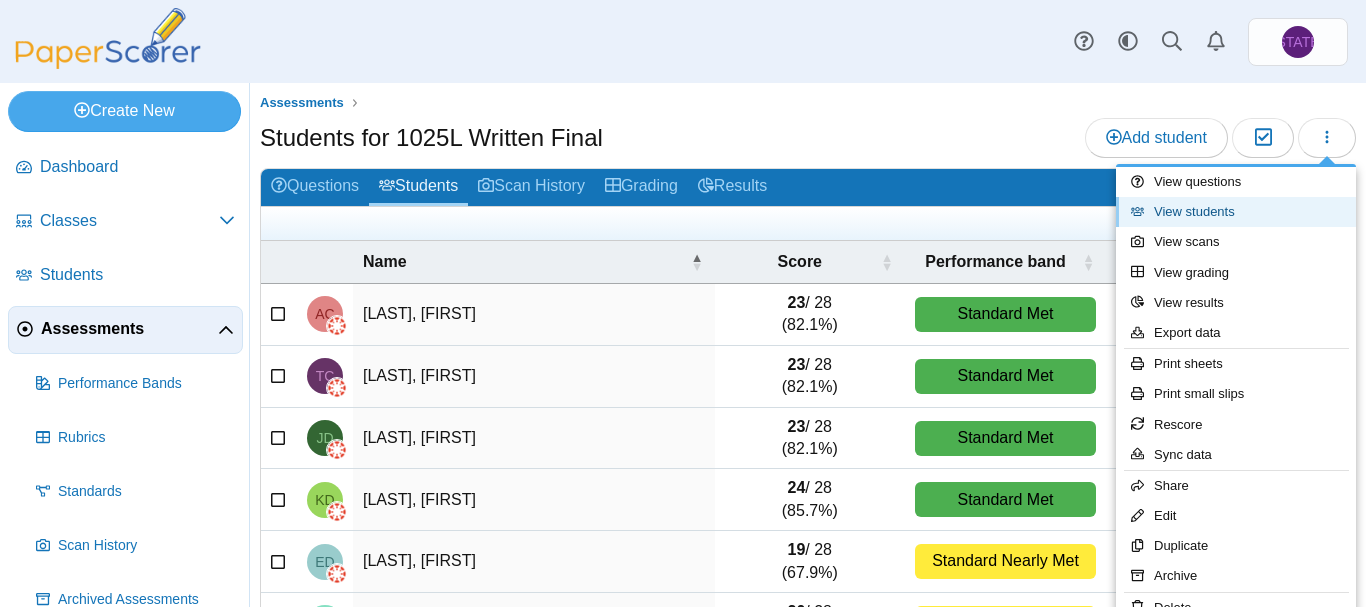 click on "View students" at bounding box center [1236, 212] 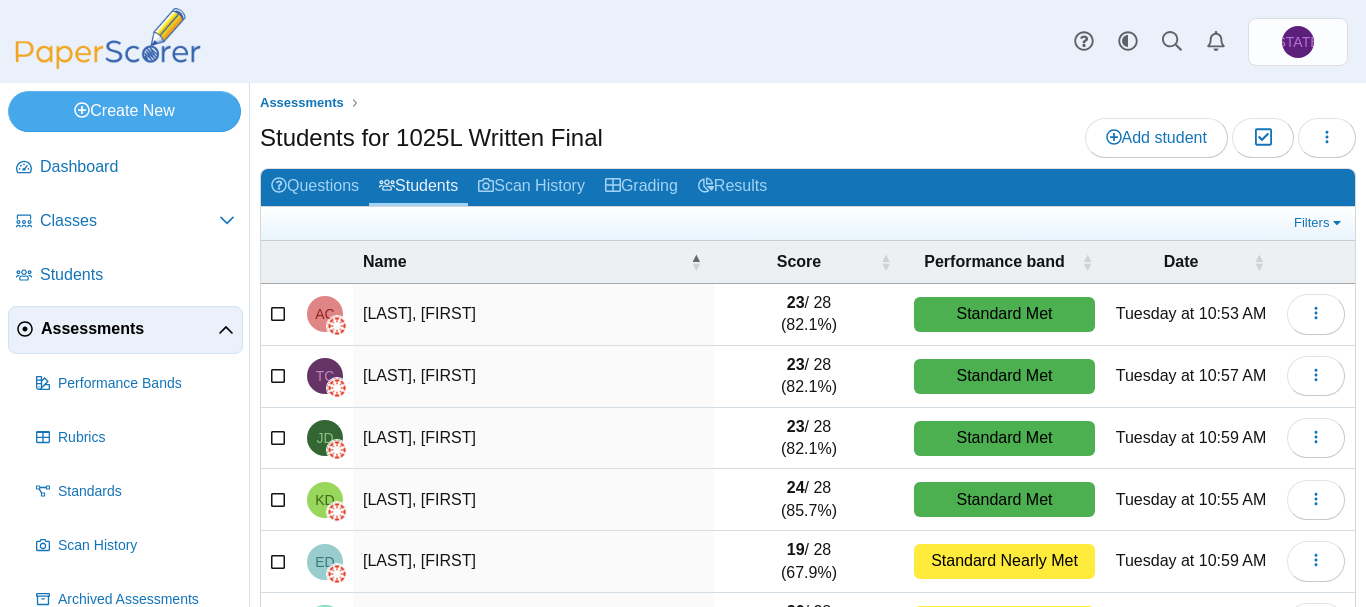 scroll, scrollTop: 0, scrollLeft: 0, axis: both 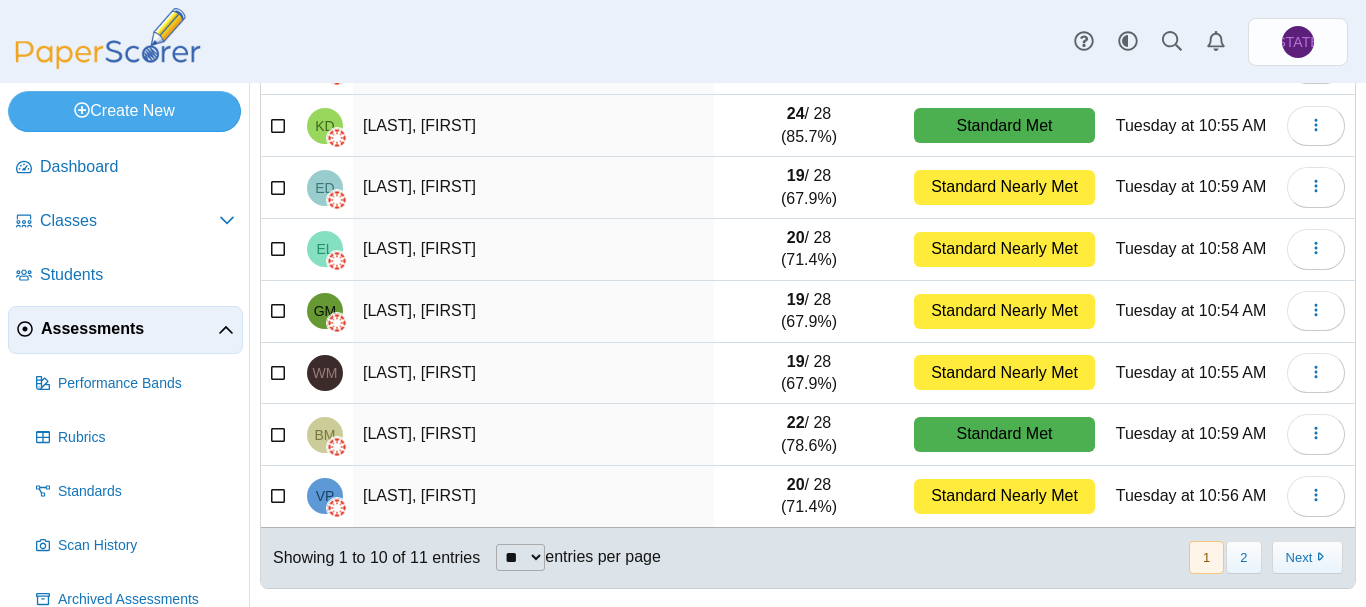 click on "** ** ** ***" at bounding box center [520, 557] 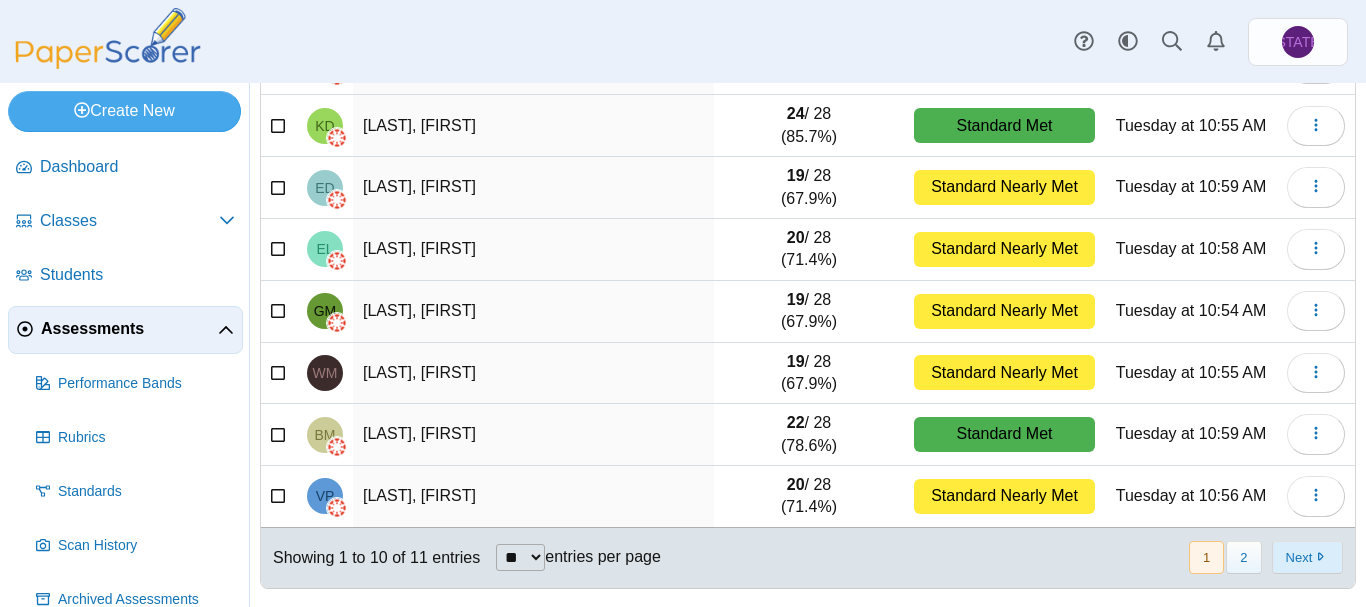 drag, startPoint x: 535, startPoint y: 557, endPoint x: 1327, endPoint y: 556, distance: 792.0006 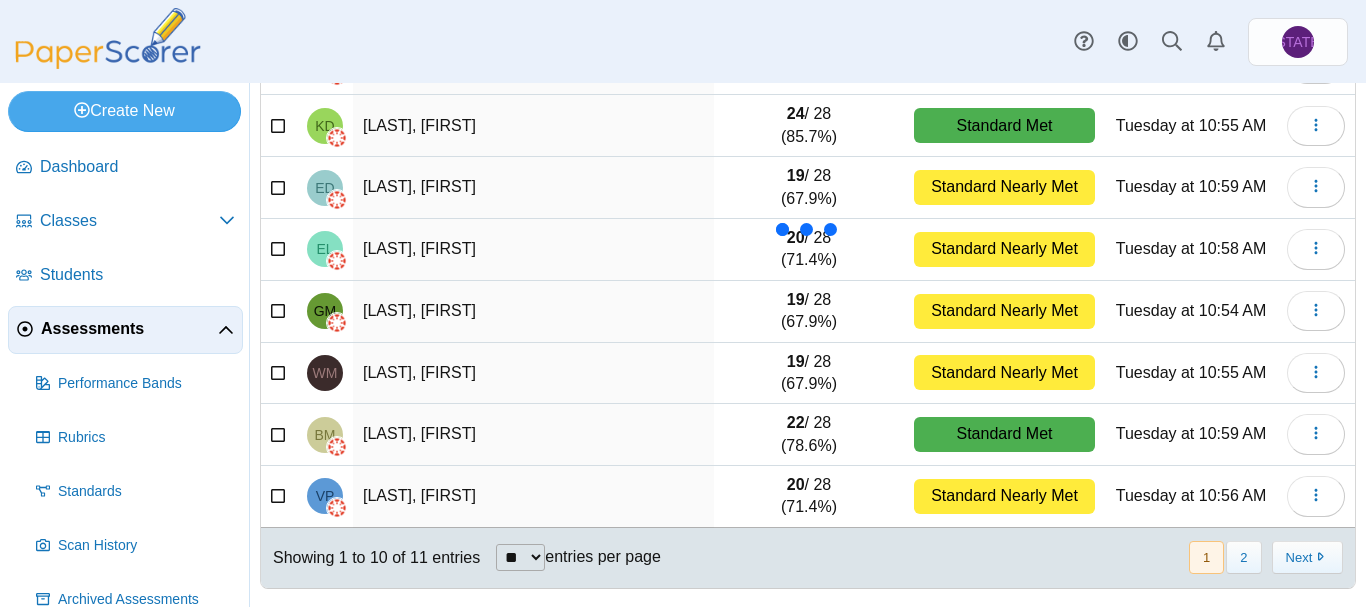 scroll, scrollTop: 0, scrollLeft: 0, axis: both 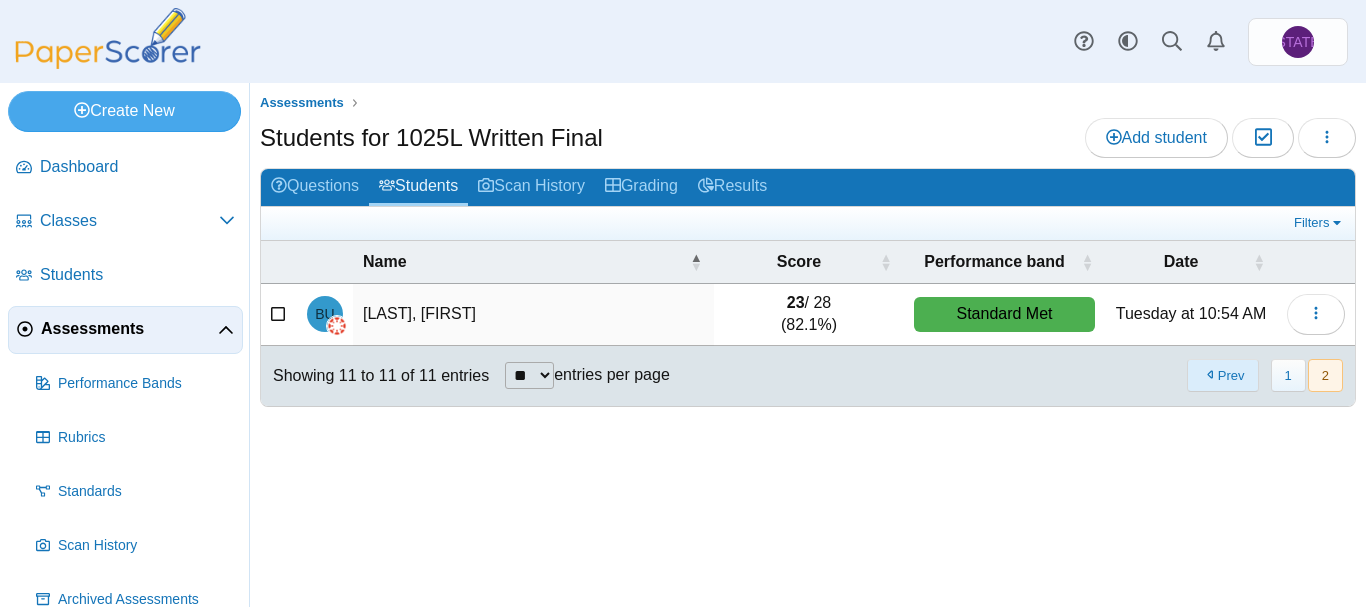 click on "Prev" at bounding box center [1222, 375] 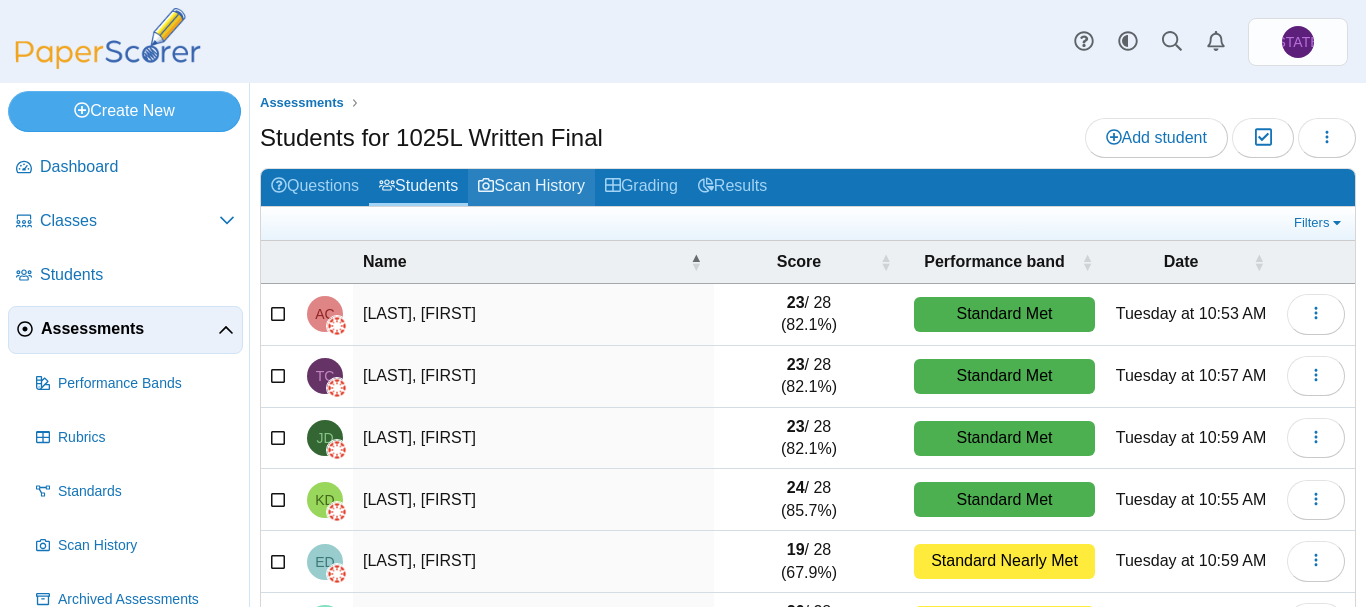 click on "Scan History" at bounding box center (531, 187) 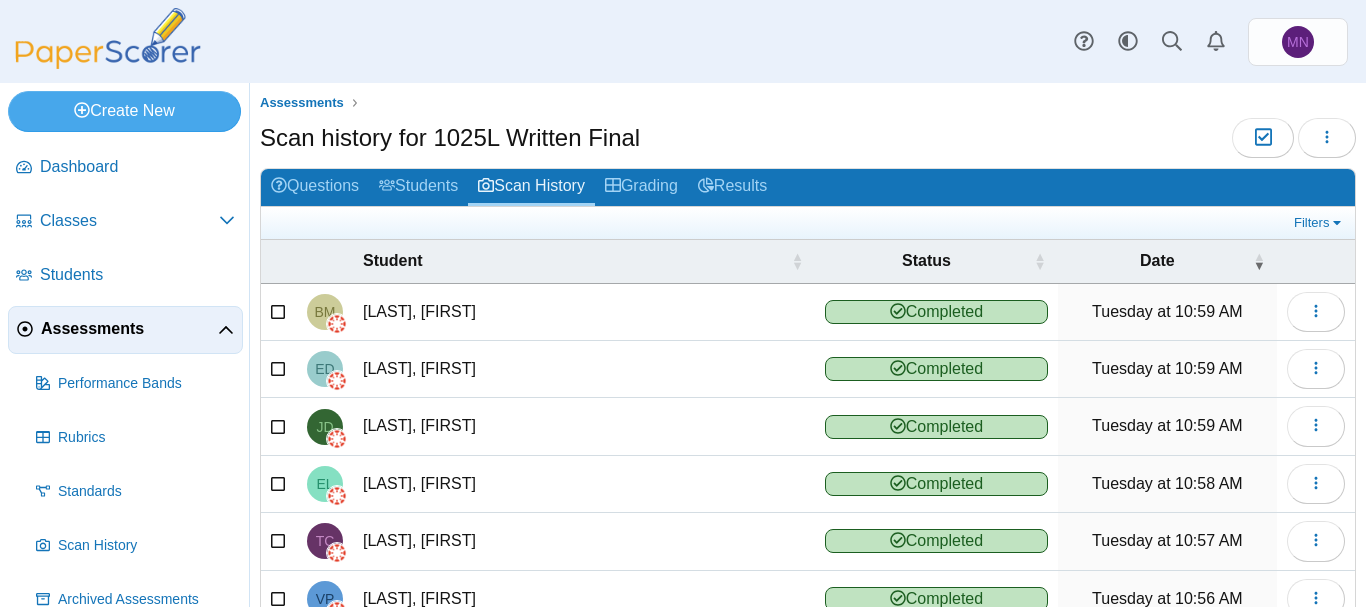scroll, scrollTop: 0, scrollLeft: 0, axis: both 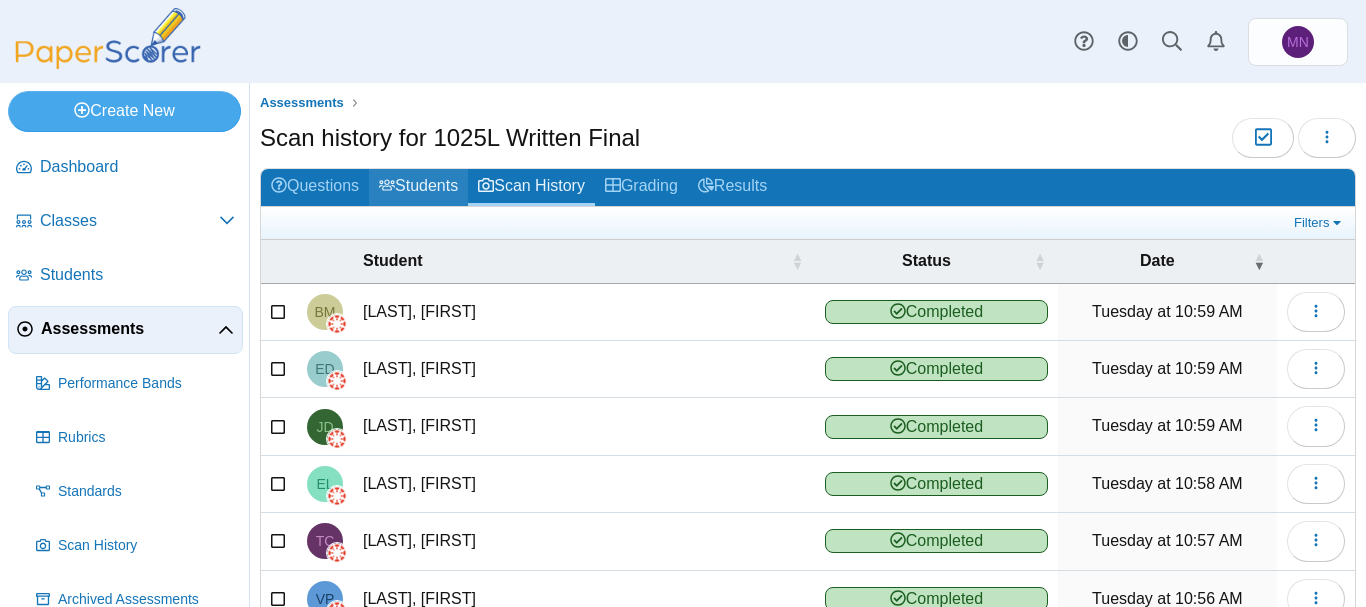 click on "Students" at bounding box center (418, 187) 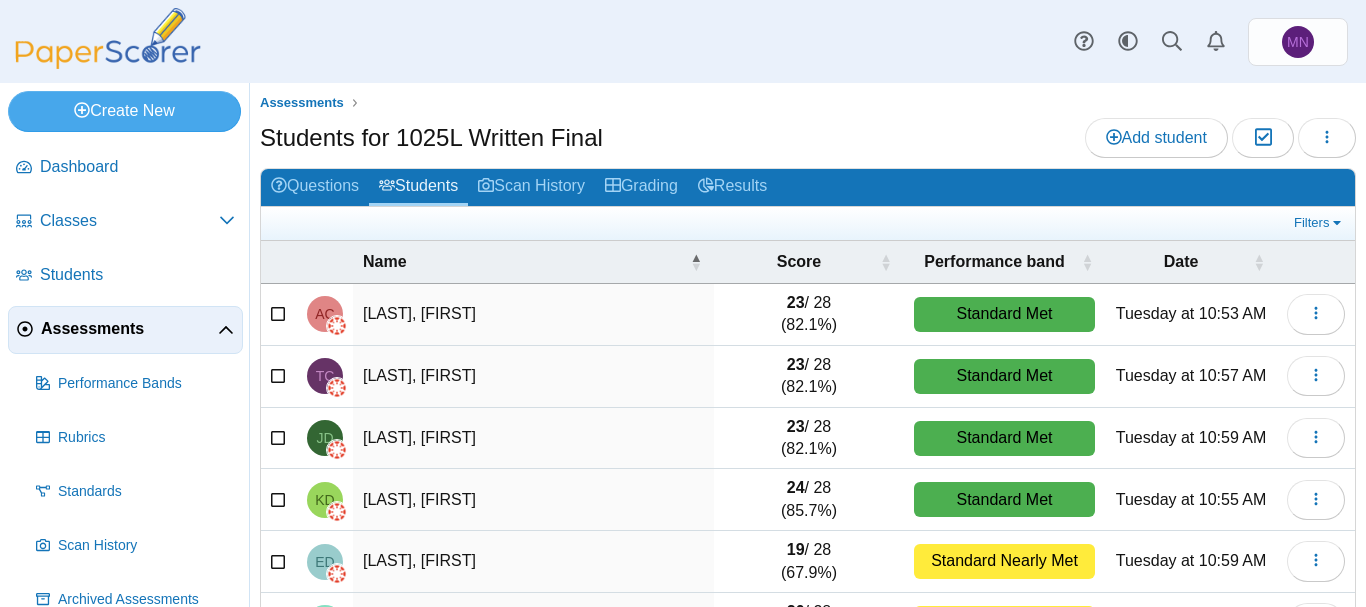 scroll, scrollTop: 0, scrollLeft: 0, axis: both 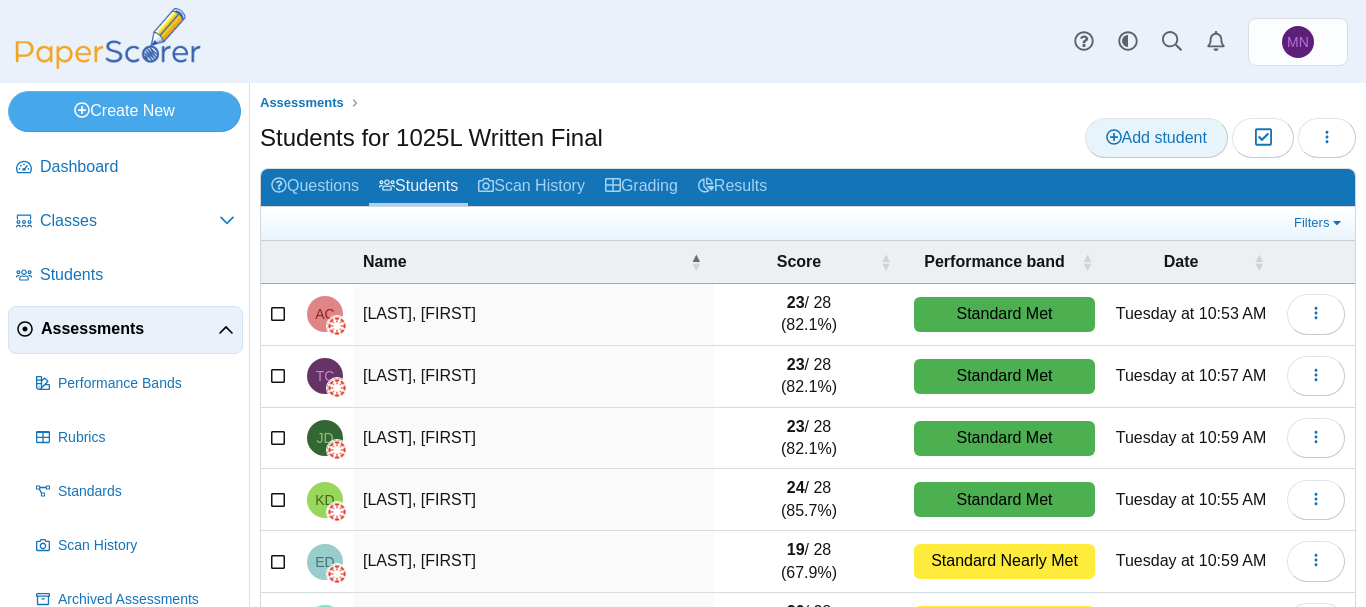 click on "Add student" at bounding box center [1156, 137] 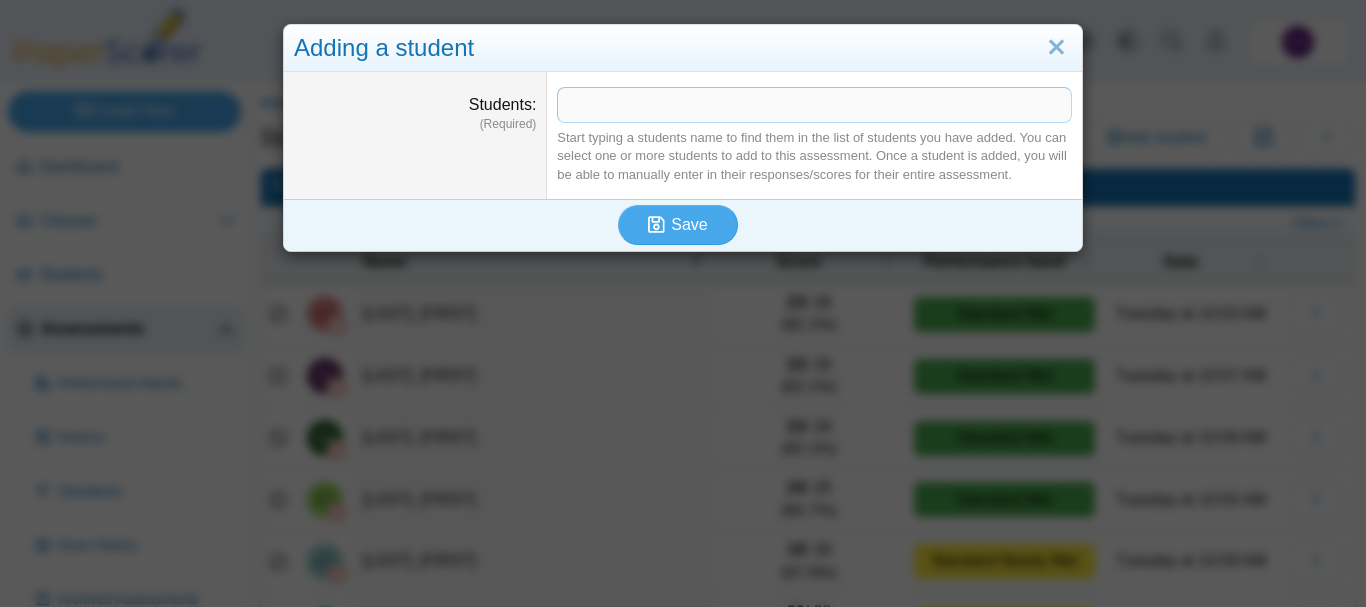 type 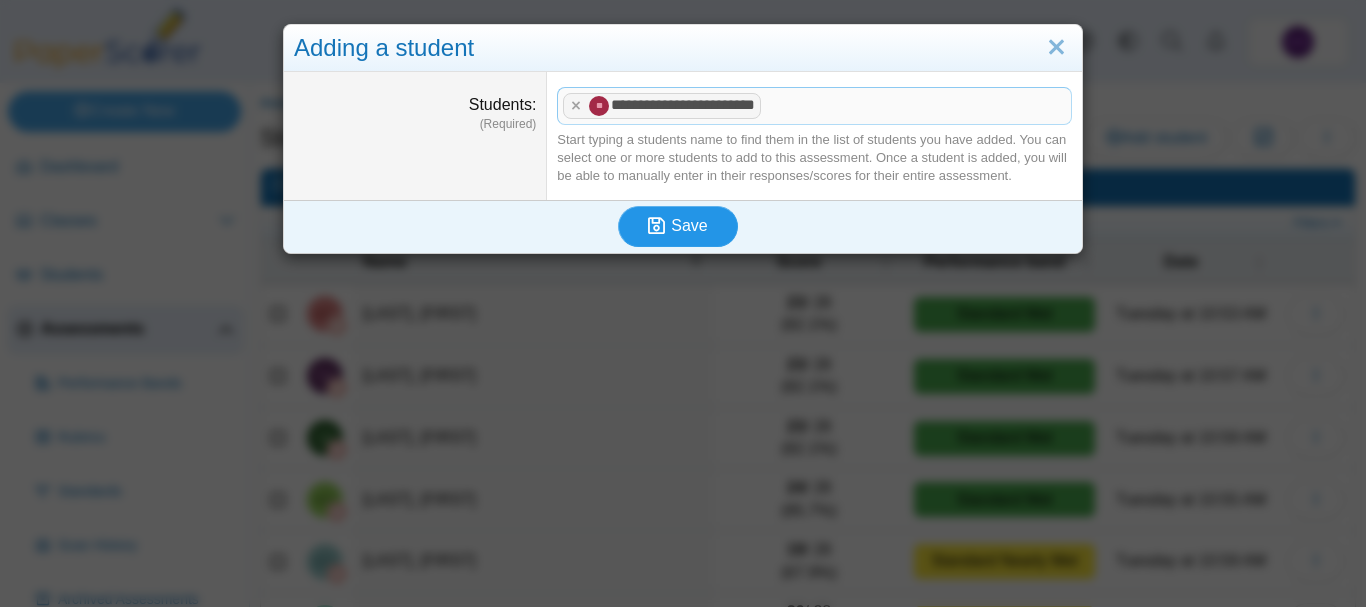 click on "Save" at bounding box center (689, 225) 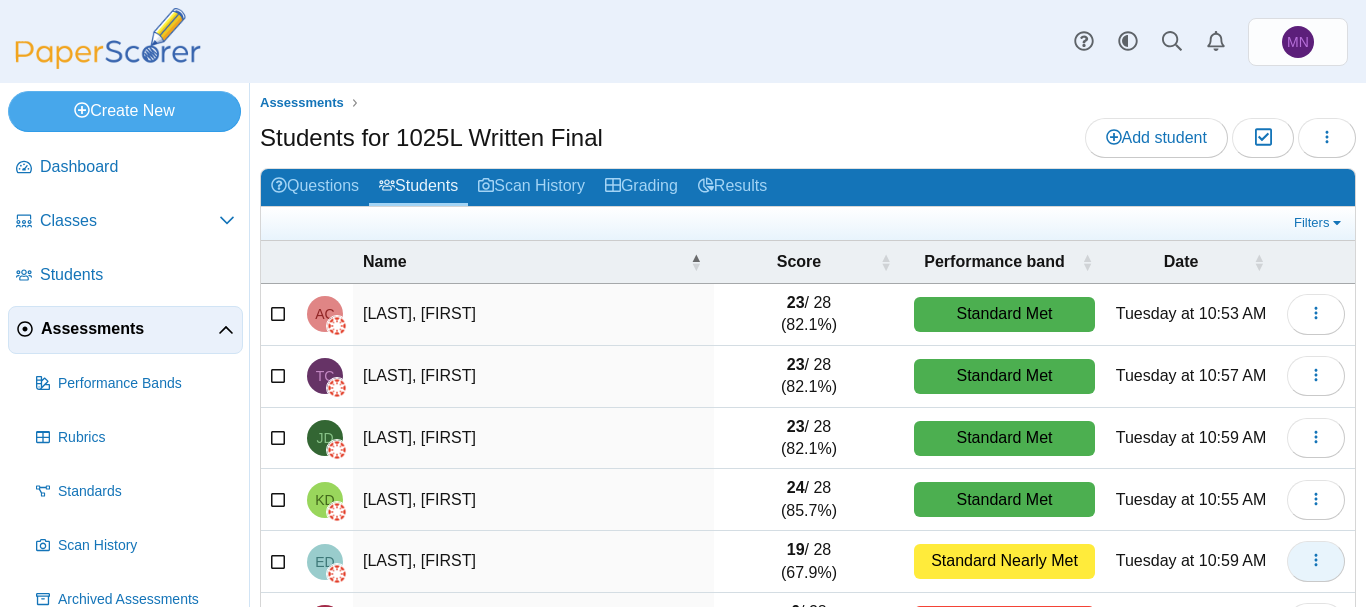 scroll, scrollTop: 0, scrollLeft: 0, axis: both 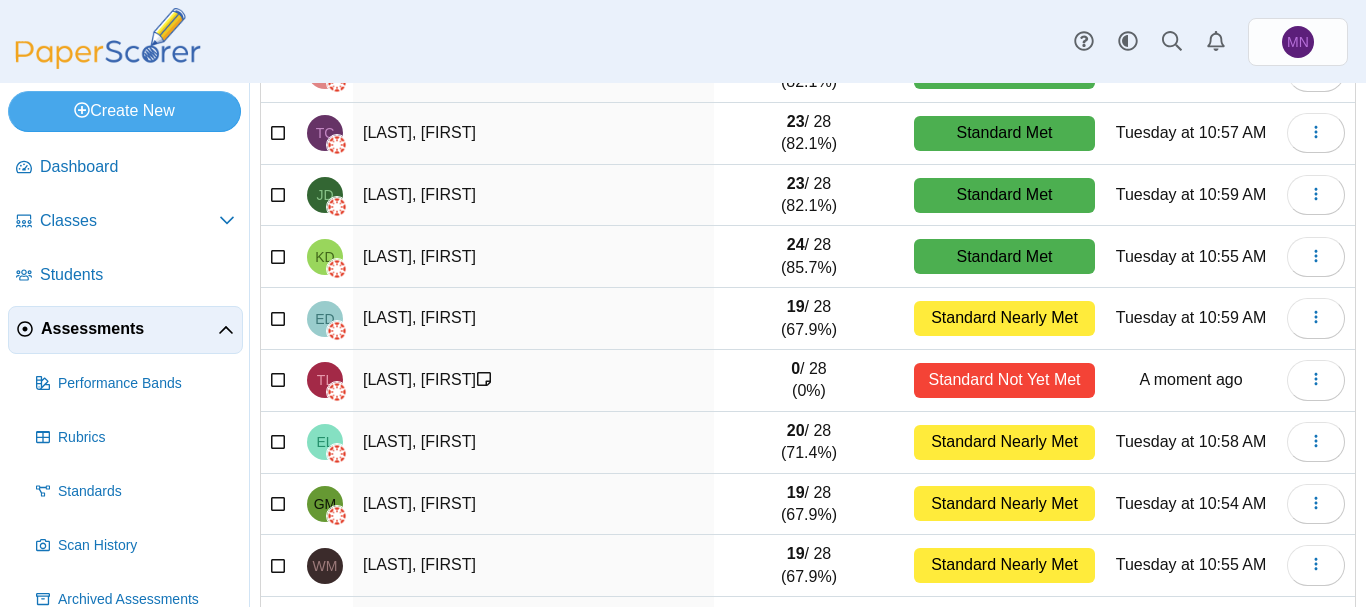 click on "[LAST], [FIRST]" at bounding box center [533, 381] 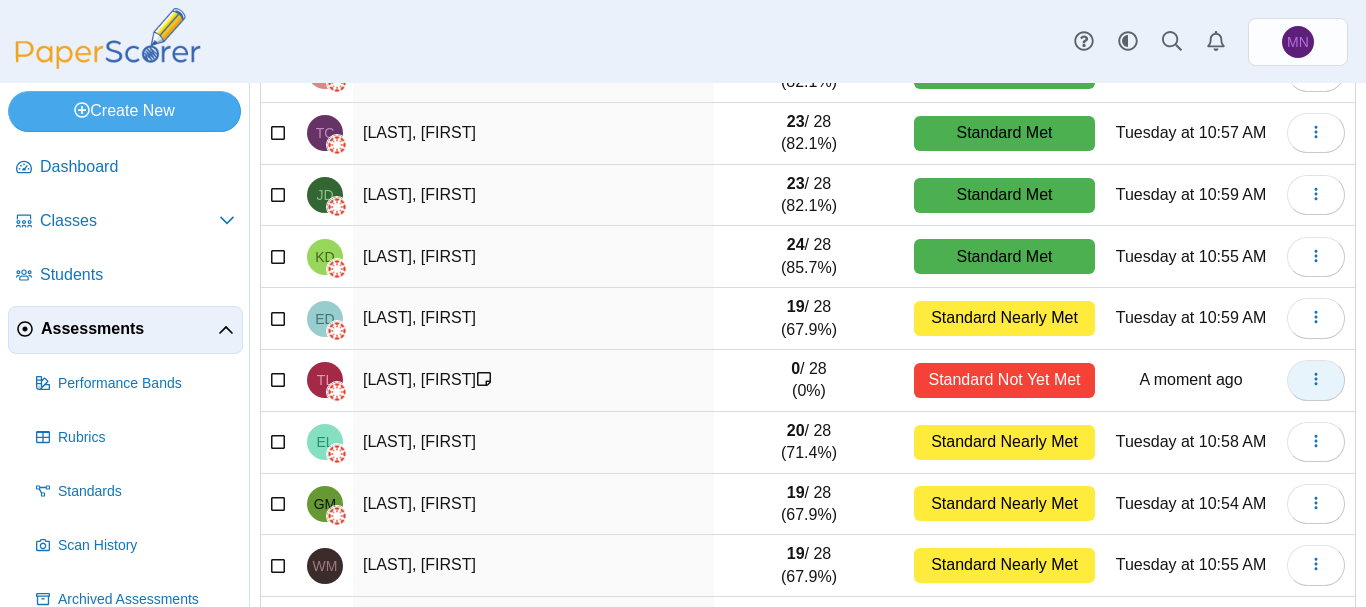 click 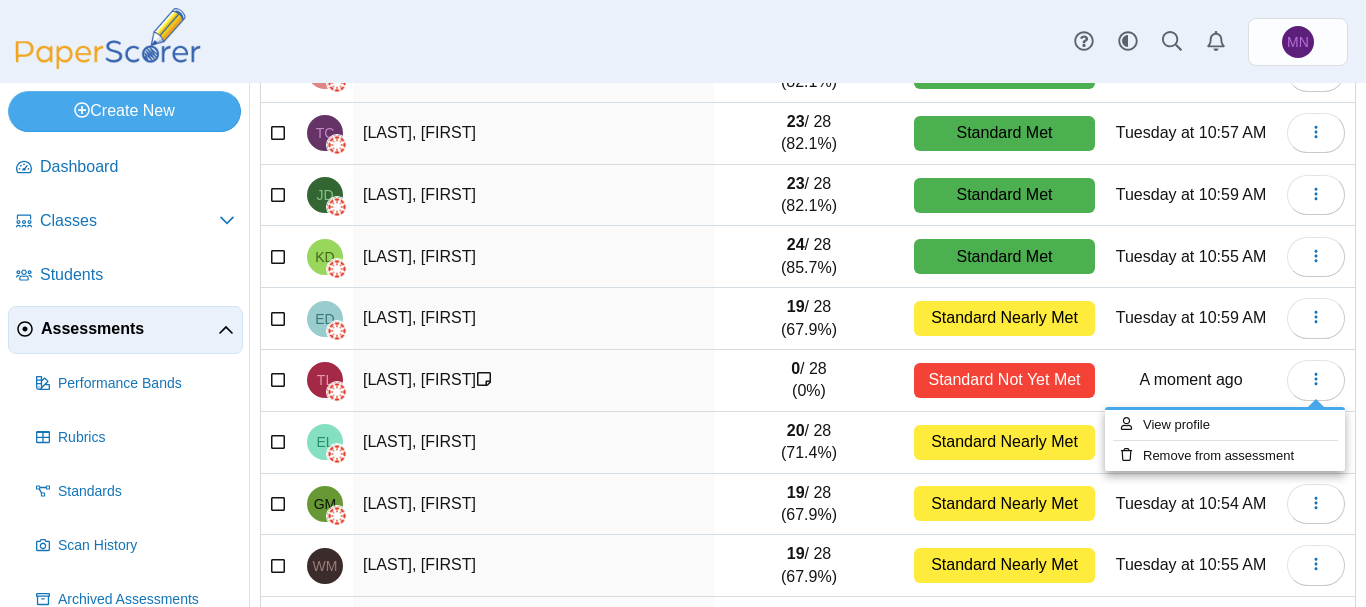 click on "Standard Not Yet Met" at bounding box center [1004, 381] 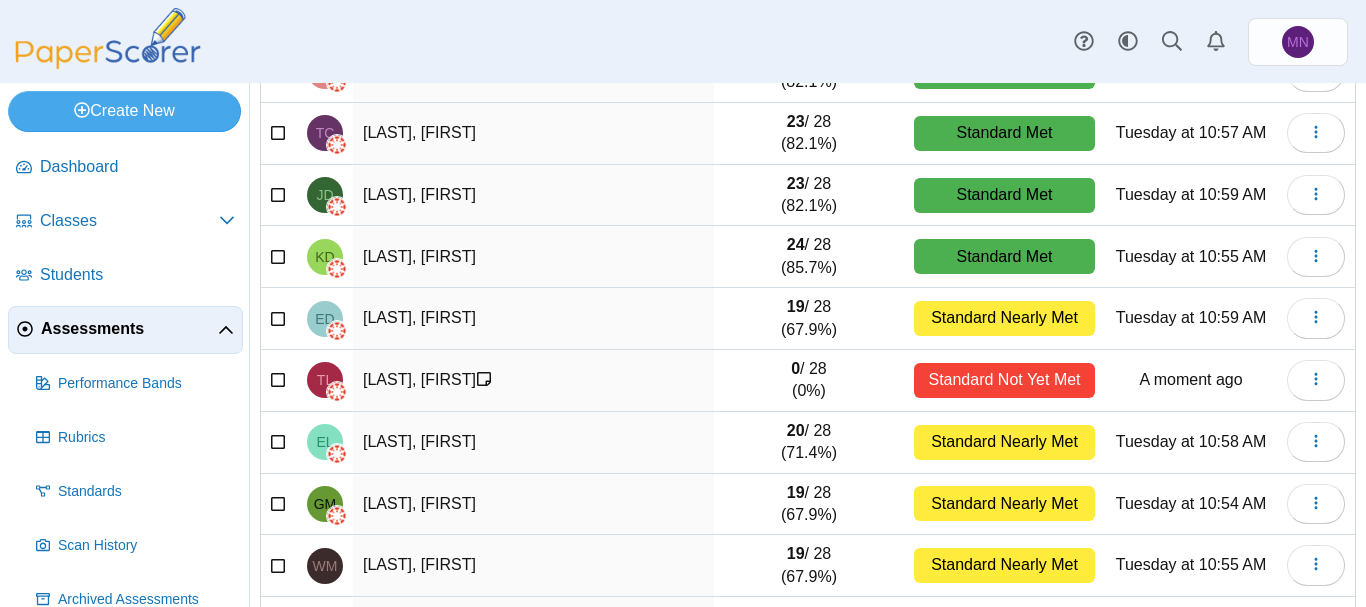 click on "Standard Not Yet Met" at bounding box center (1004, 380) 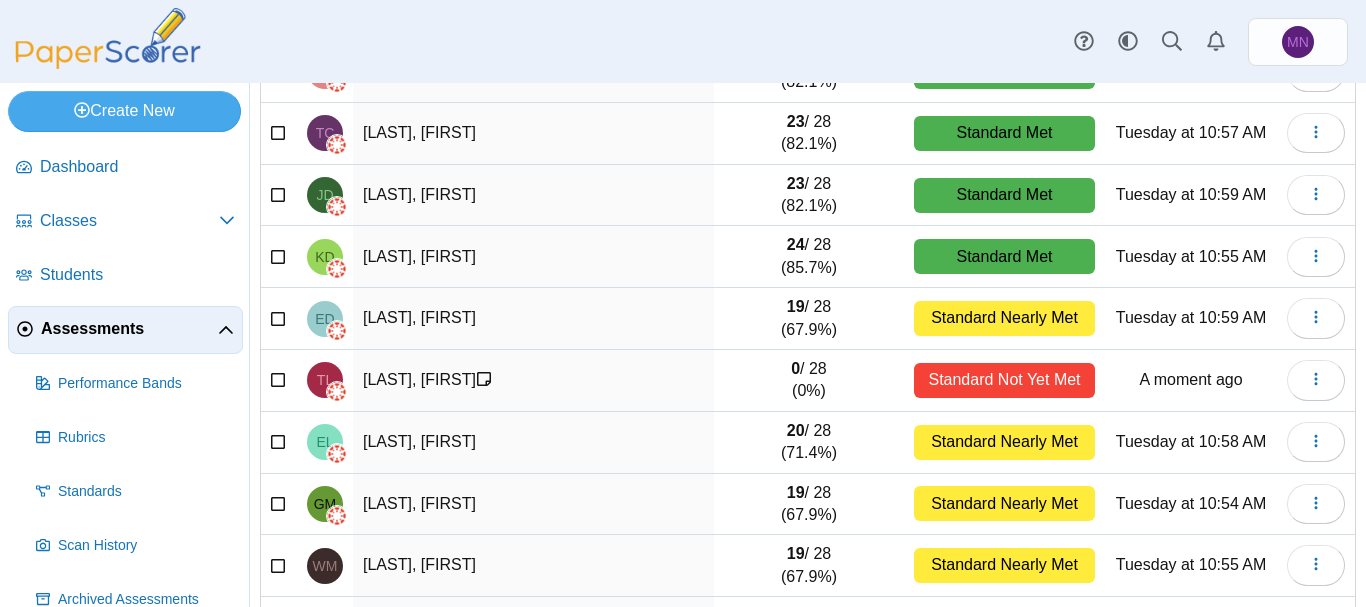 scroll, scrollTop: 0, scrollLeft: 0, axis: both 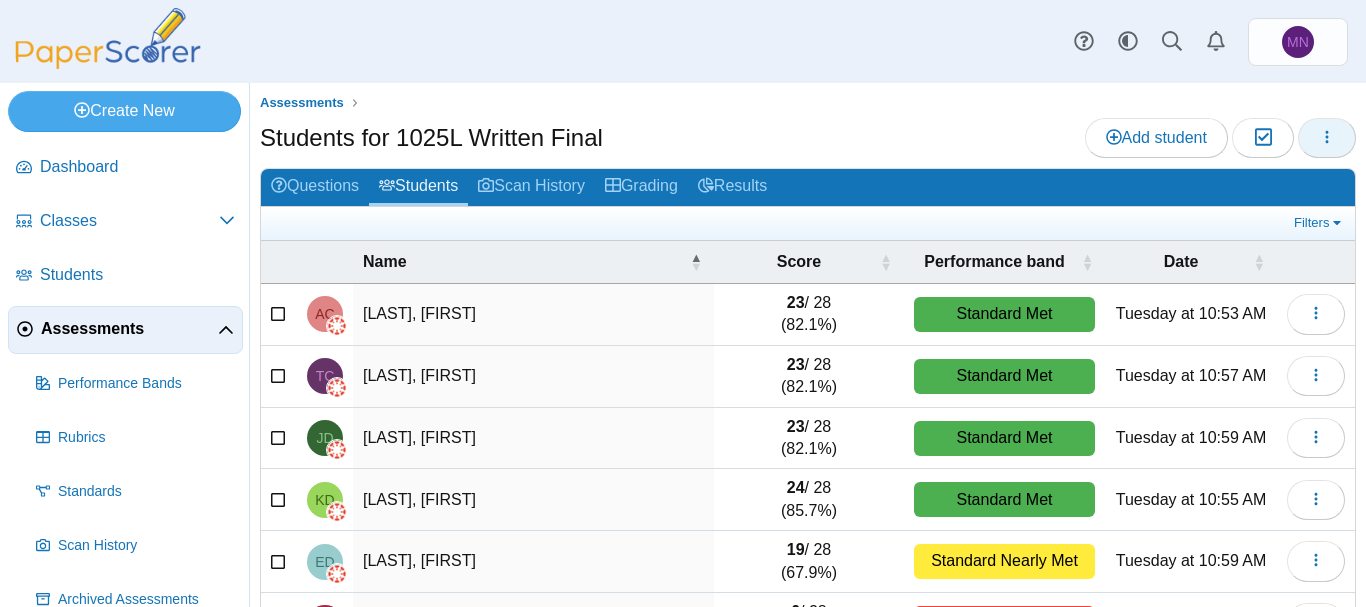 click 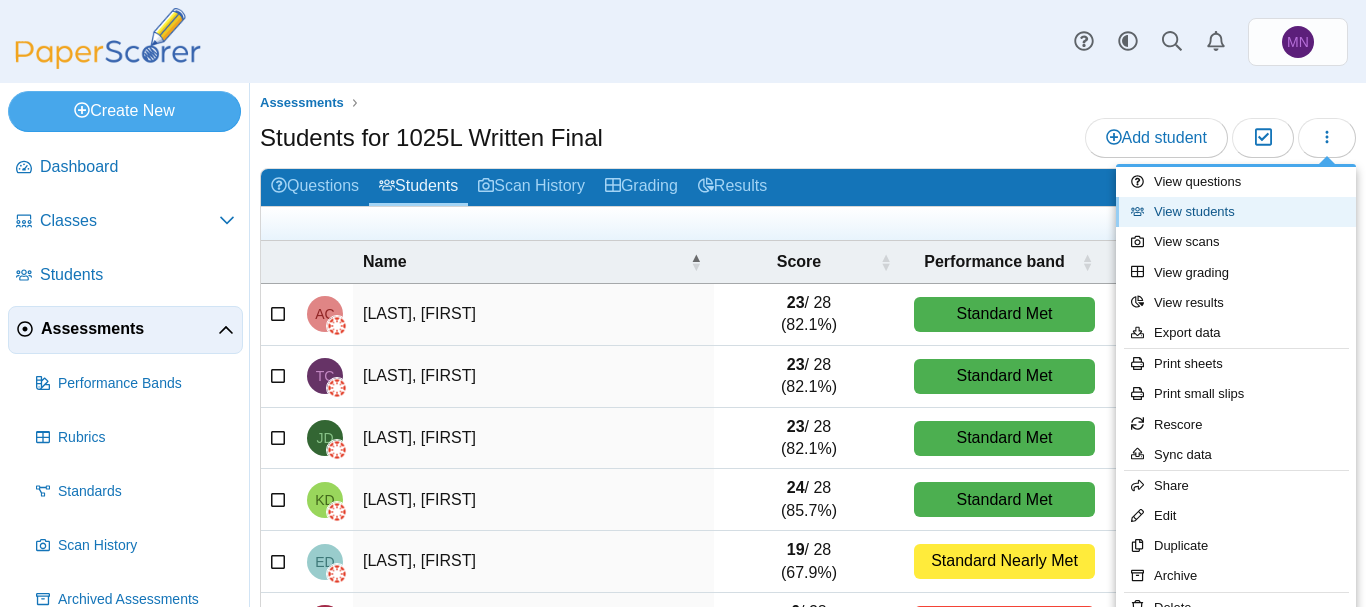 click on "View students" at bounding box center (1236, 212) 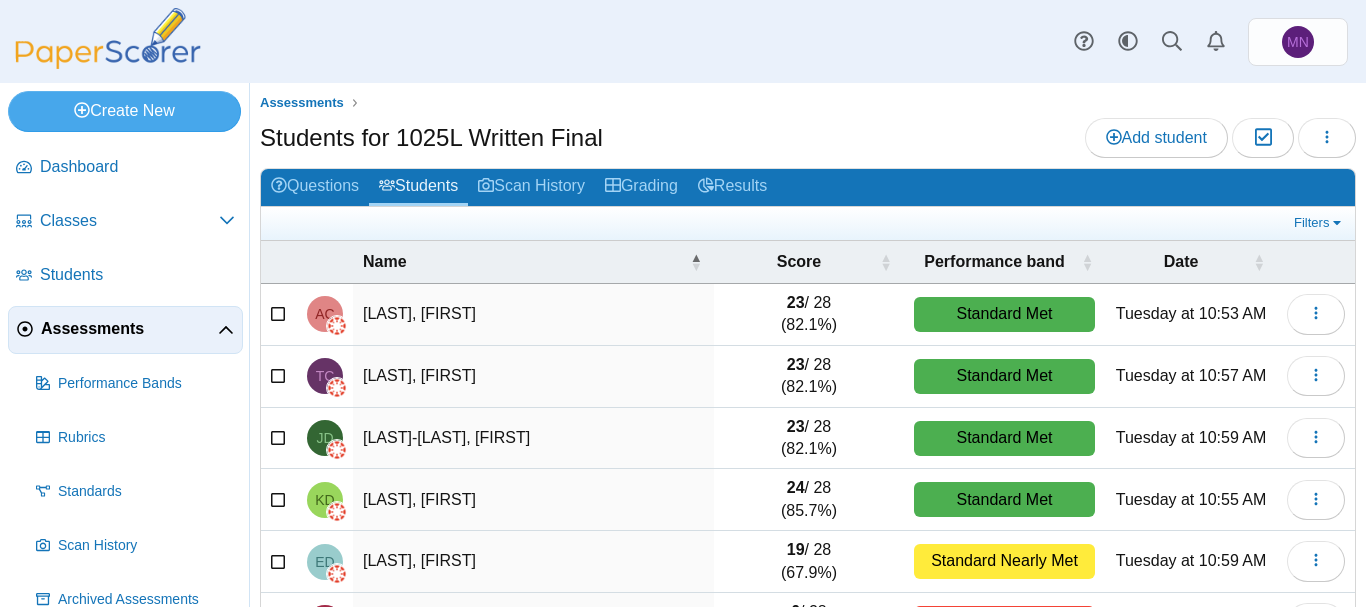 scroll, scrollTop: 0, scrollLeft: 0, axis: both 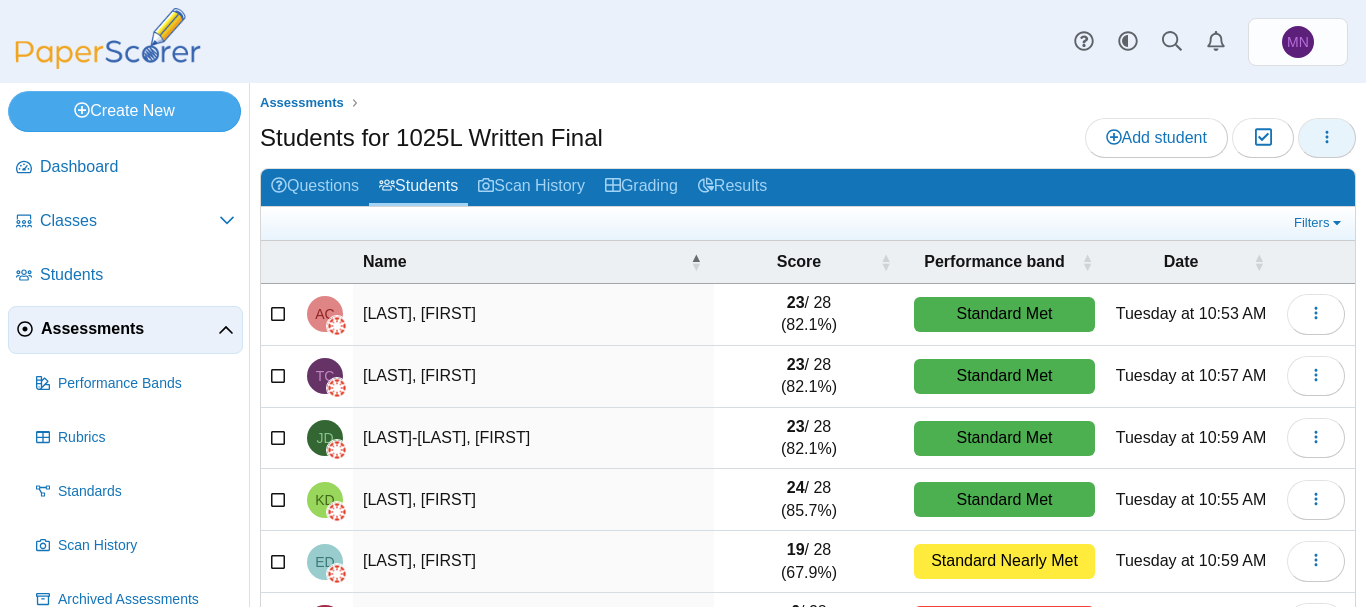 click at bounding box center (1327, 138) 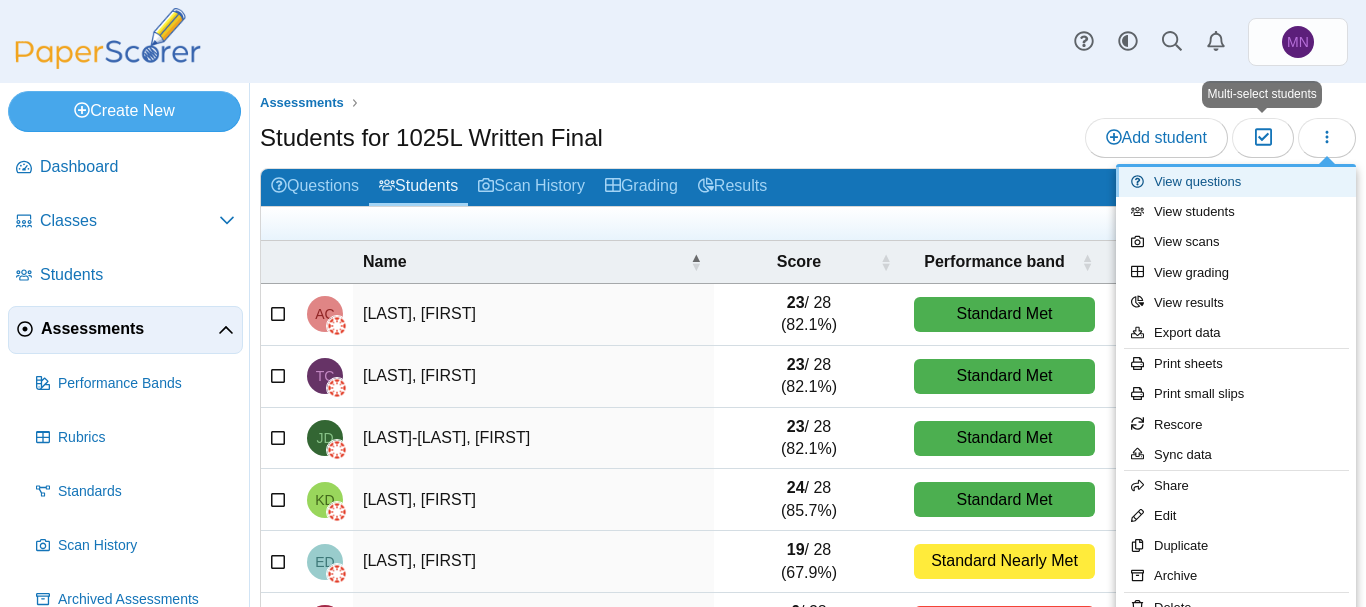 click on "View questions" at bounding box center (1236, 182) 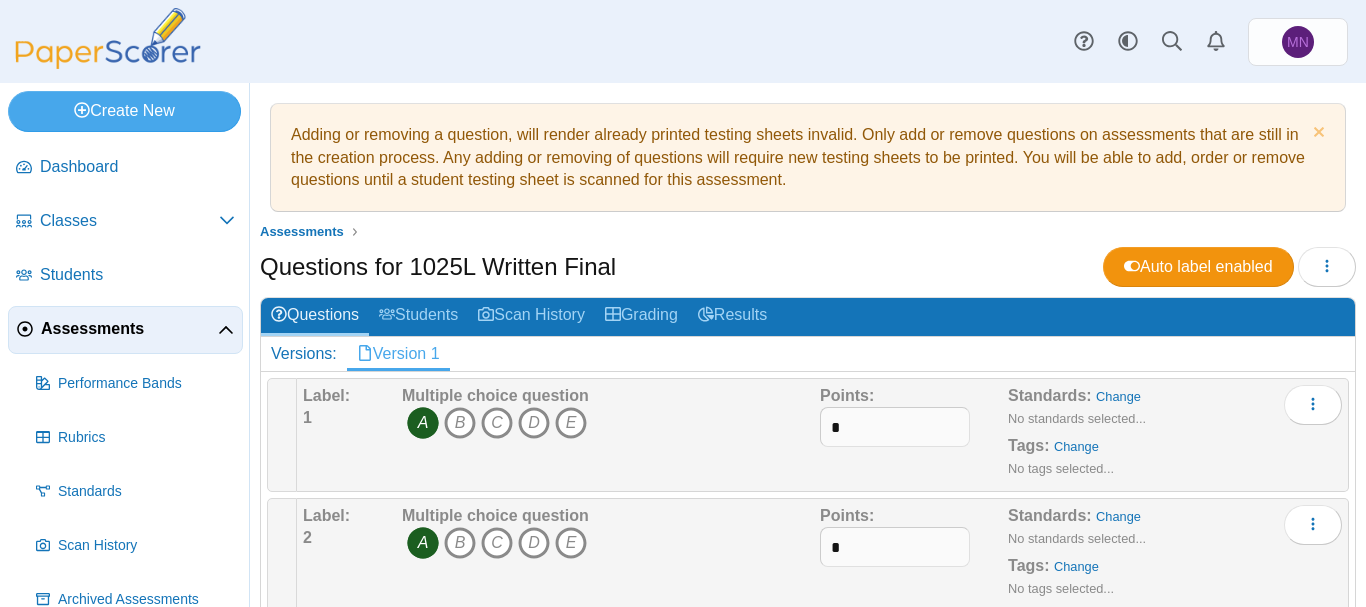 scroll, scrollTop: 0, scrollLeft: 0, axis: both 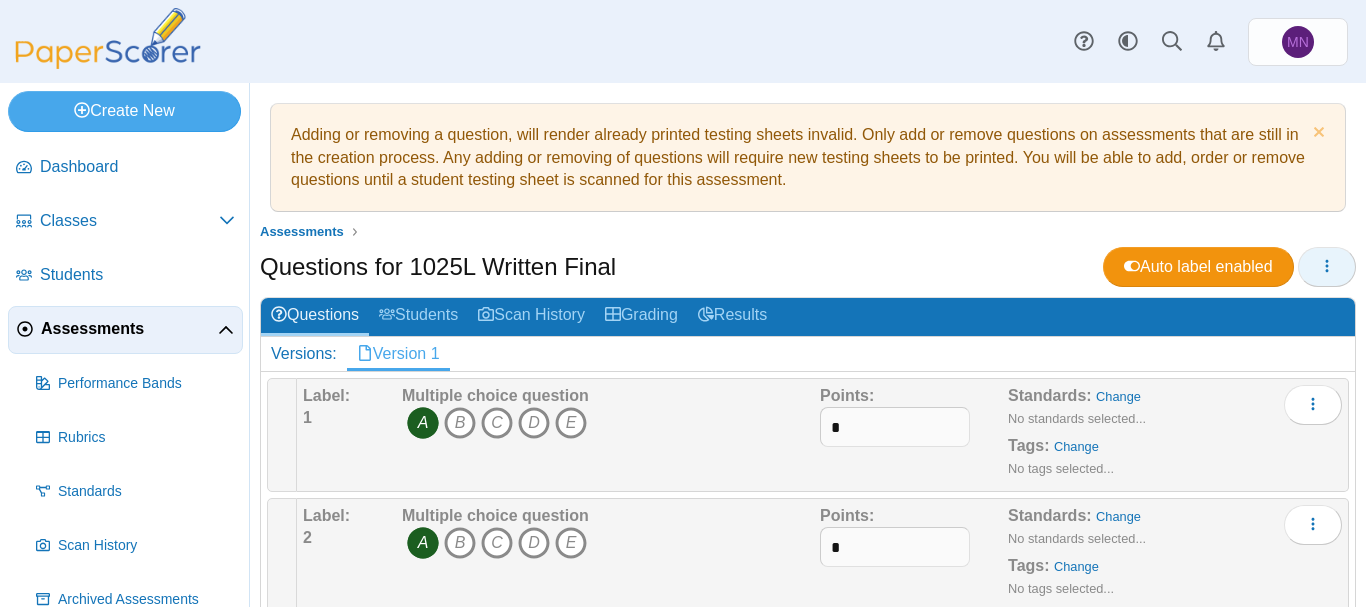 click 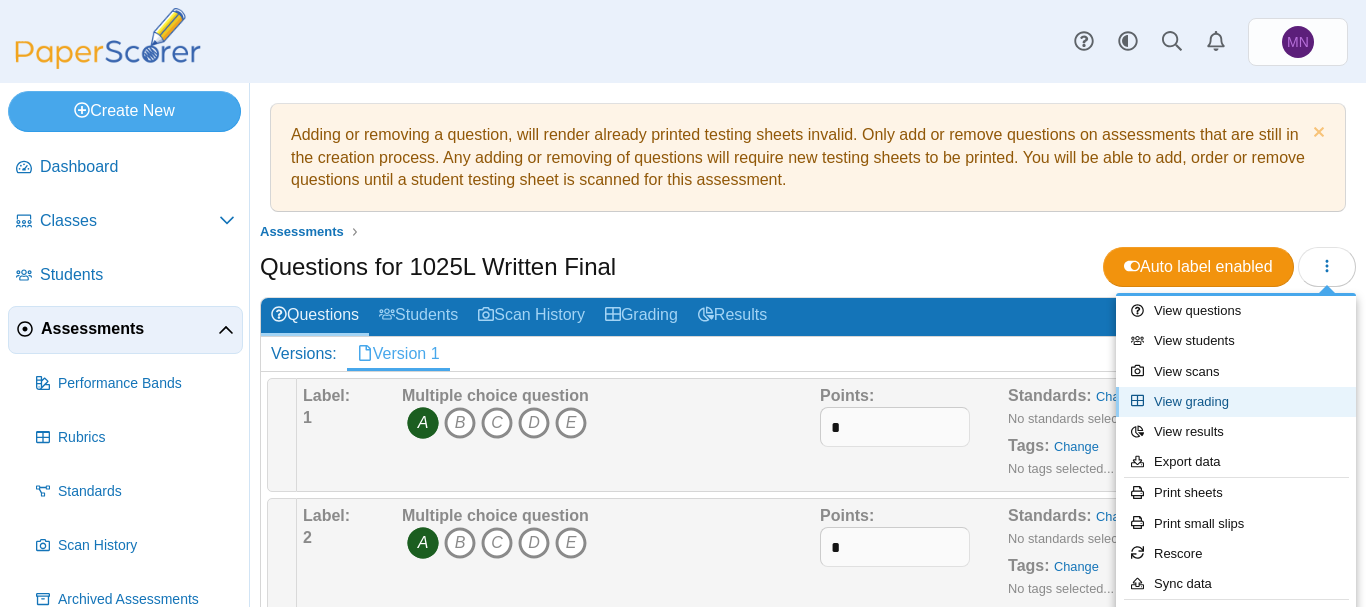click on "View grading" at bounding box center [1236, 402] 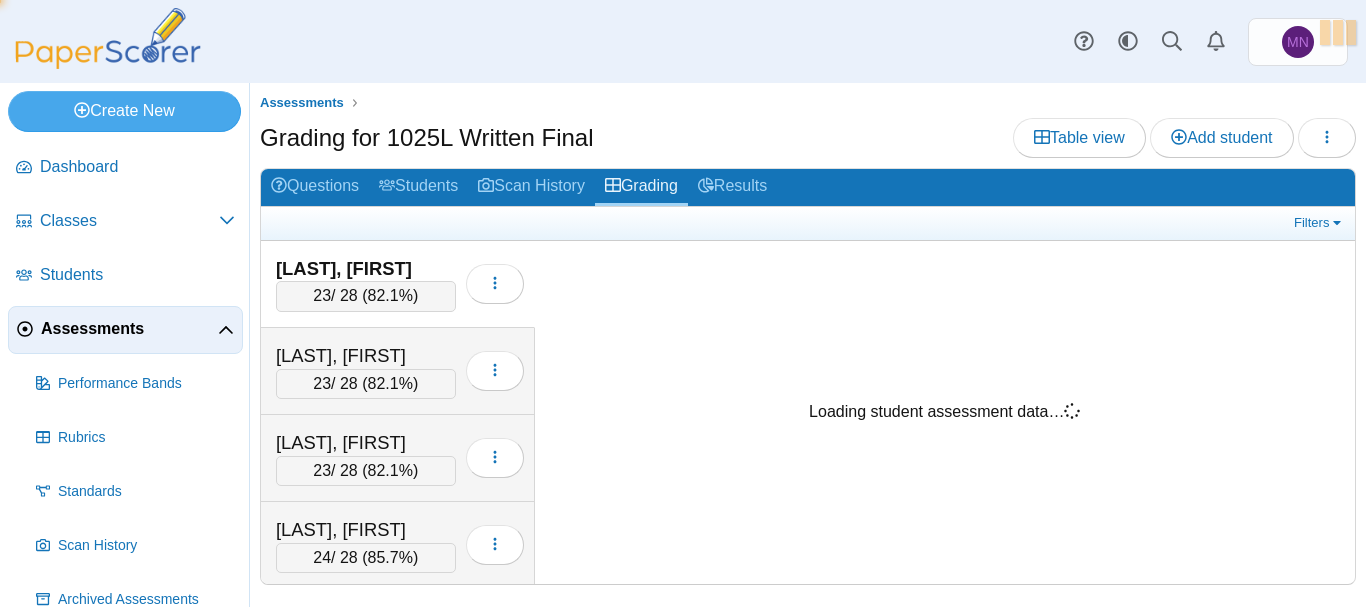 scroll, scrollTop: 0, scrollLeft: 0, axis: both 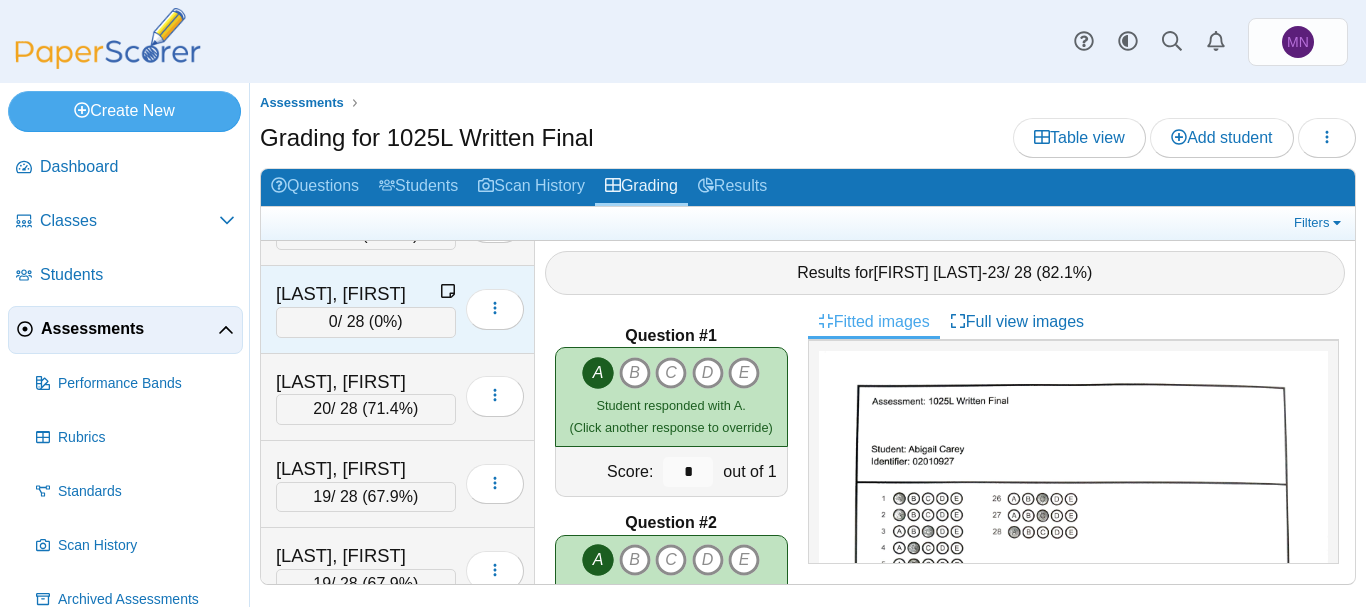 click on "[LAST], [FIRST]
0  / 28
( 0% )
Loading…" at bounding box center (398, 309) 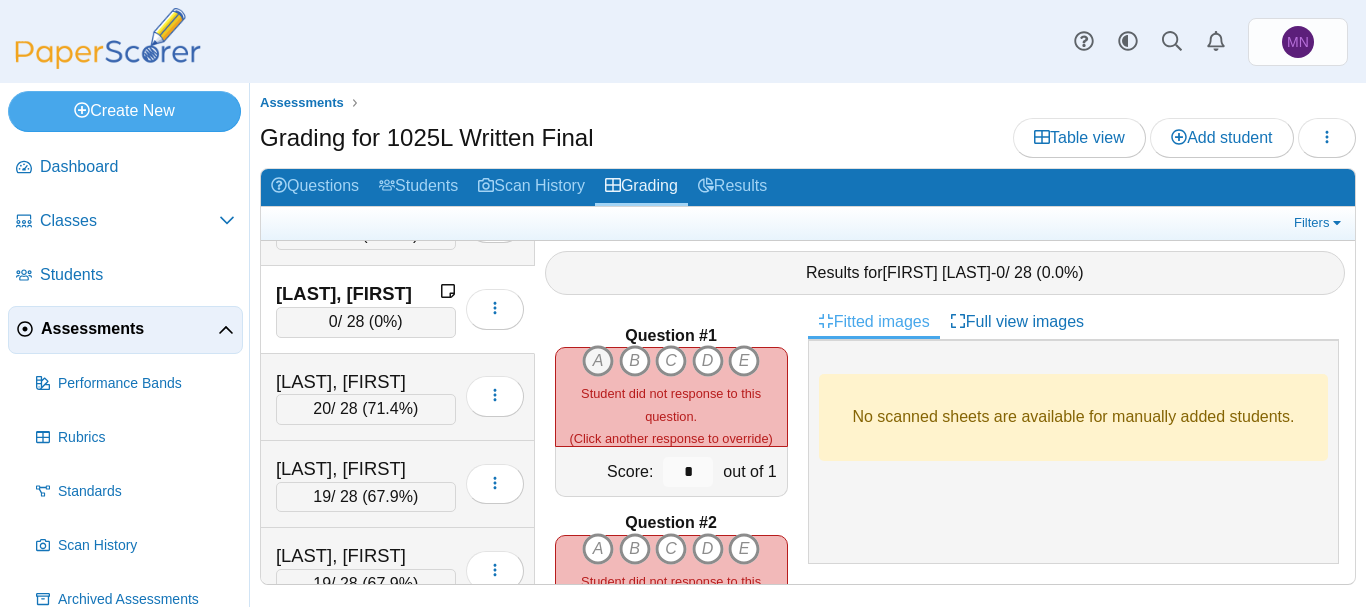 click on "A" at bounding box center (598, 361) 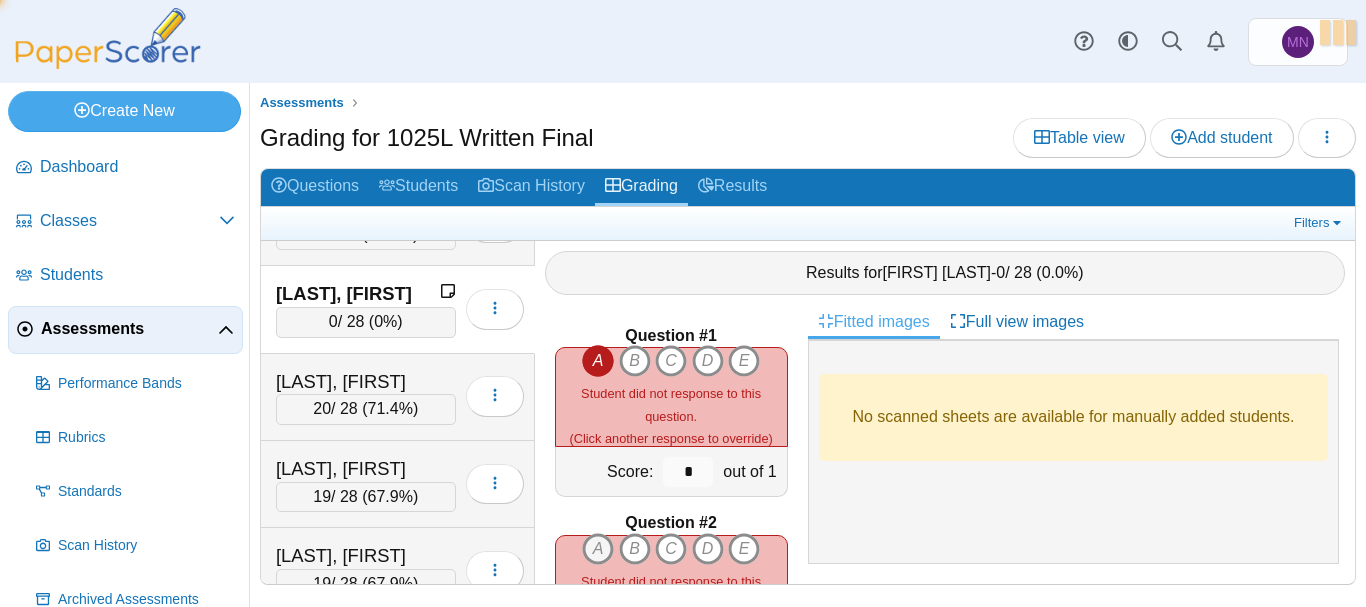 type on "*" 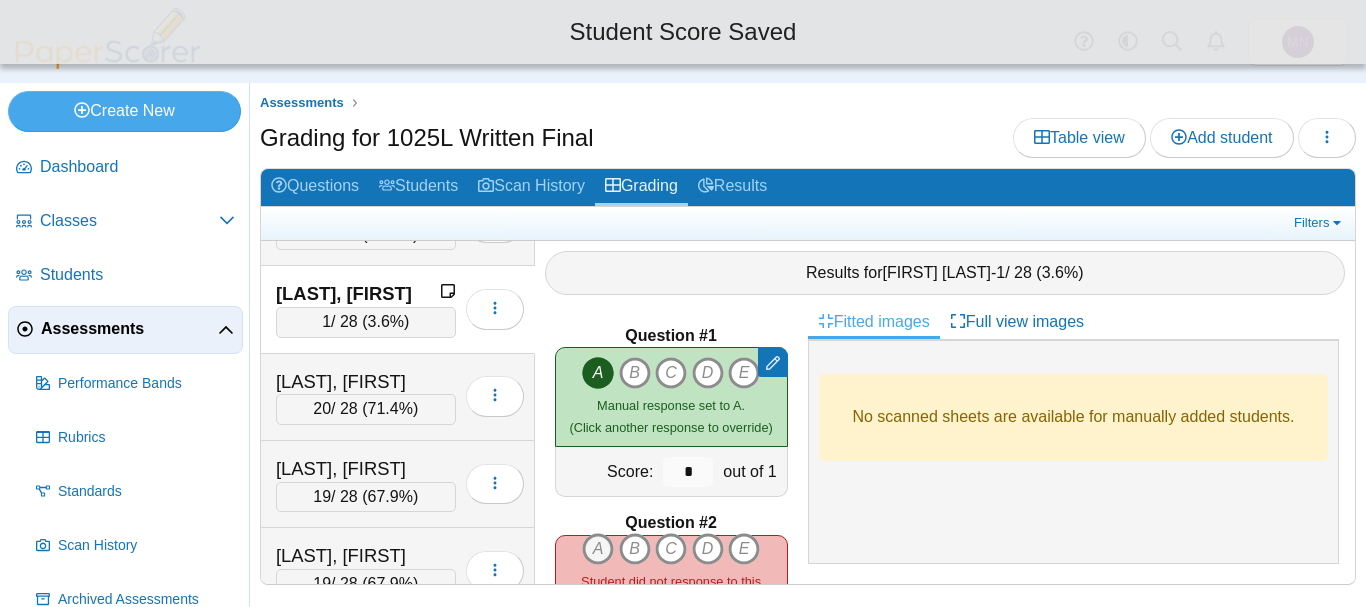 click on "A" at bounding box center (598, 549) 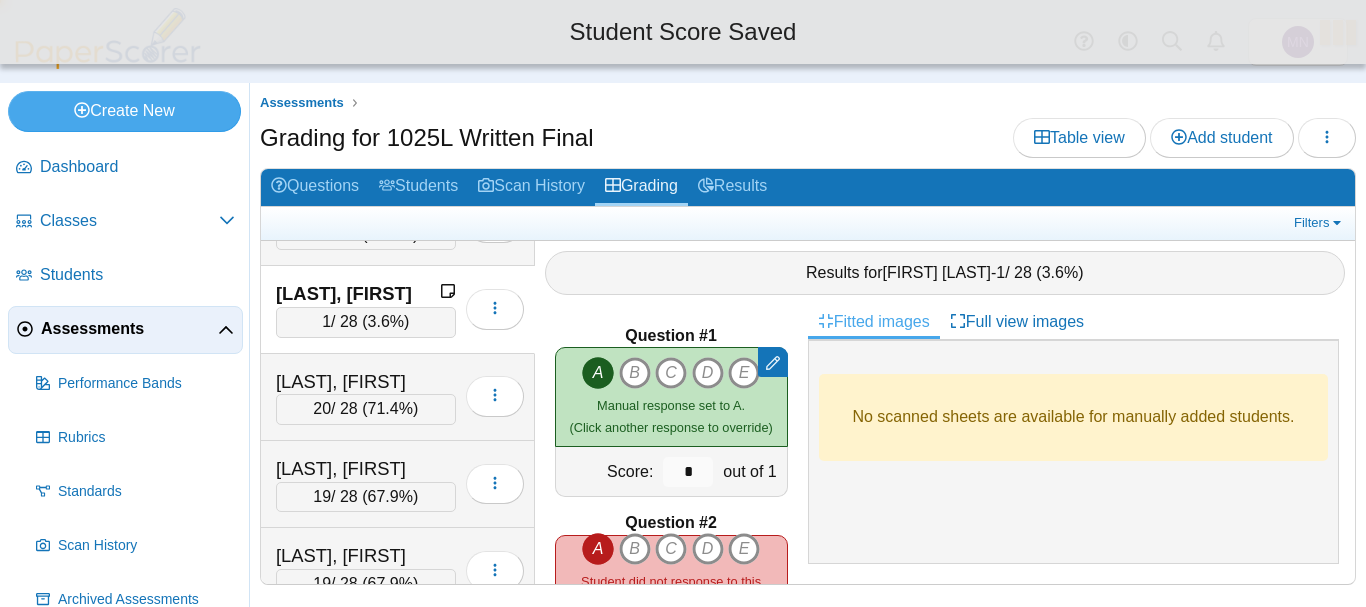 type on "*" 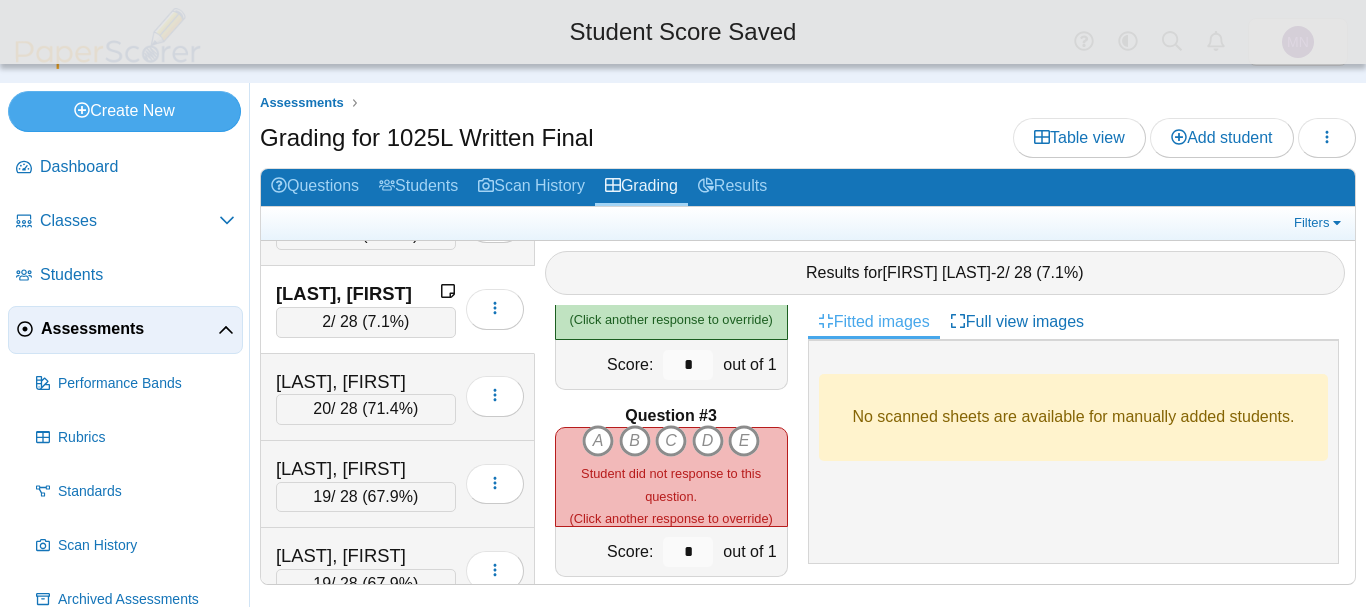 scroll, scrollTop: 299, scrollLeft: 0, axis: vertical 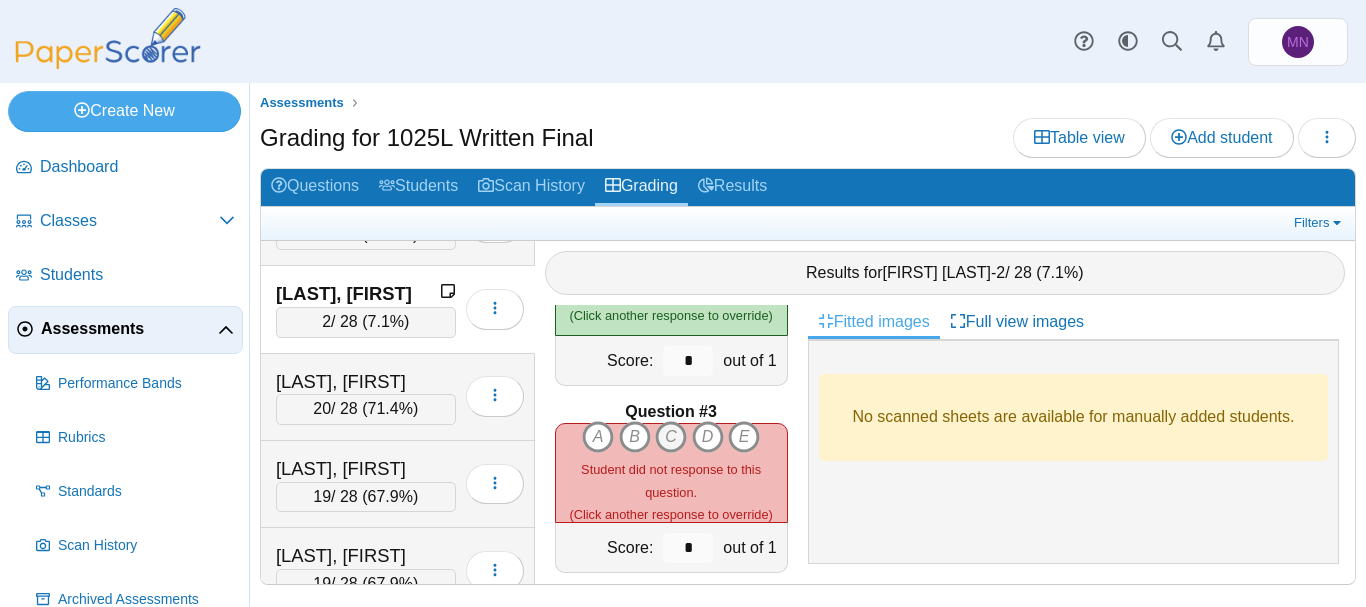 click on "C" at bounding box center (671, 437) 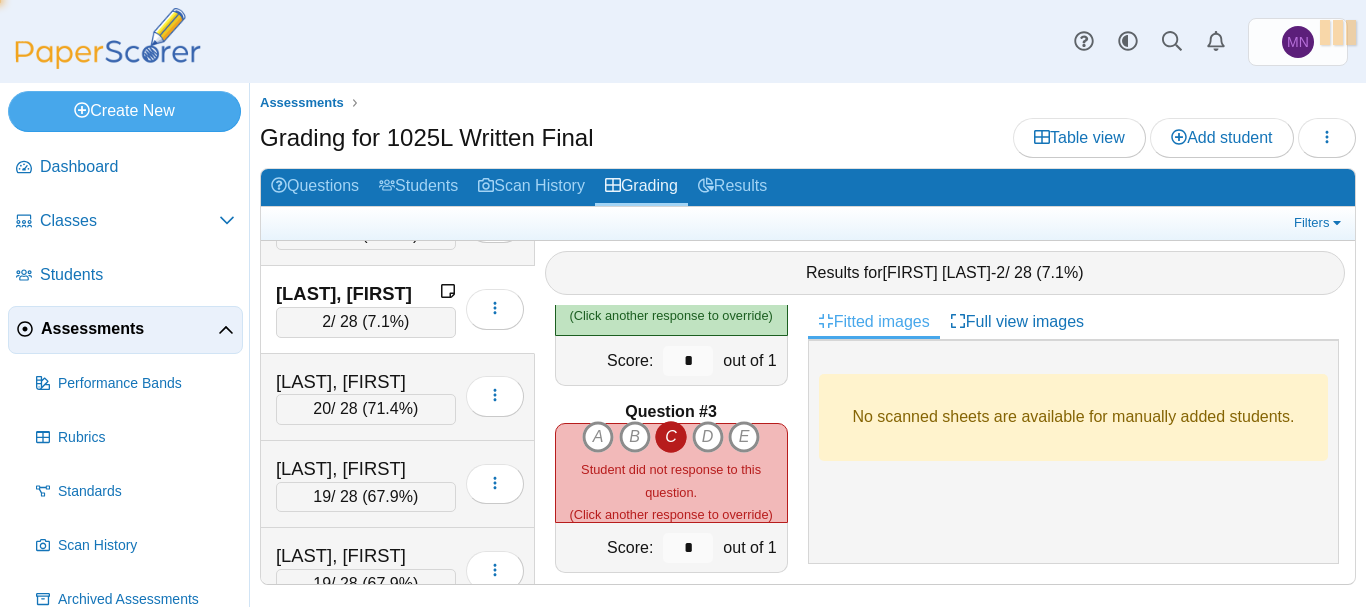 type on "*" 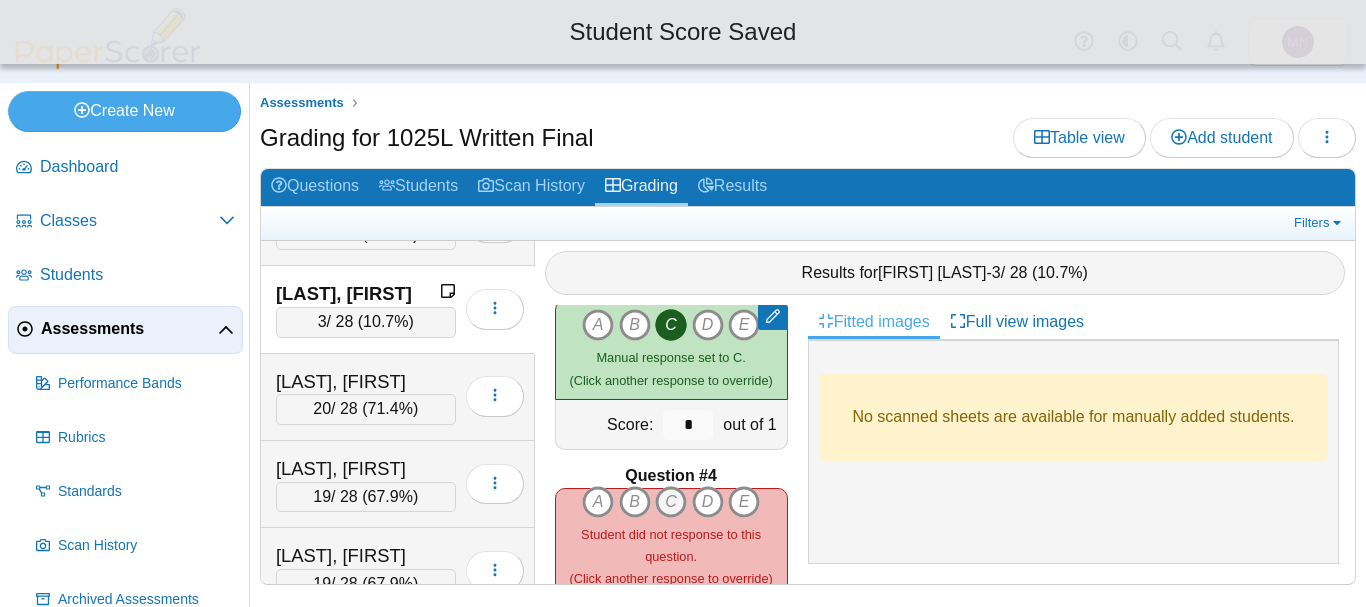 click on "C" at bounding box center [671, 502] 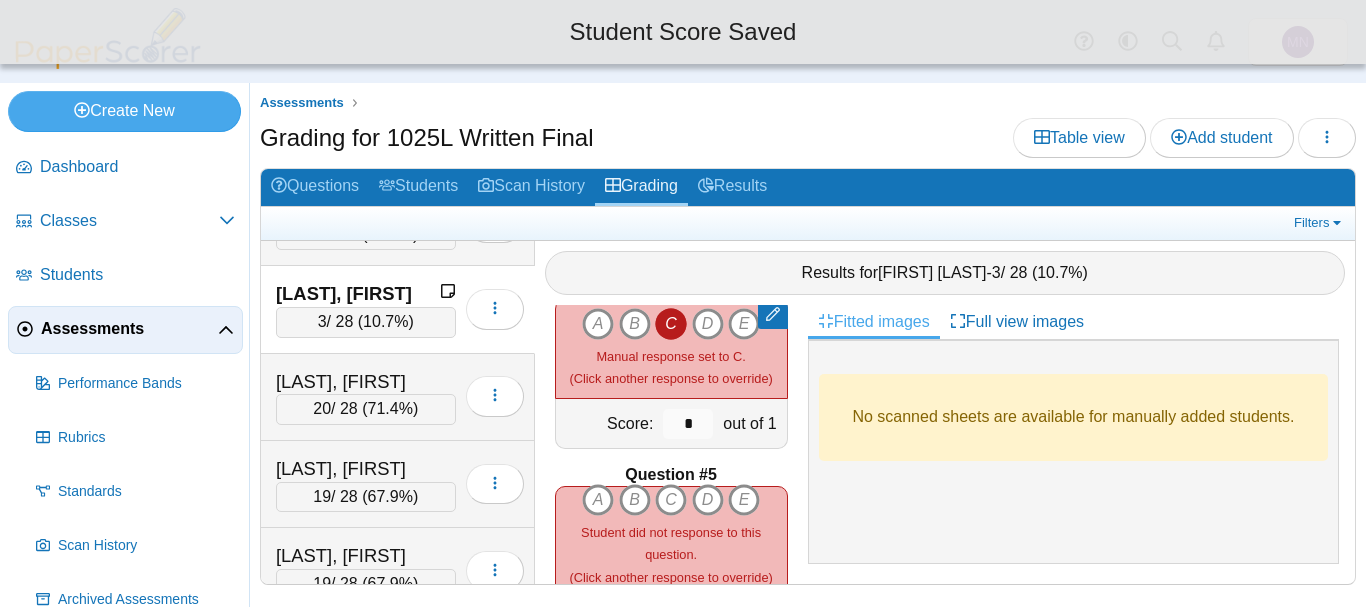 scroll, scrollTop: 620, scrollLeft: 0, axis: vertical 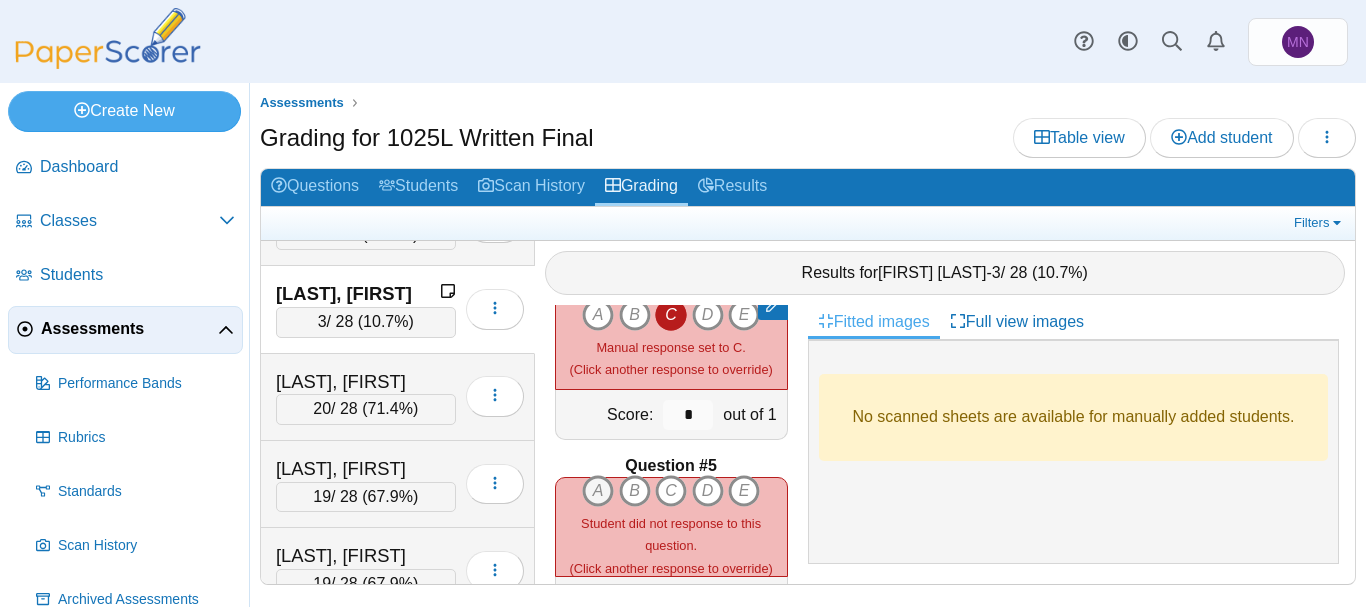 click on "A" at bounding box center (598, 491) 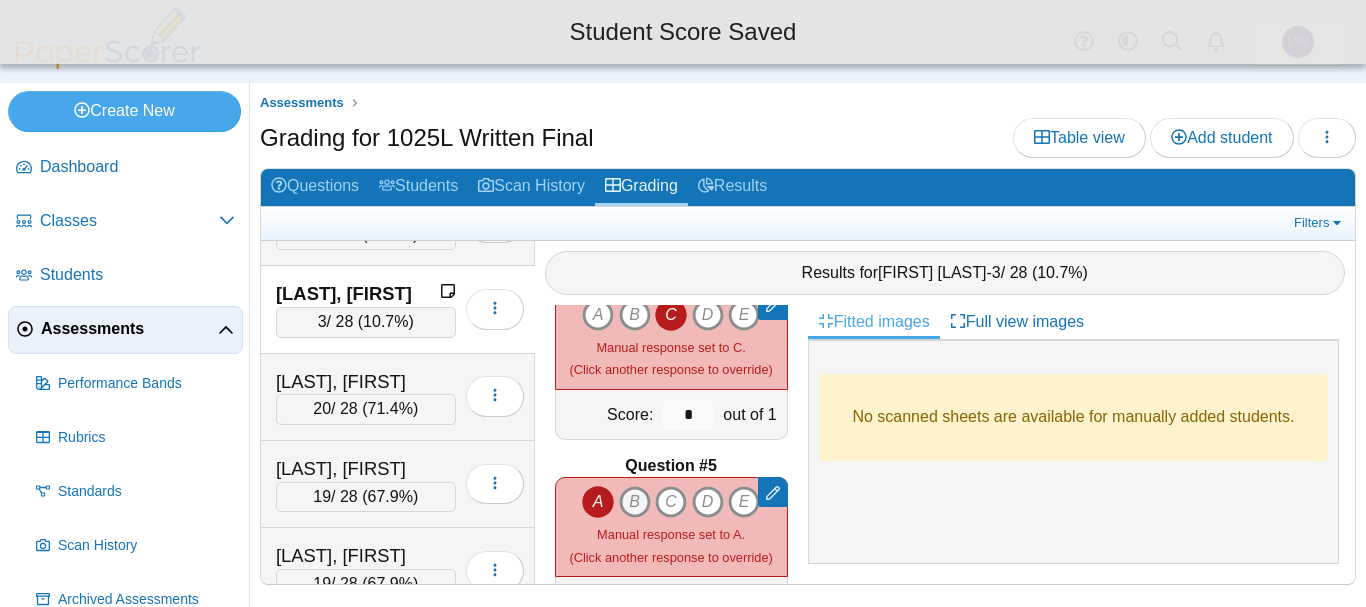 click on "B" at bounding box center (635, 502) 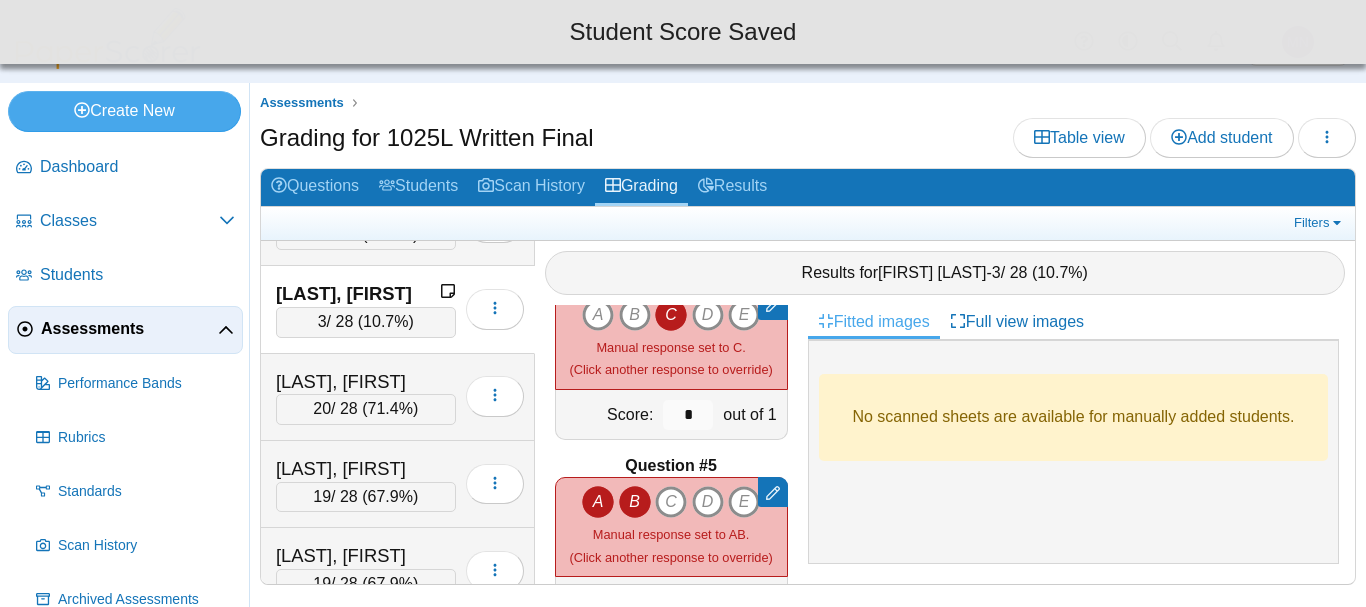 click on "A" at bounding box center [598, 502] 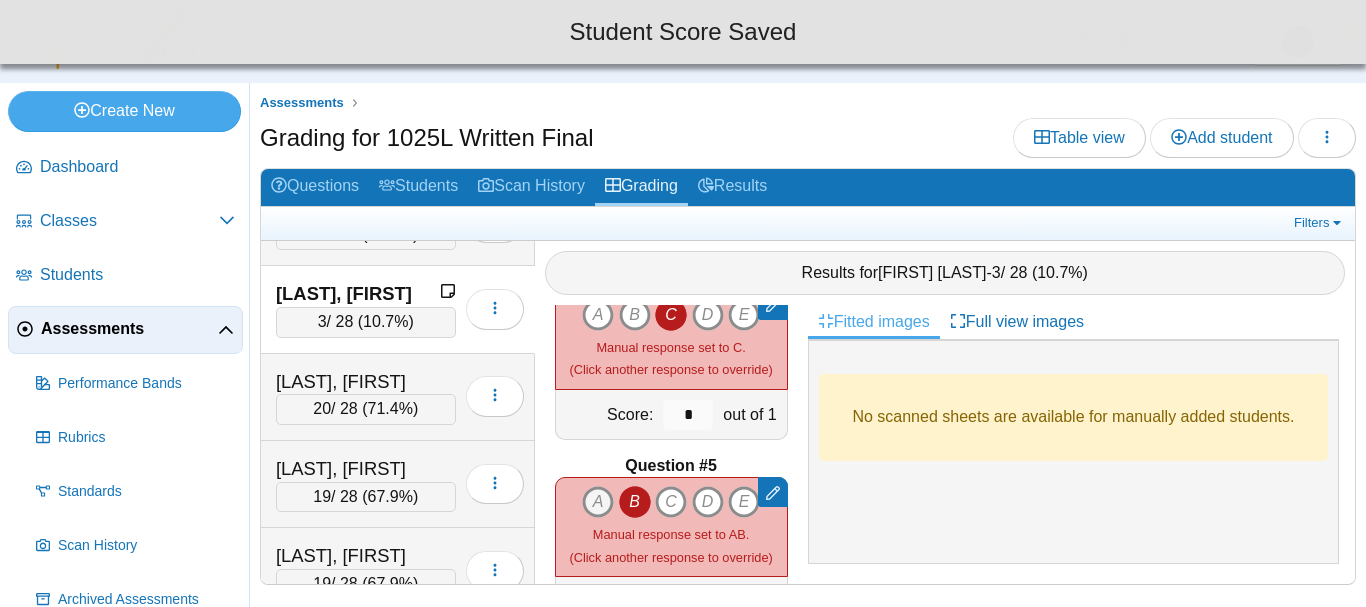 type on "*" 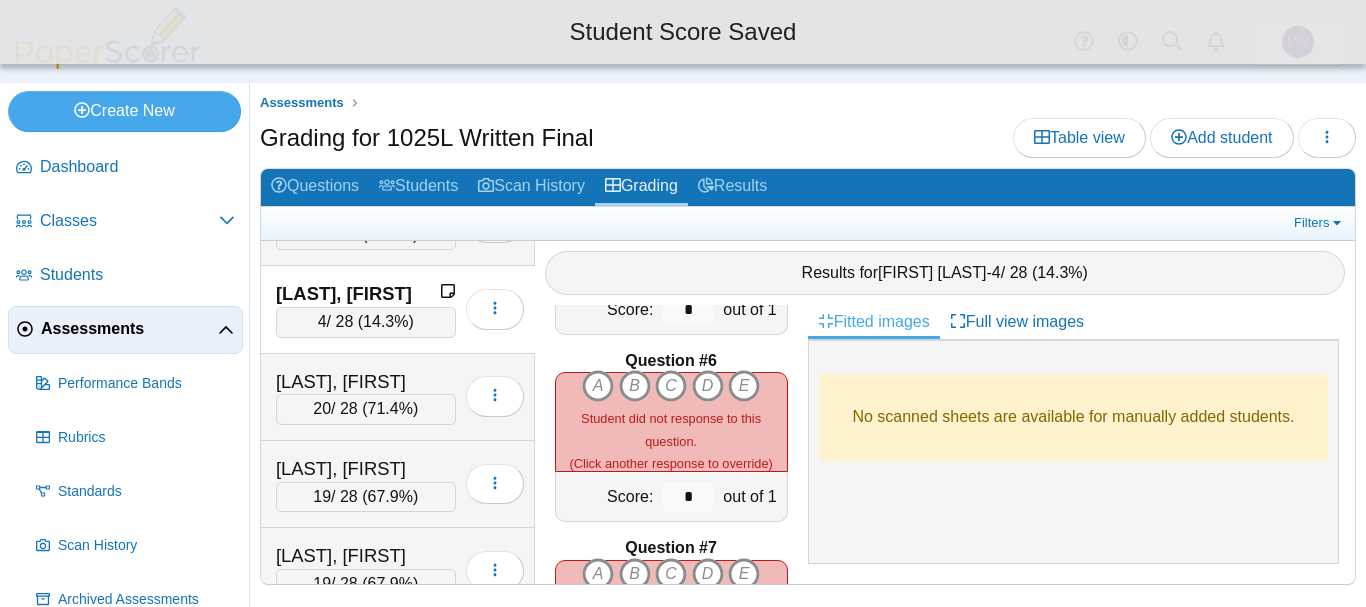 scroll, scrollTop: 915, scrollLeft: 0, axis: vertical 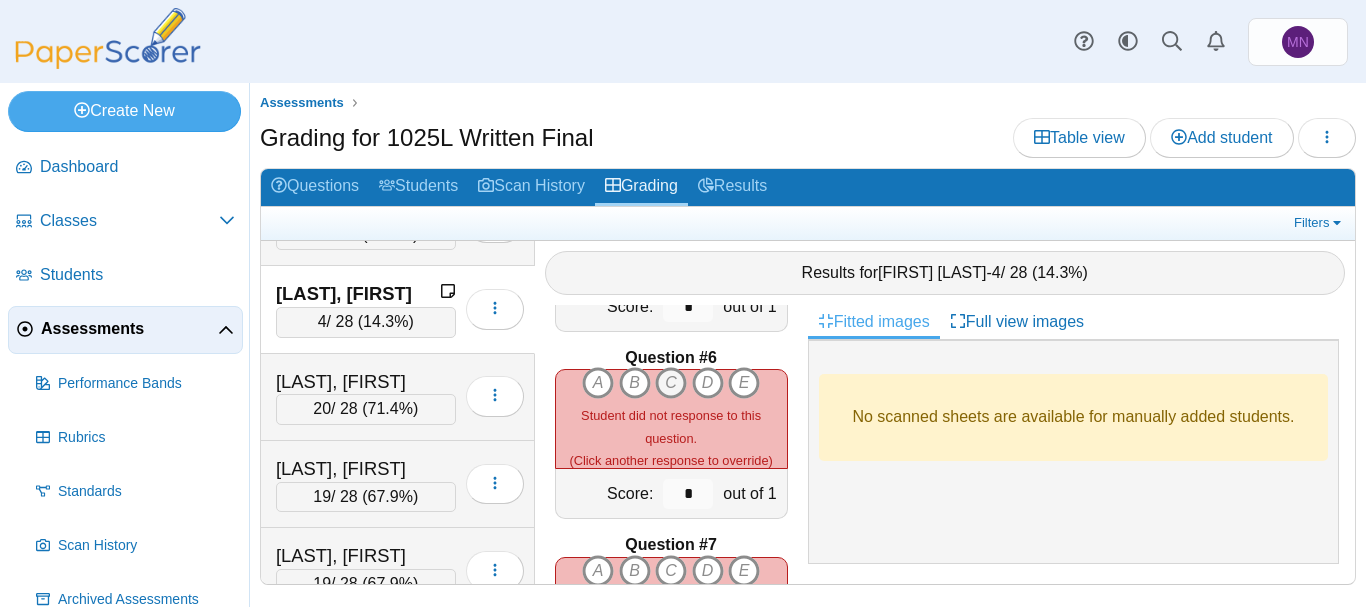 click on "C" at bounding box center (671, 383) 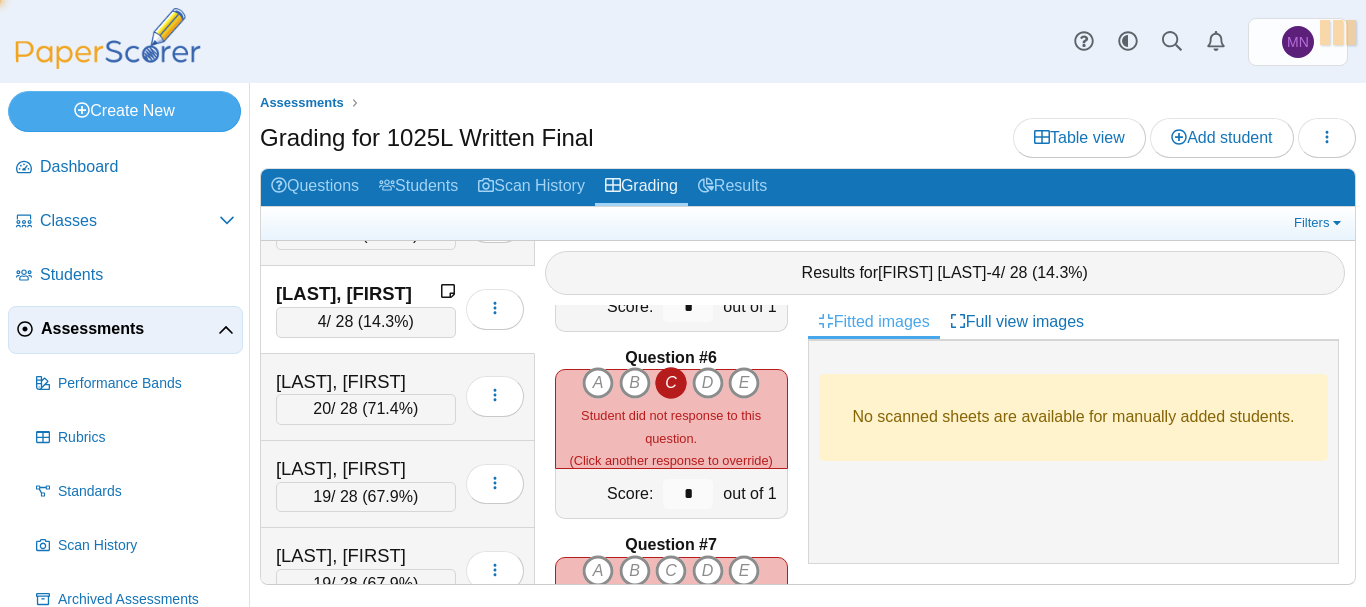 type on "*" 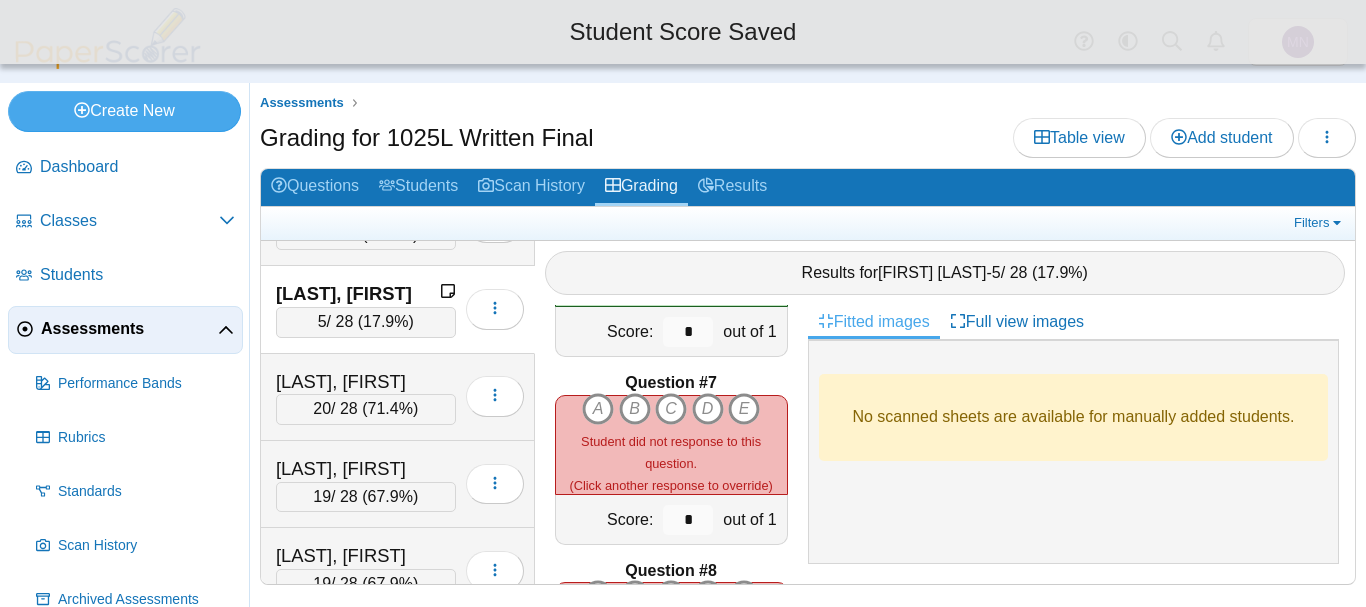 scroll, scrollTop: 1079, scrollLeft: 0, axis: vertical 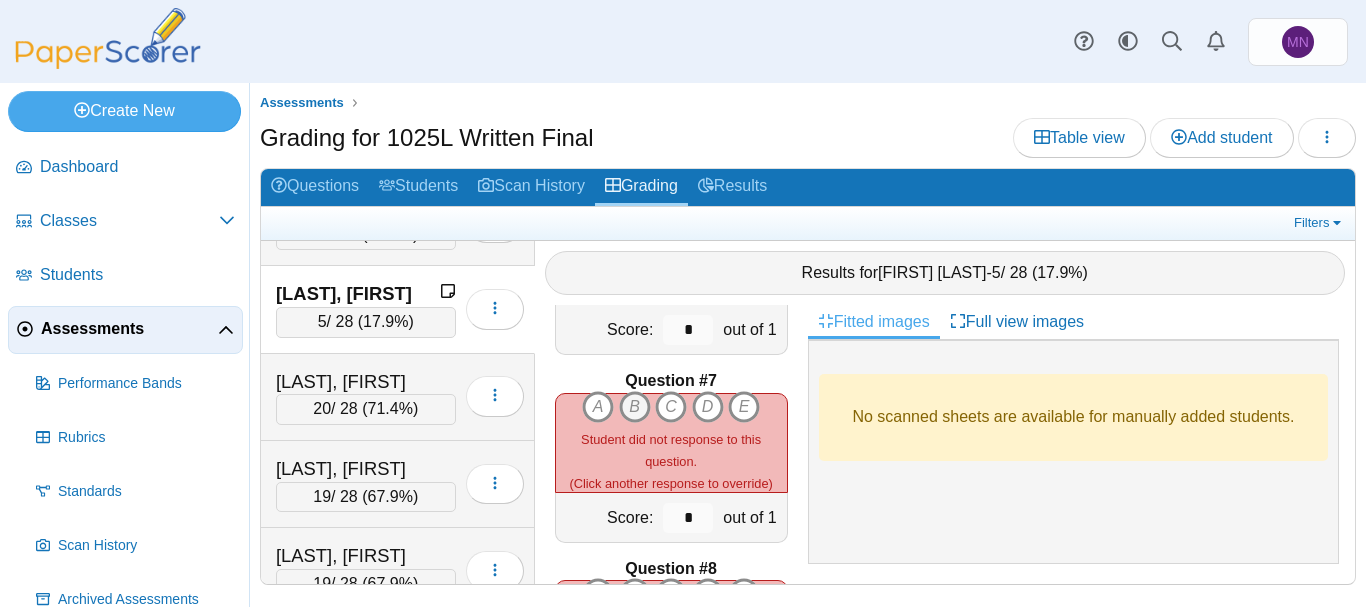 click on "B" at bounding box center [635, 407] 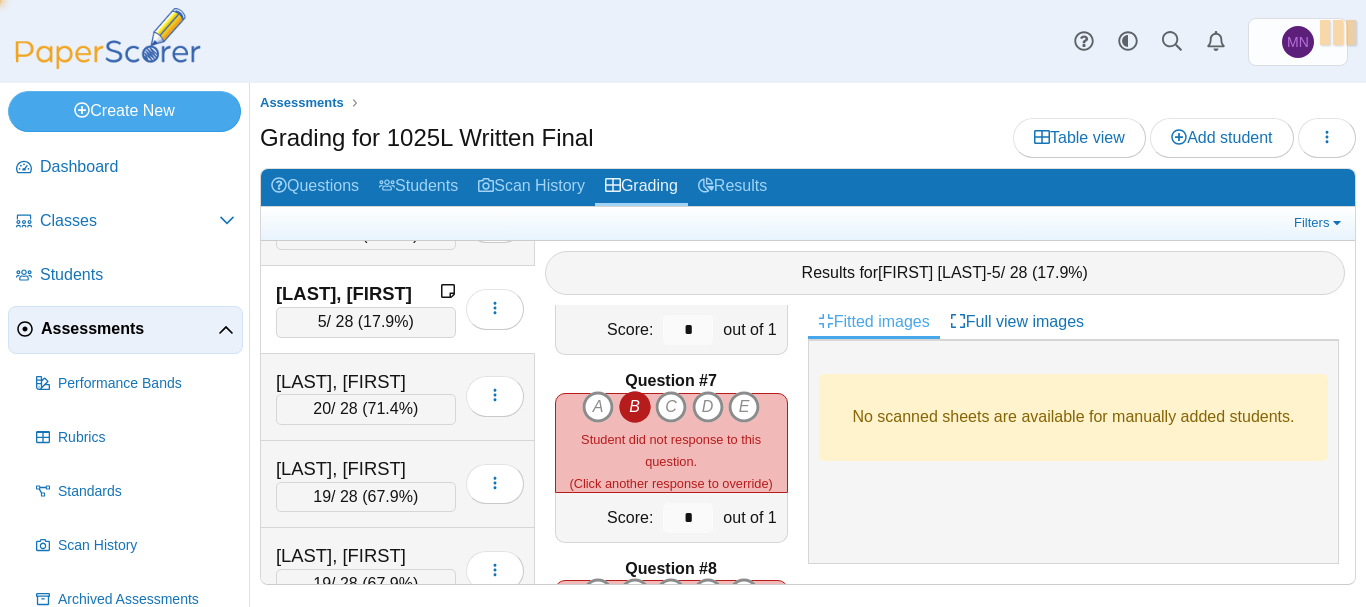 type on "*" 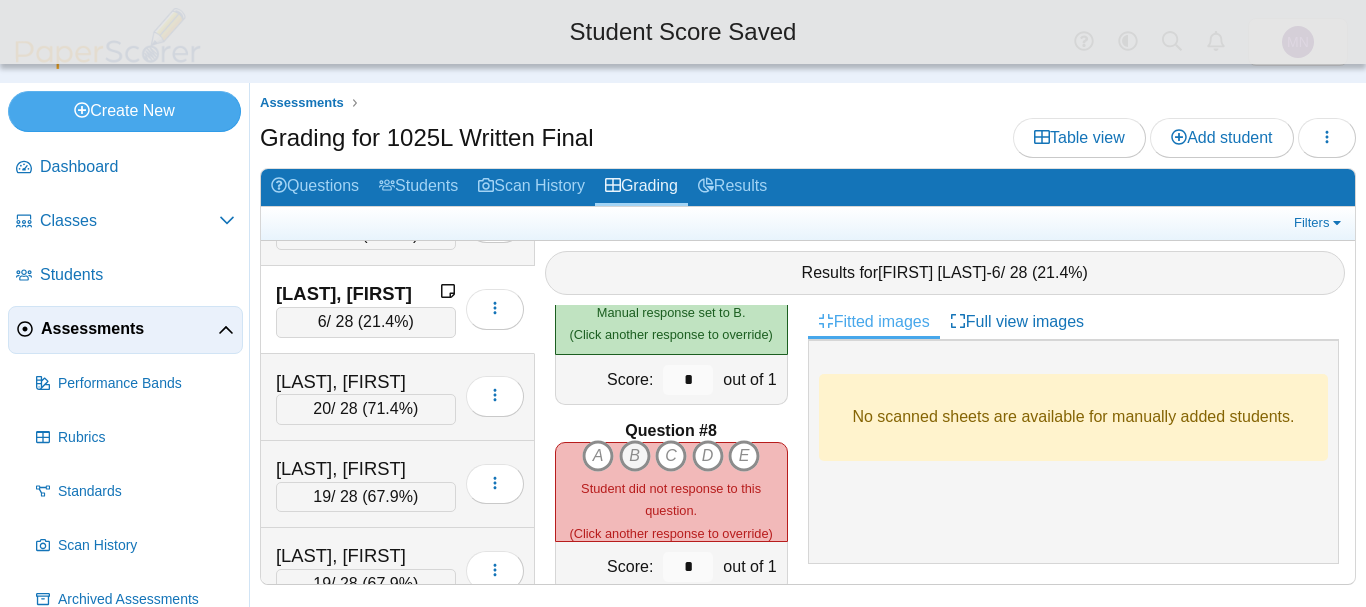 click on "B" at bounding box center (635, 456) 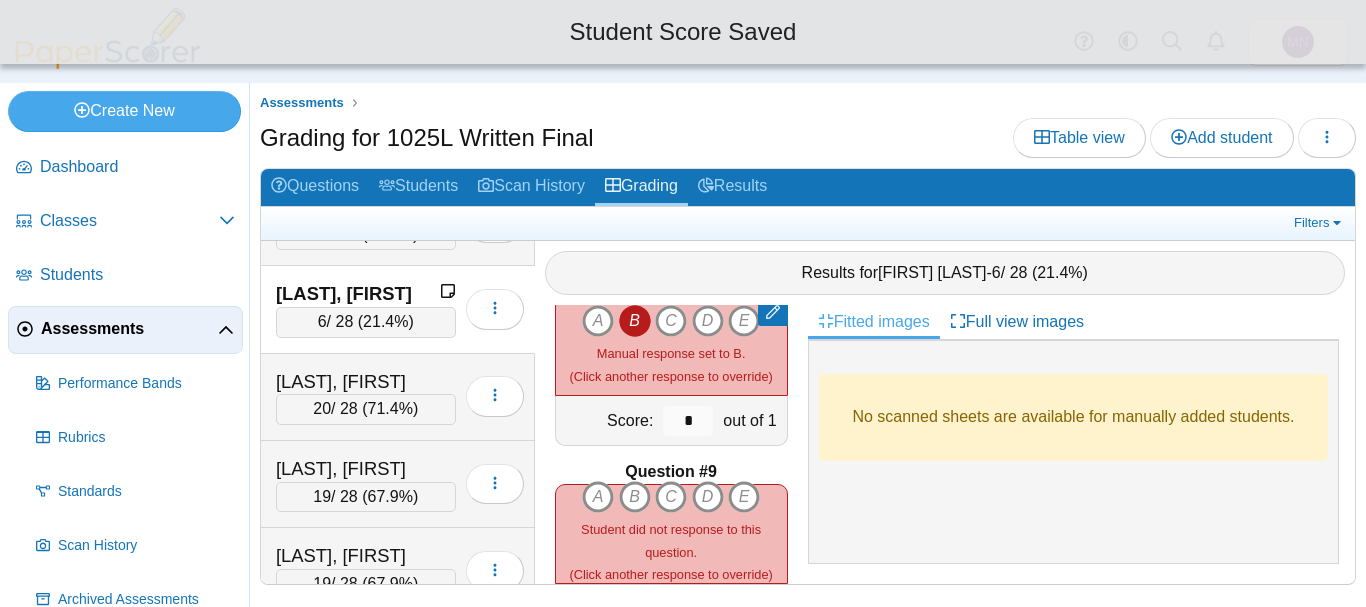 scroll, scrollTop: 1380, scrollLeft: 0, axis: vertical 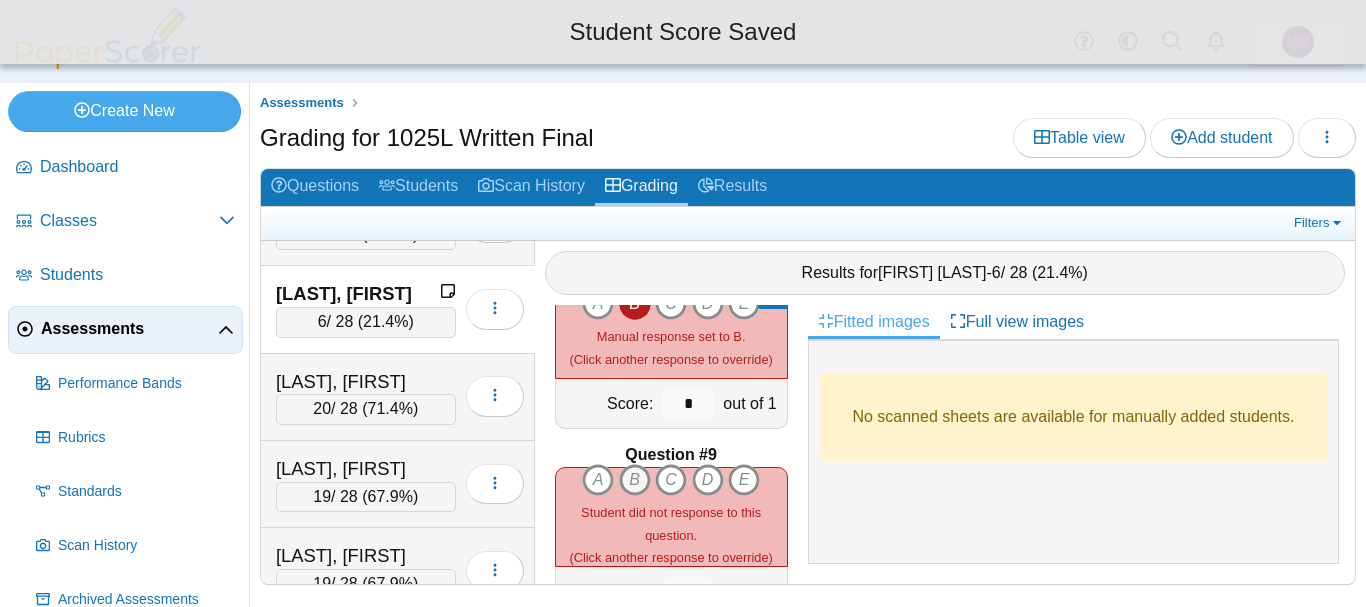 click on "B" at bounding box center [635, 480] 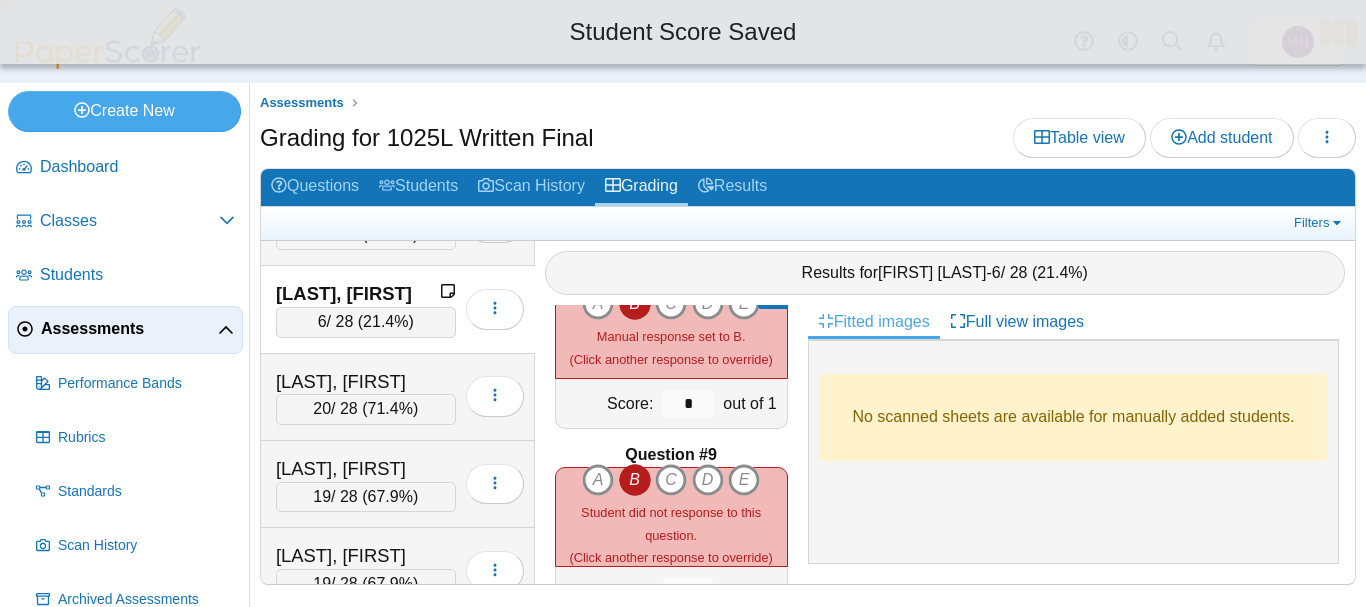 type on "*" 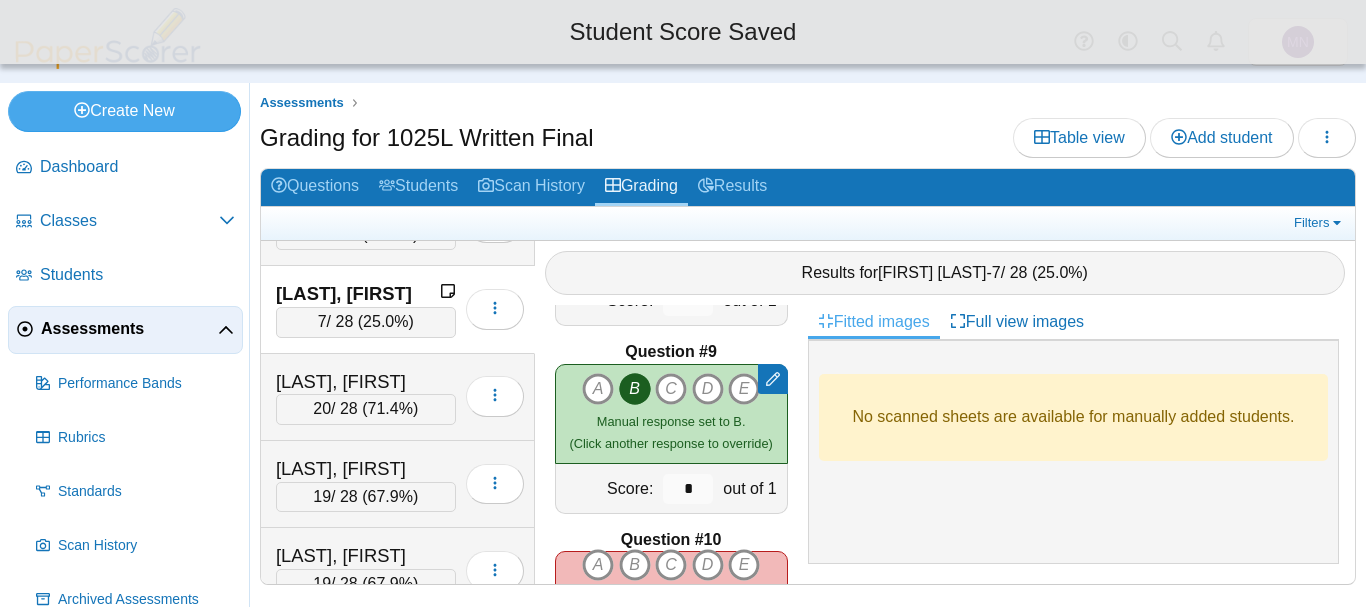 scroll, scrollTop: 1491, scrollLeft: 0, axis: vertical 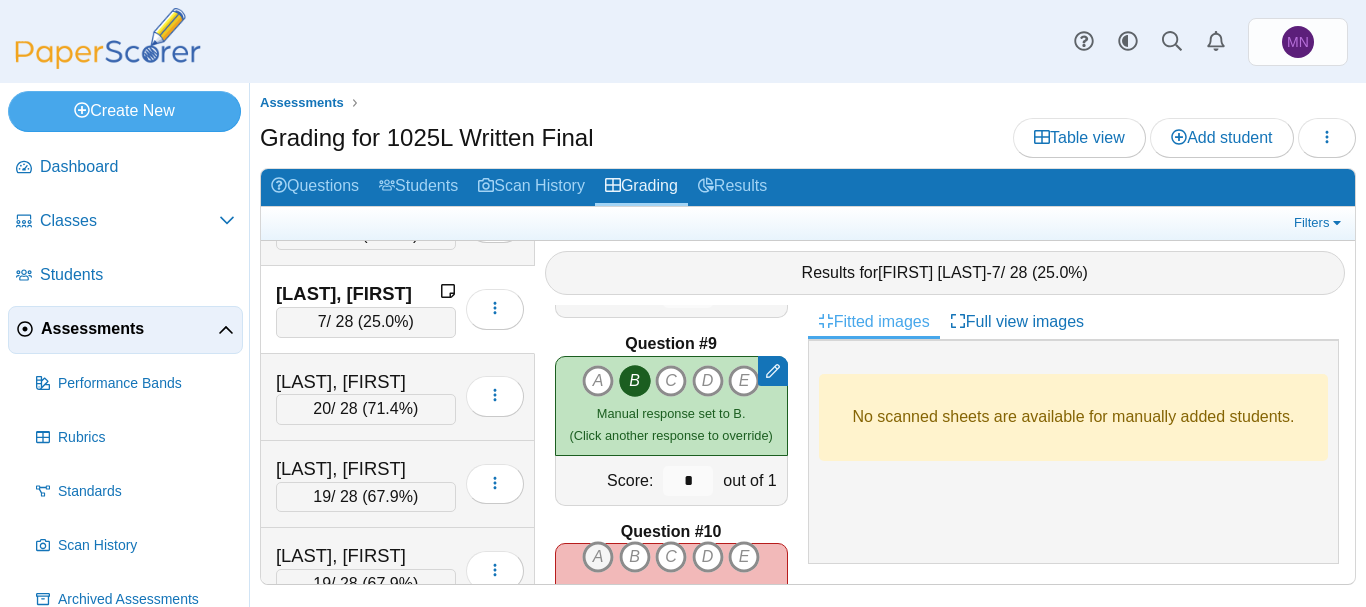 click on "A" at bounding box center [598, 557] 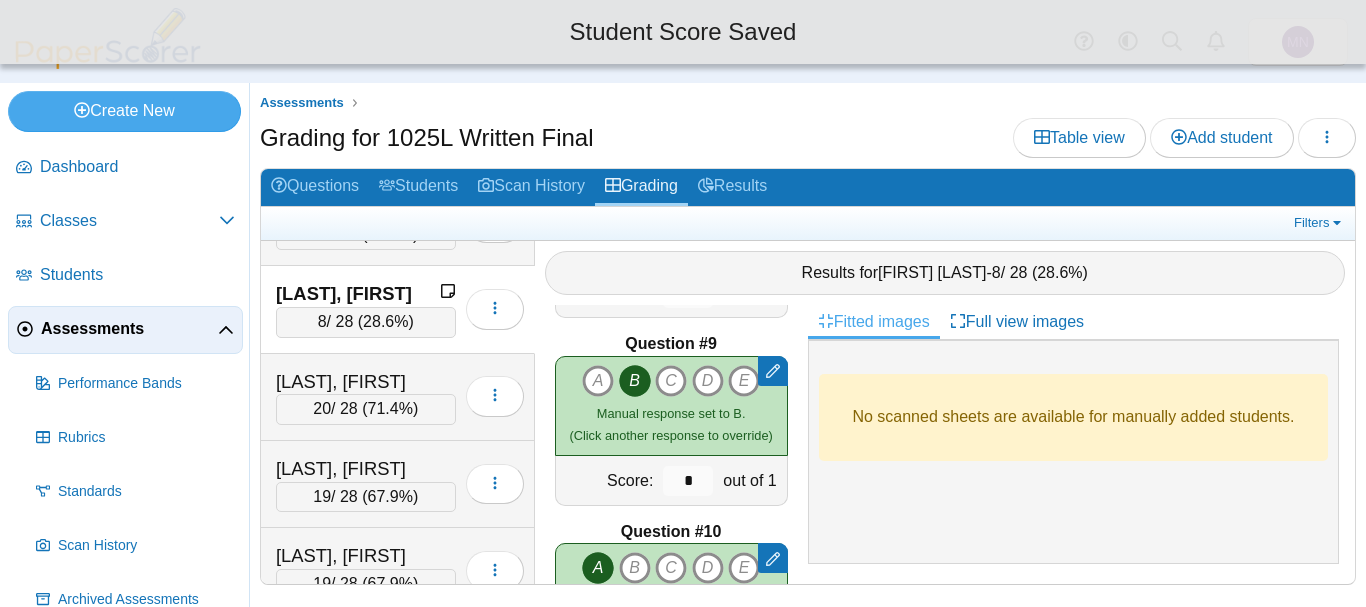 type on "*" 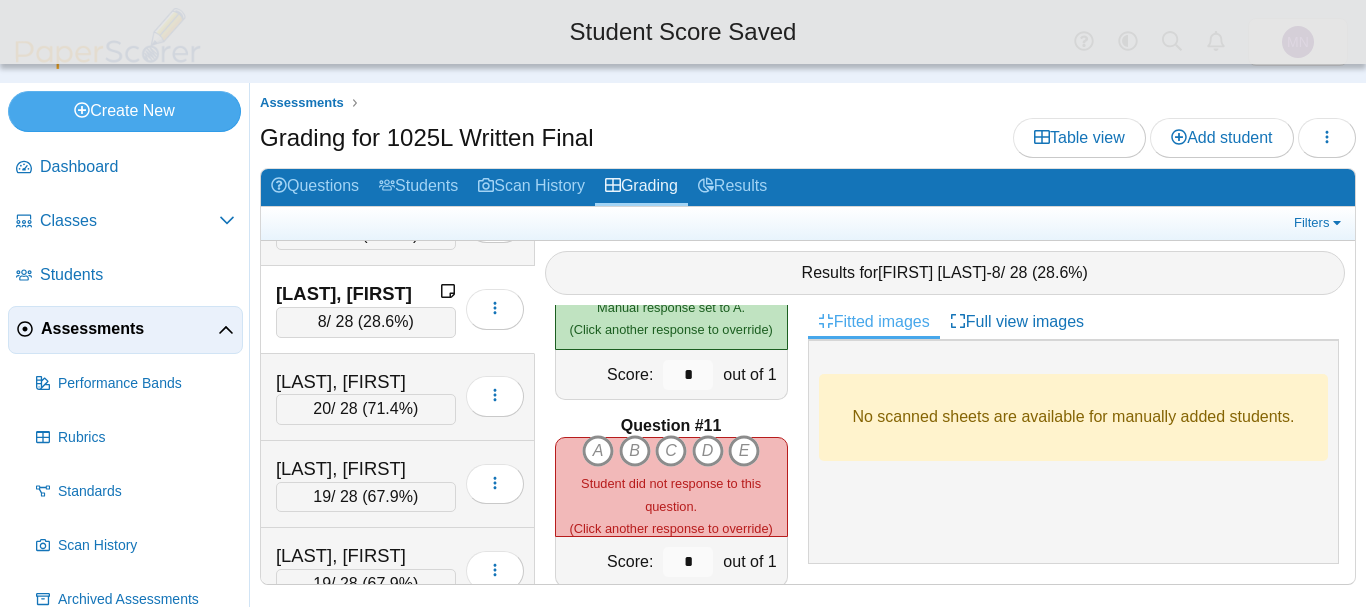 scroll, scrollTop: 1791, scrollLeft: 0, axis: vertical 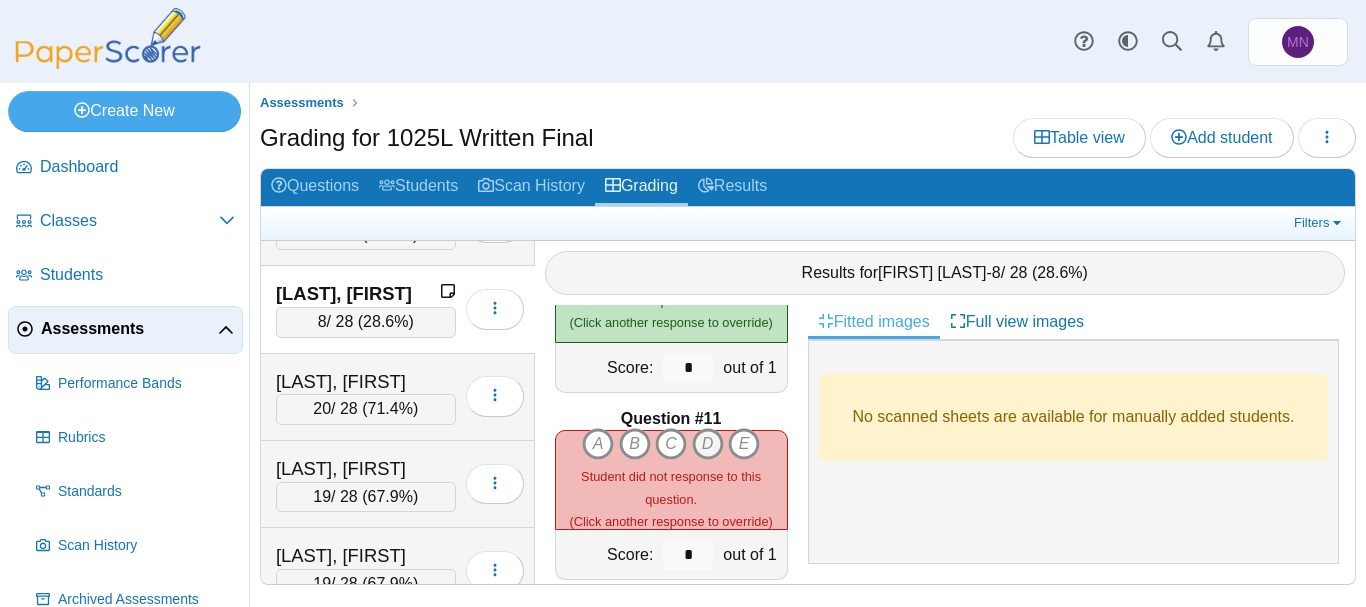 click on "D" at bounding box center [708, 444] 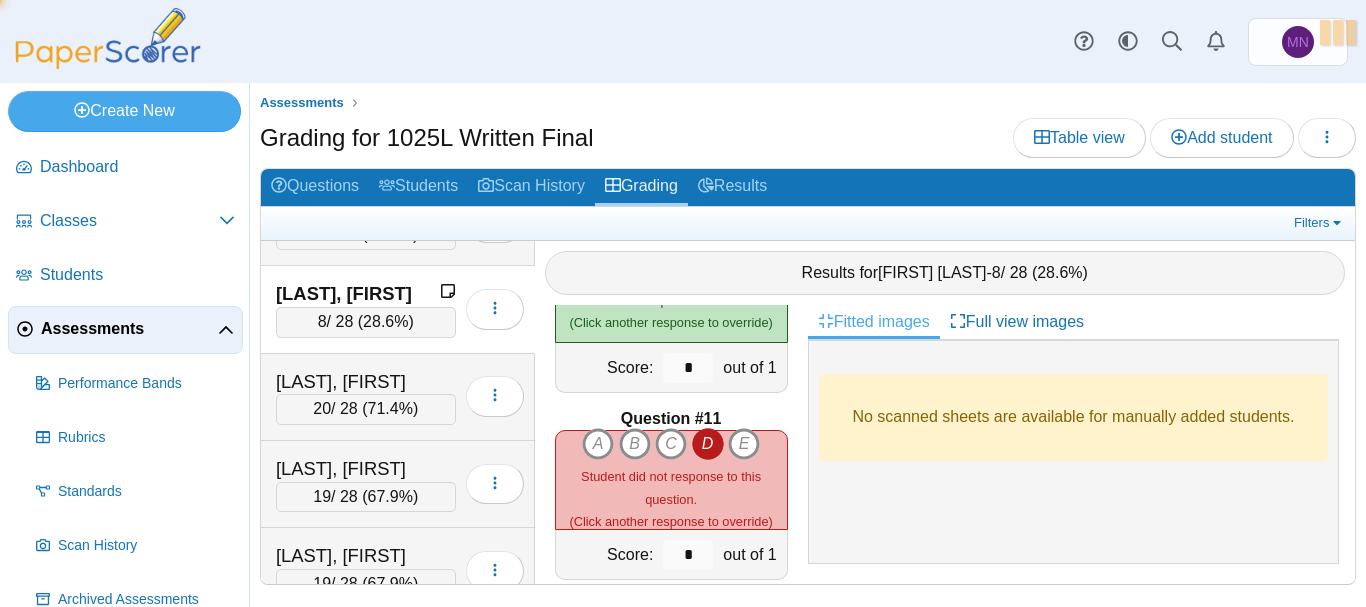 type on "*" 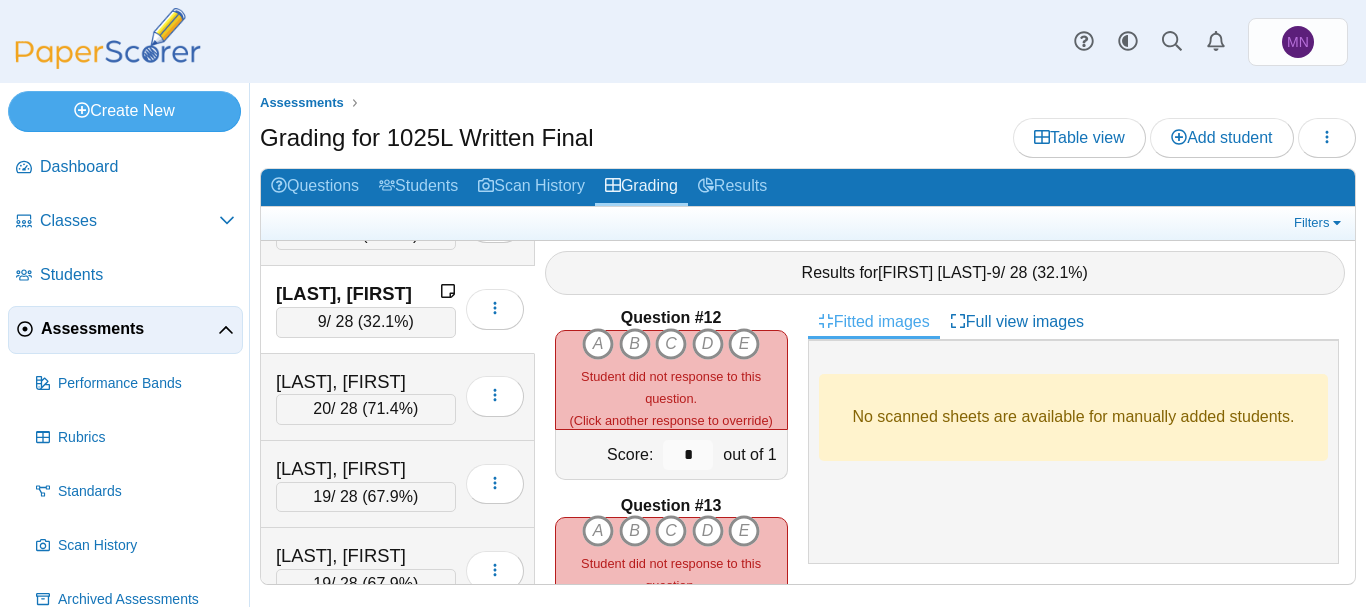 scroll, scrollTop: 2076, scrollLeft: 0, axis: vertical 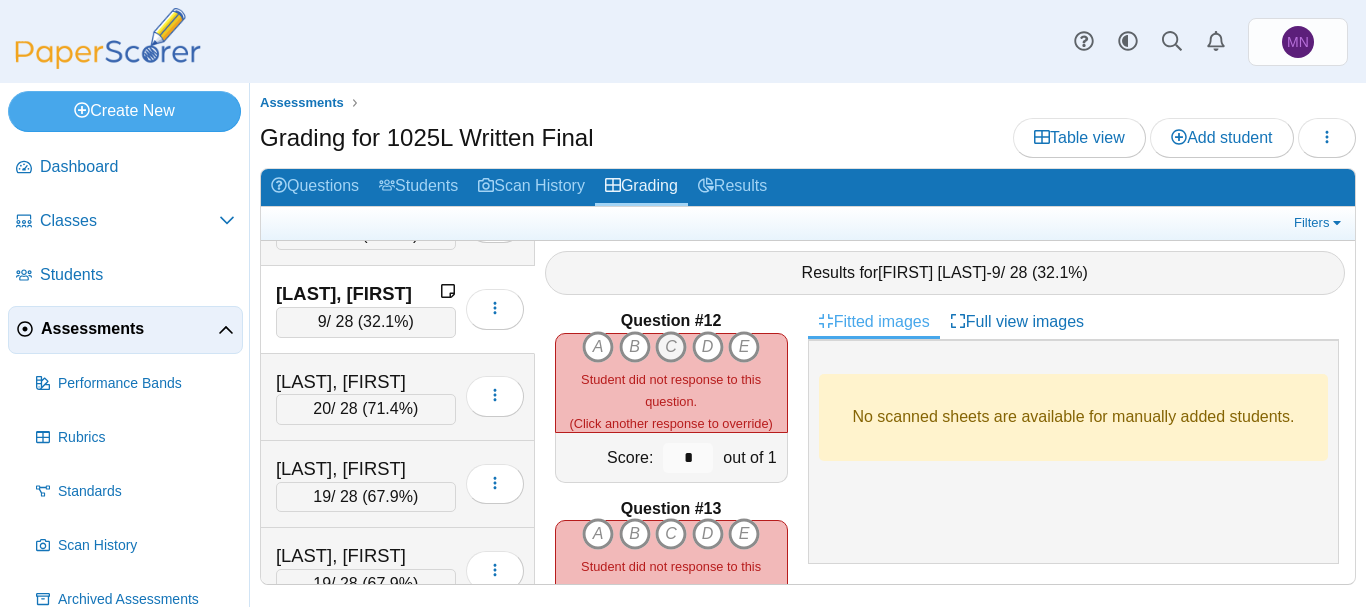 click on "C" at bounding box center [671, 347] 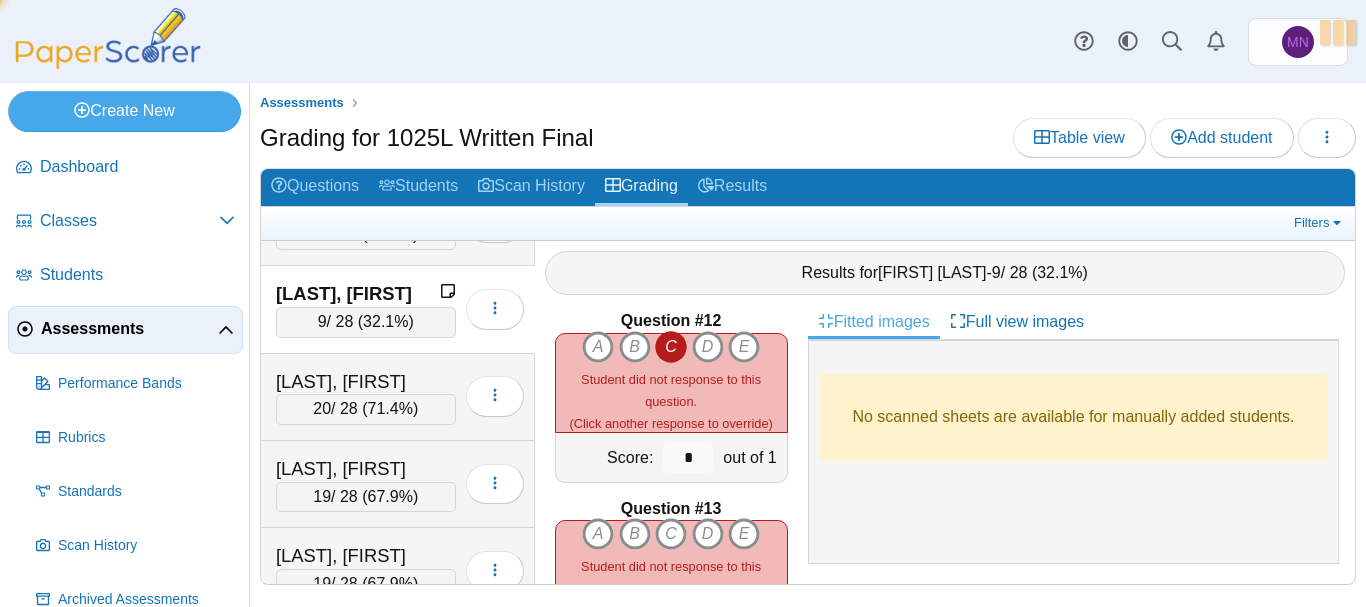 type on "*" 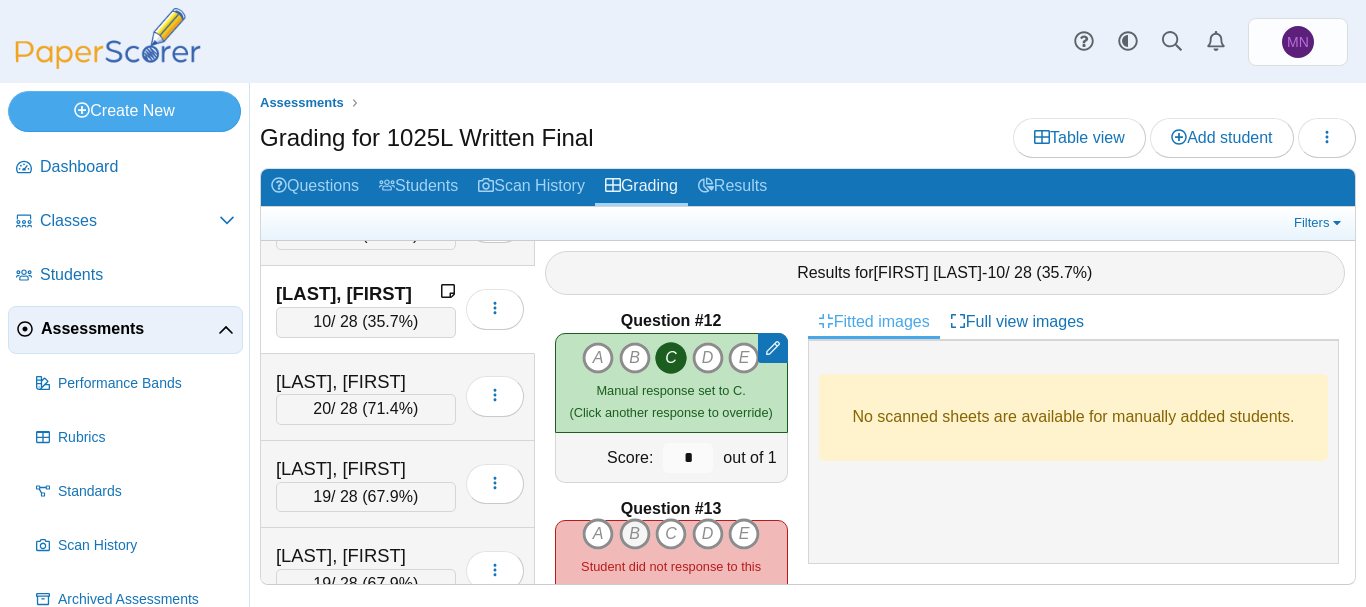 click on "B" at bounding box center [635, 534] 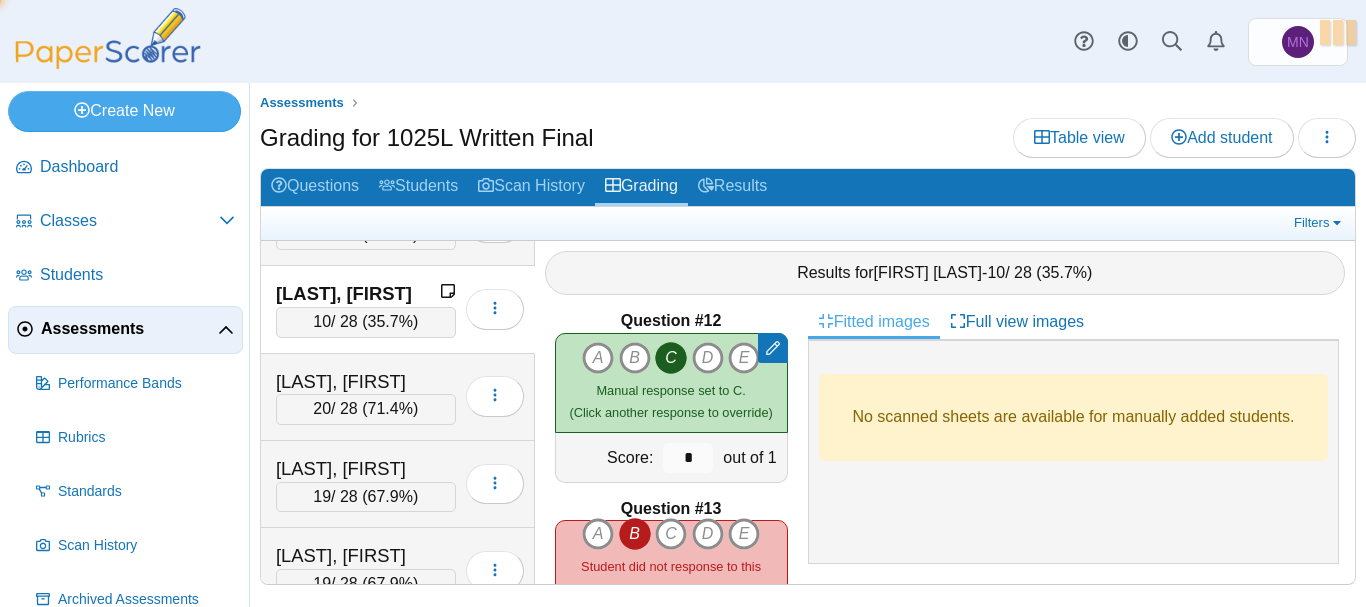type on "*" 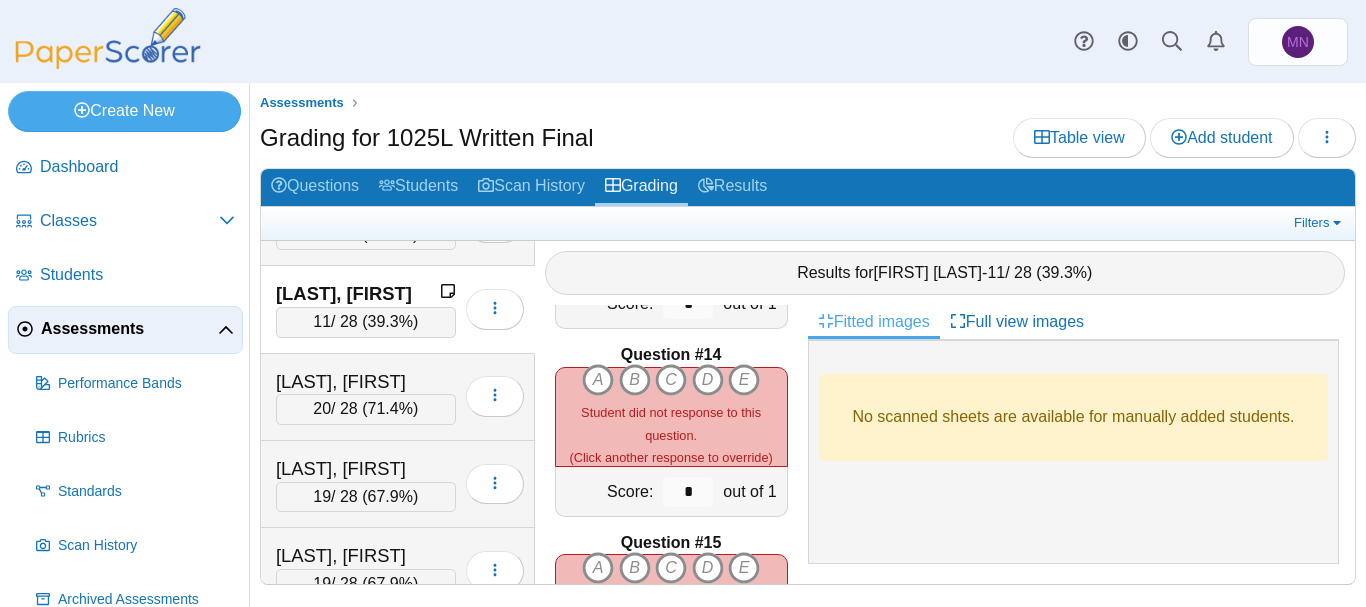 scroll, scrollTop: 2427, scrollLeft: 0, axis: vertical 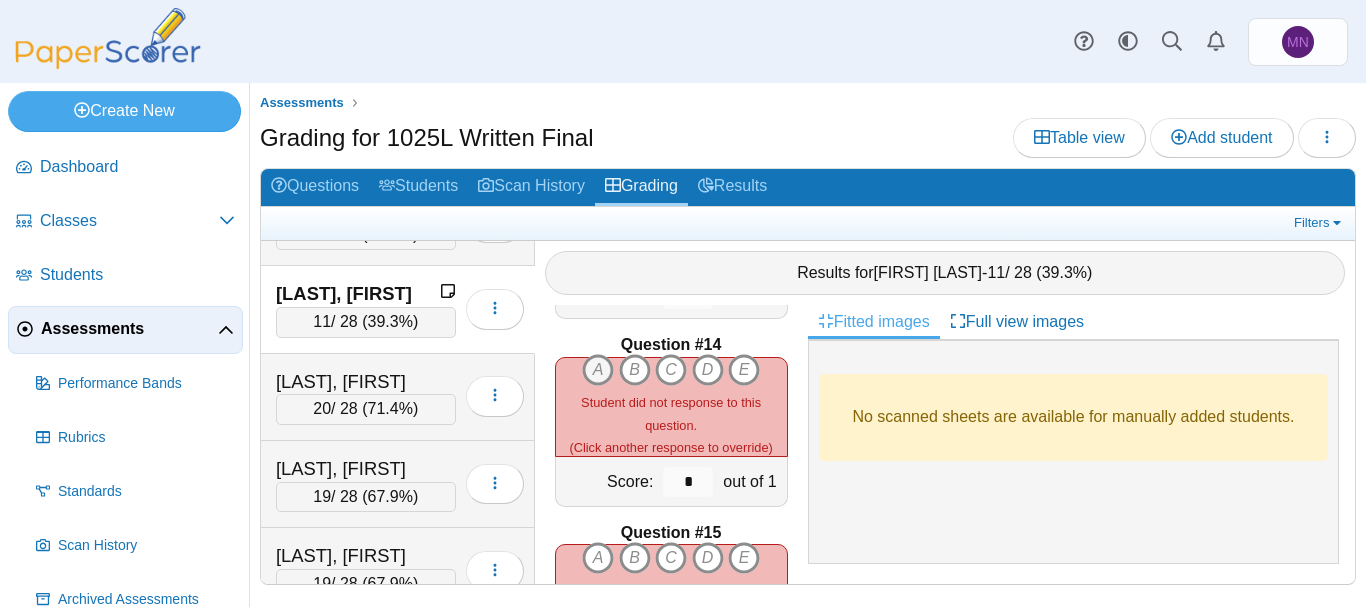 click on "A" at bounding box center (598, 370) 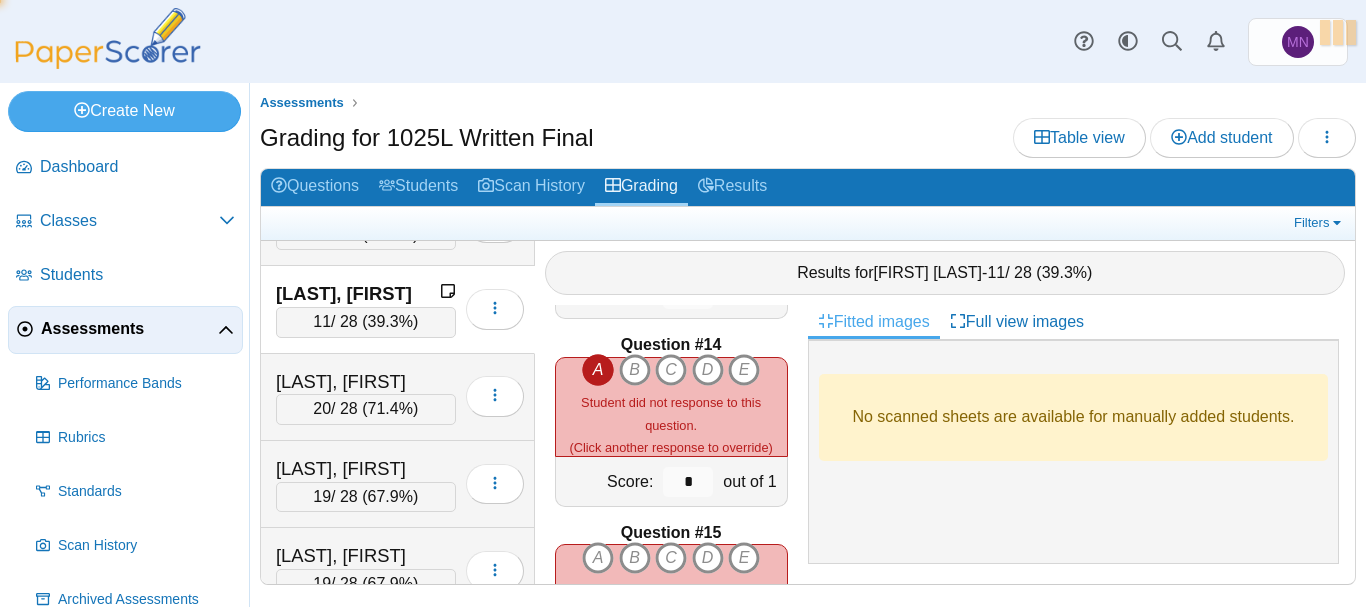 type on "*" 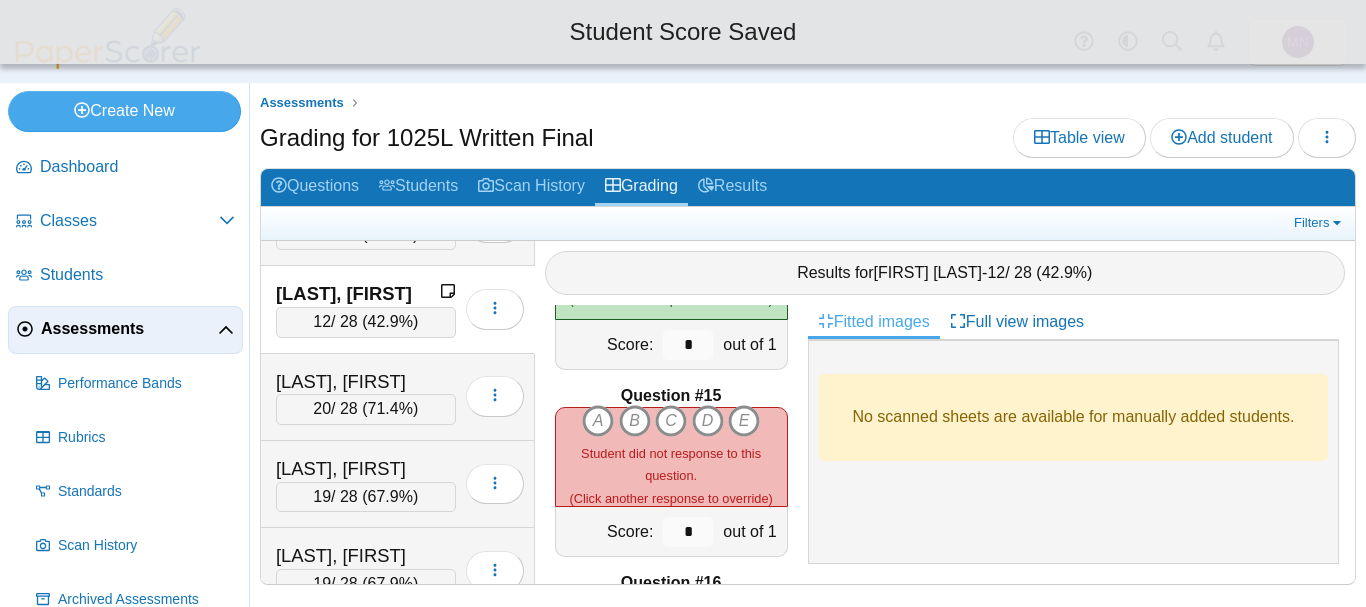 scroll, scrollTop: 2579, scrollLeft: 0, axis: vertical 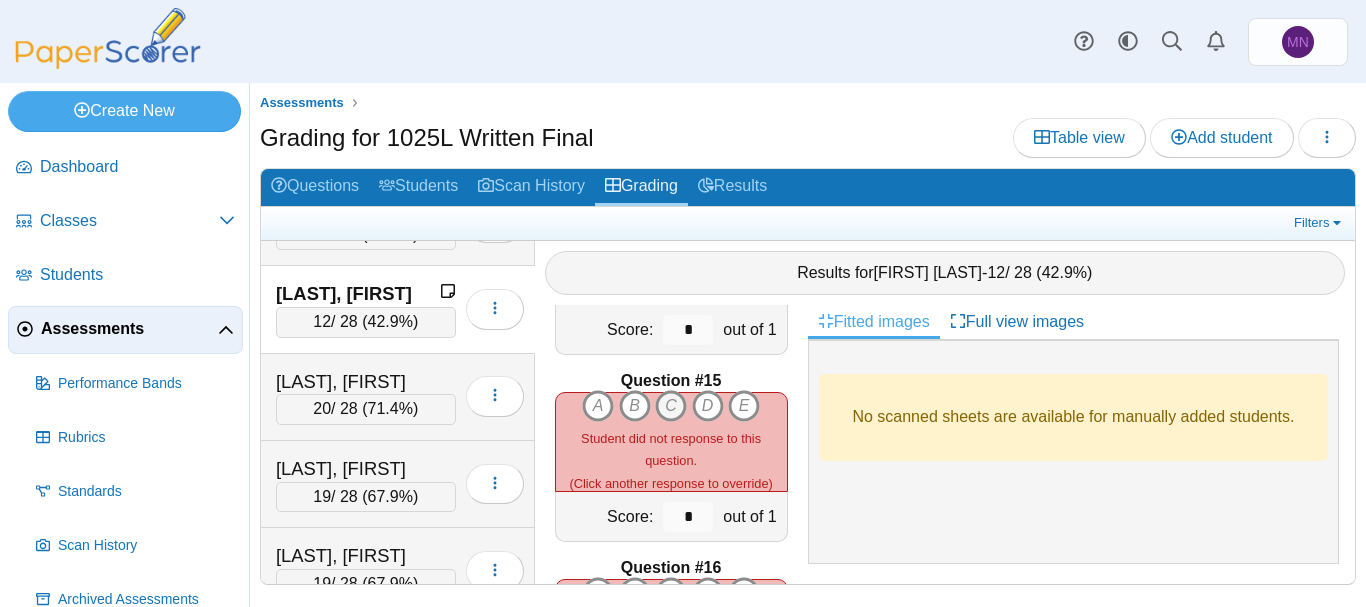 click on "C" at bounding box center (671, 406) 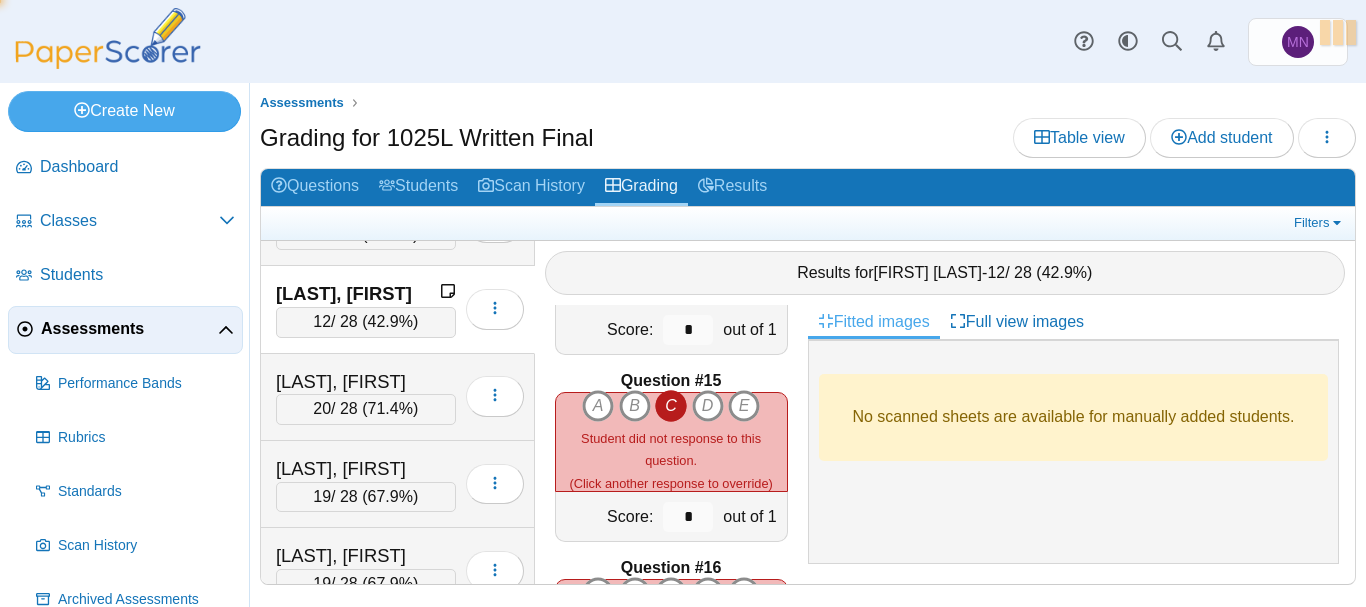 type on "*" 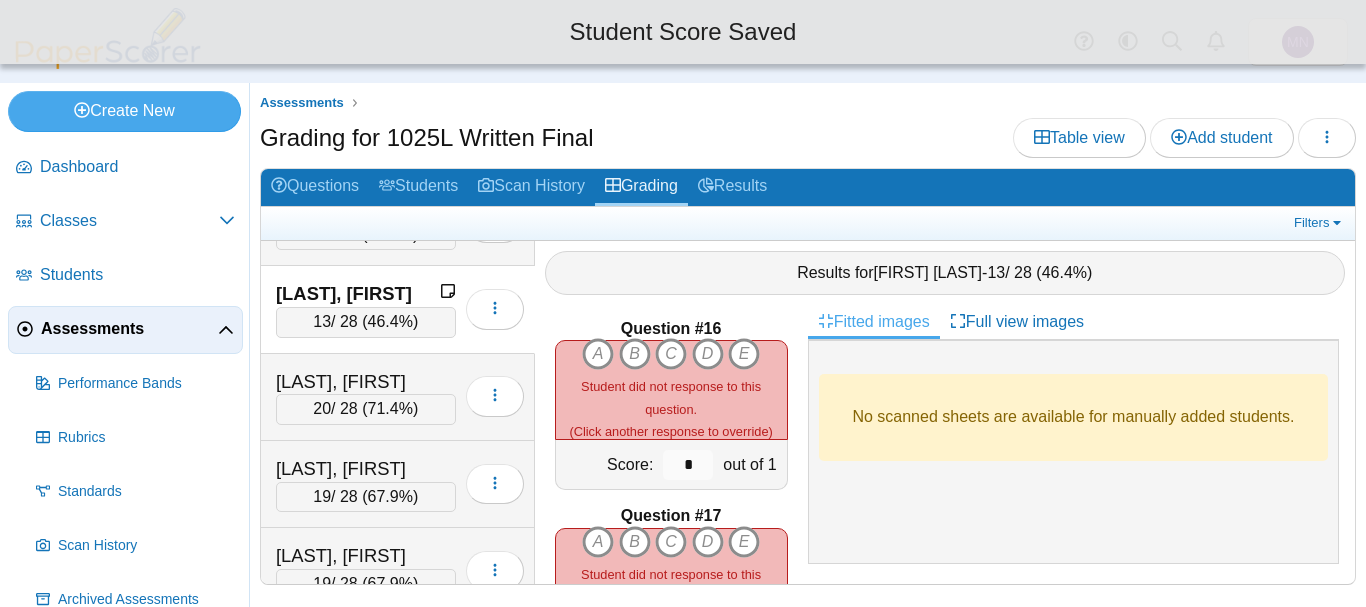 scroll, scrollTop: 2819, scrollLeft: 0, axis: vertical 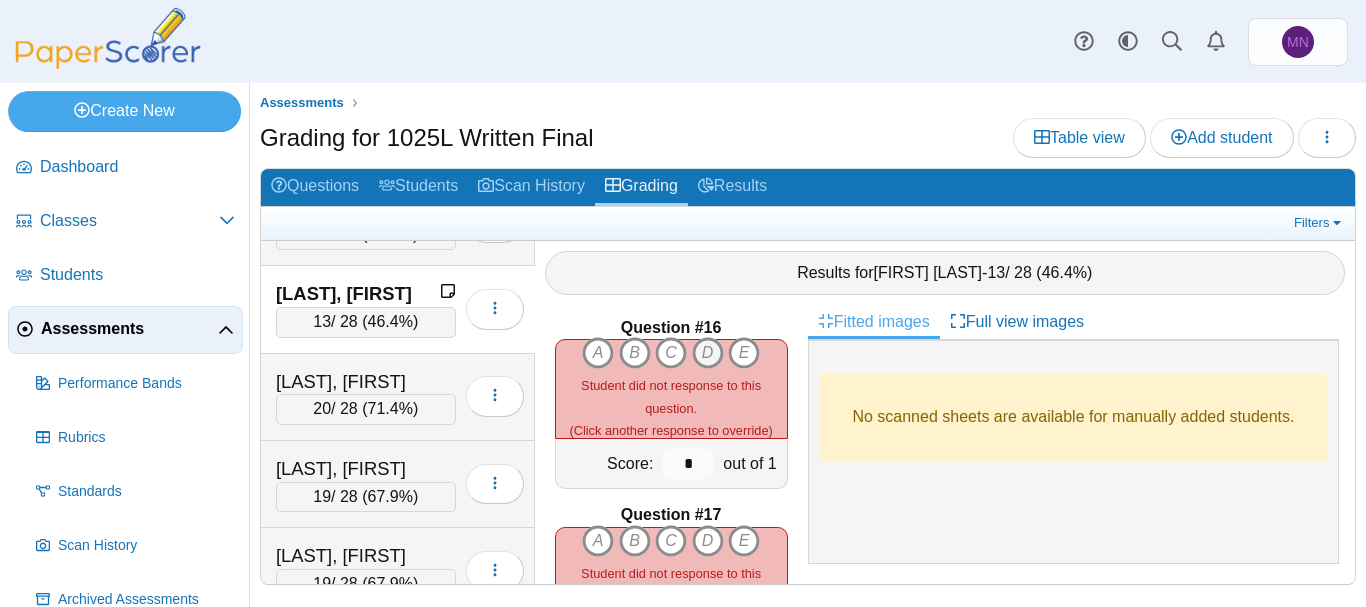click on "D" at bounding box center [708, 353] 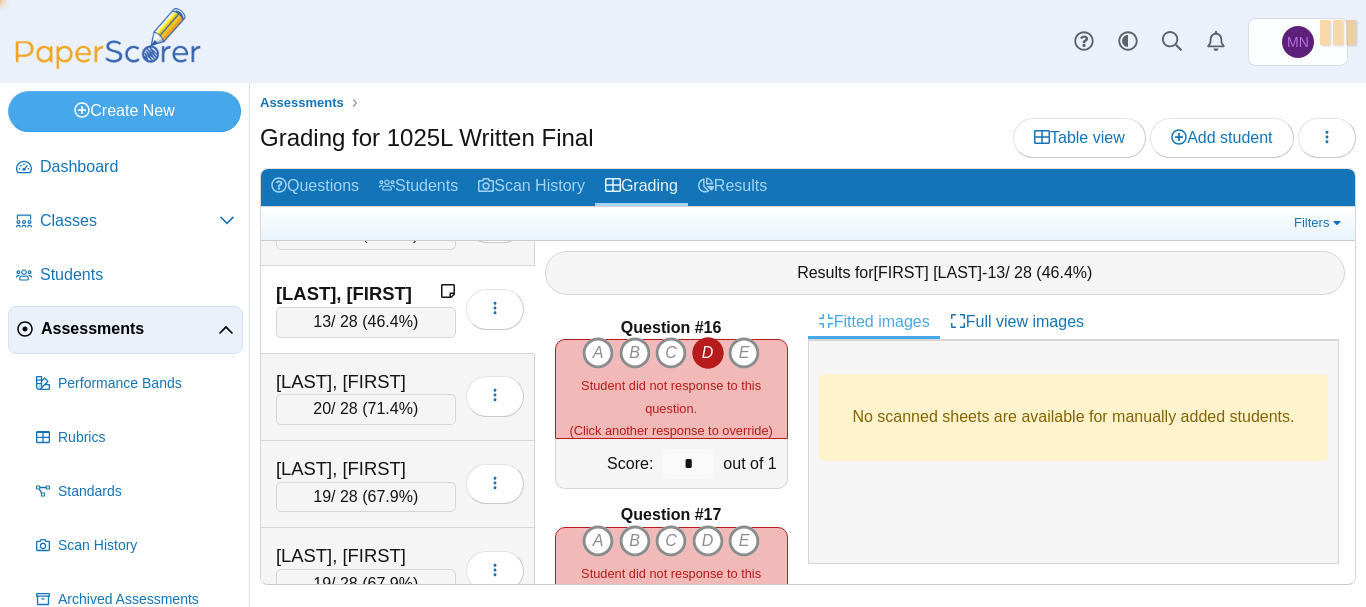 type on "*" 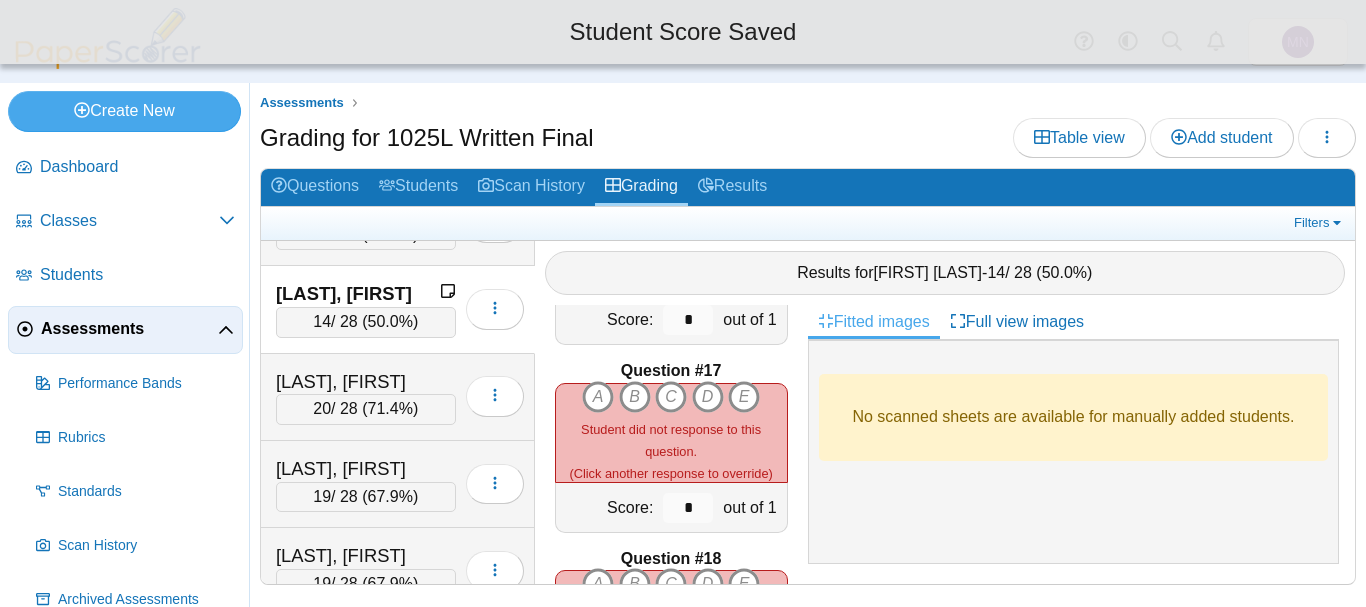 scroll, scrollTop: 2983, scrollLeft: 0, axis: vertical 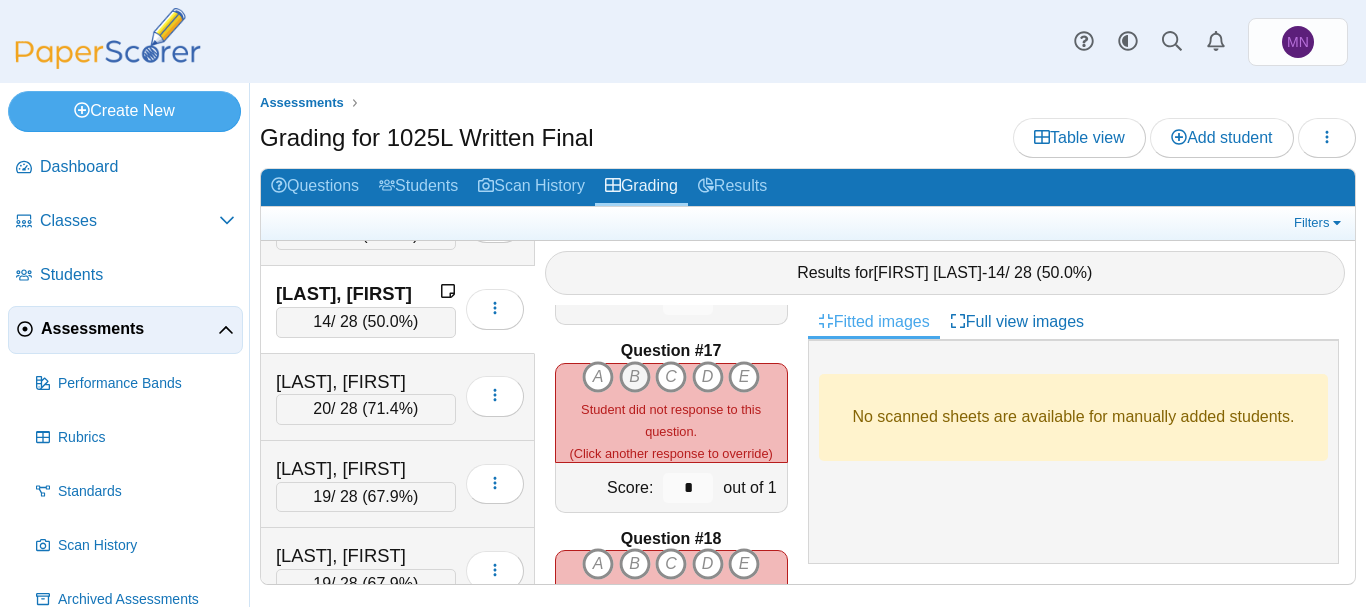 click on "B" at bounding box center [635, 377] 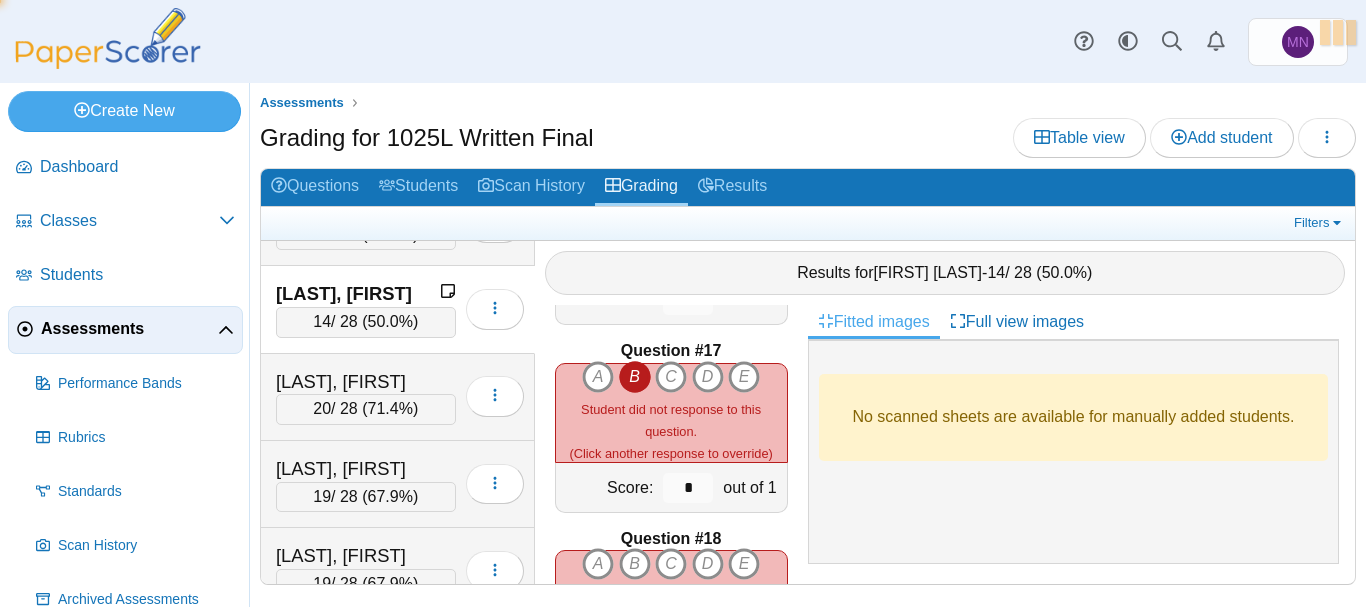 type on "*" 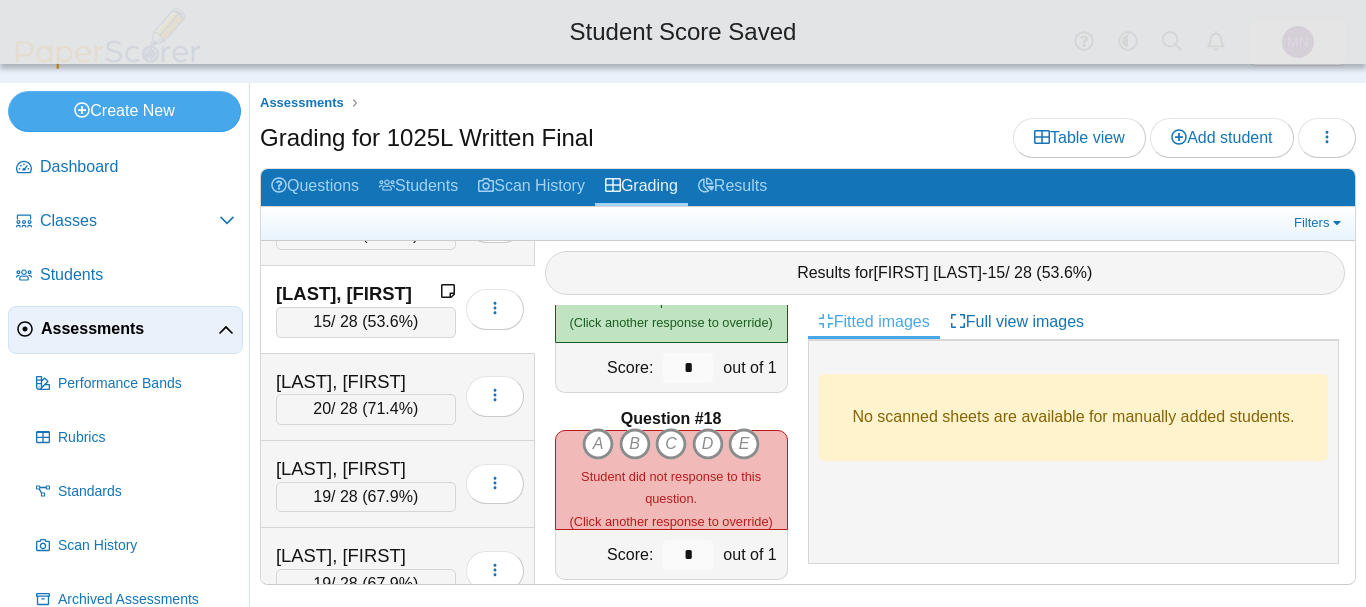 scroll, scrollTop: 3116, scrollLeft: 0, axis: vertical 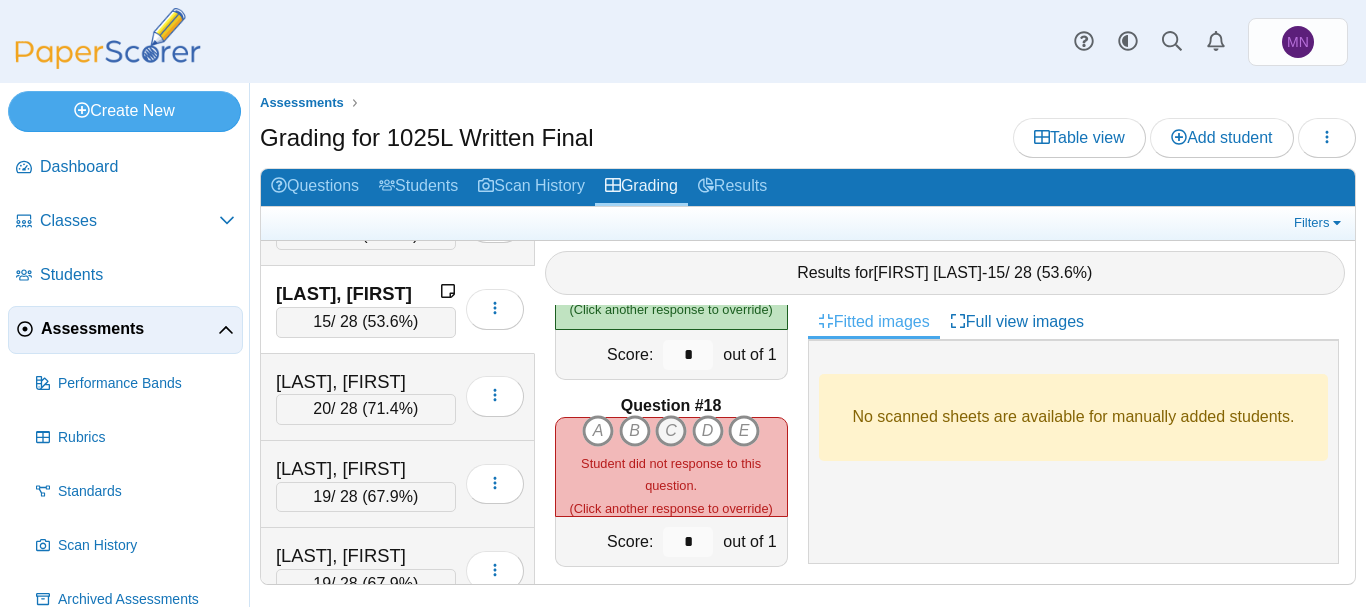 click on "C" at bounding box center [671, 431] 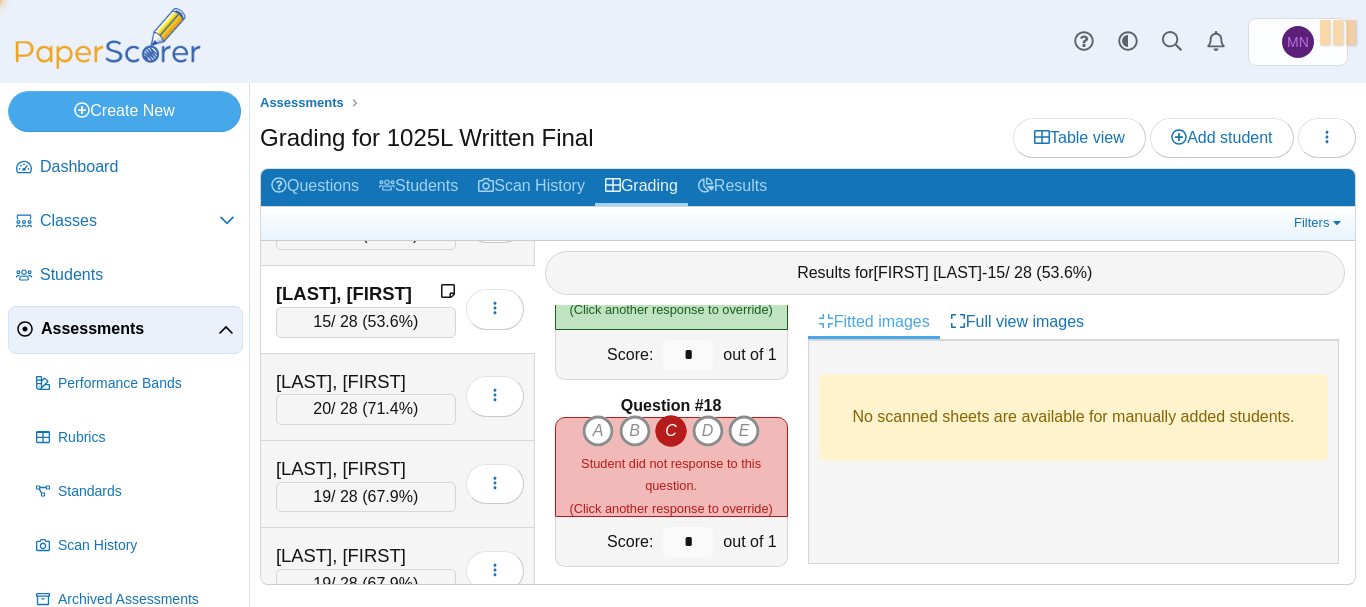 type on "*" 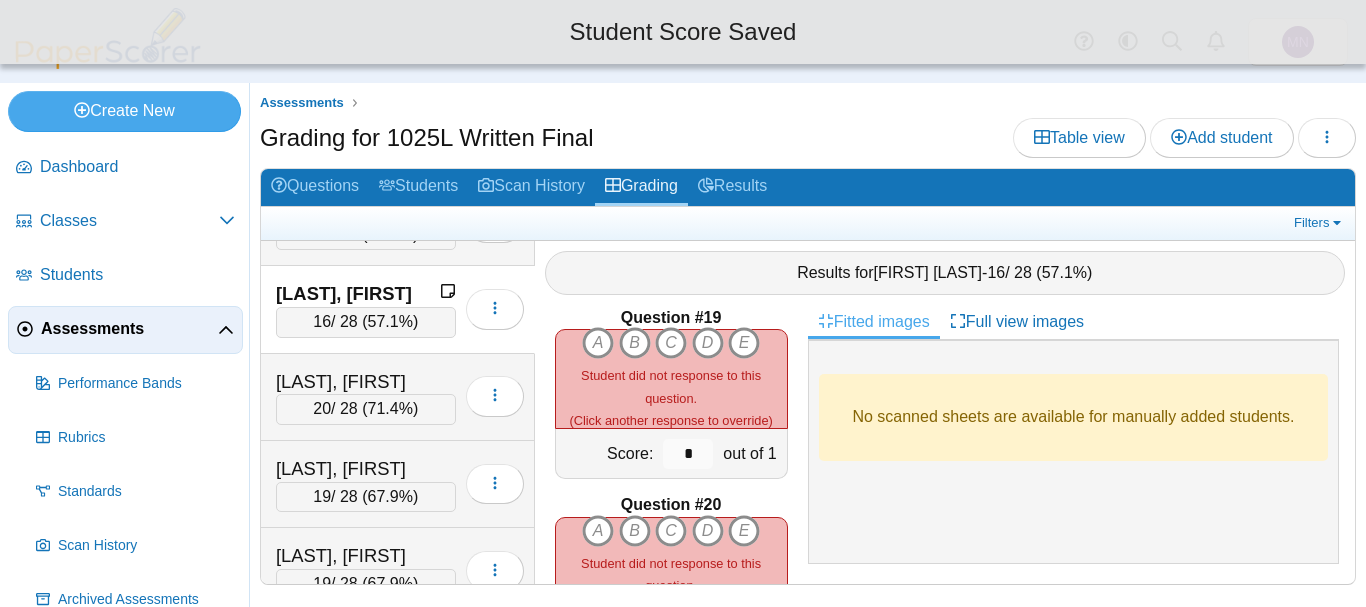scroll, scrollTop: 3396, scrollLeft: 0, axis: vertical 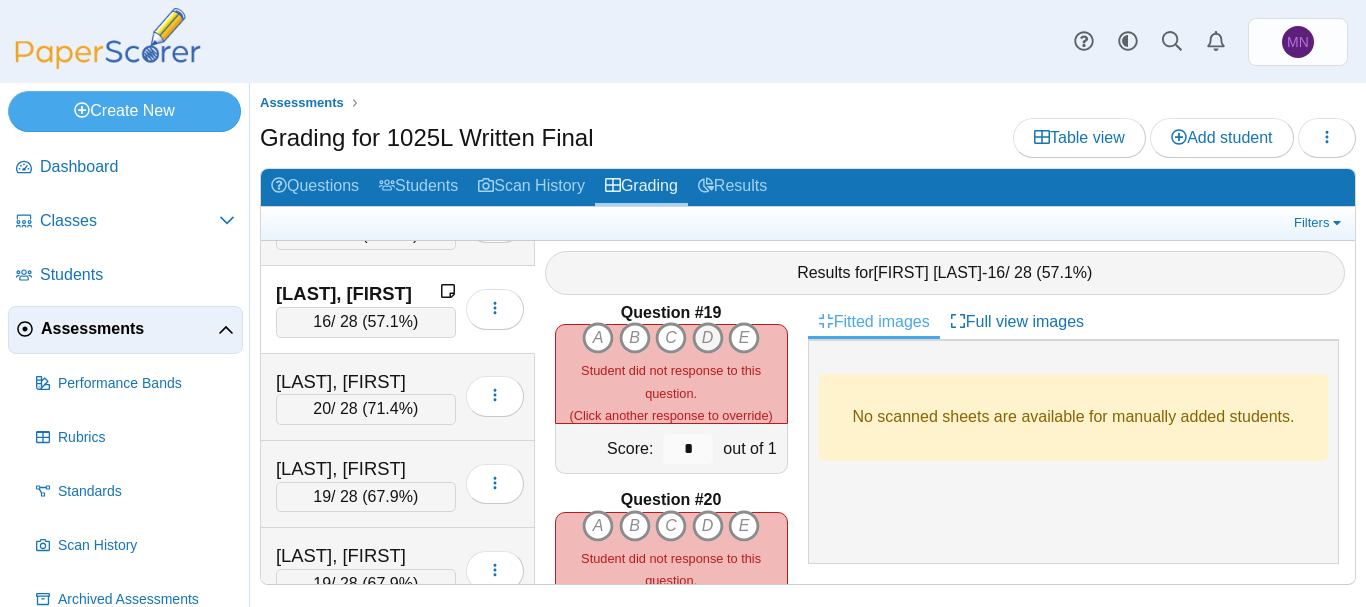 click on "D" at bounding box center [708, 338] 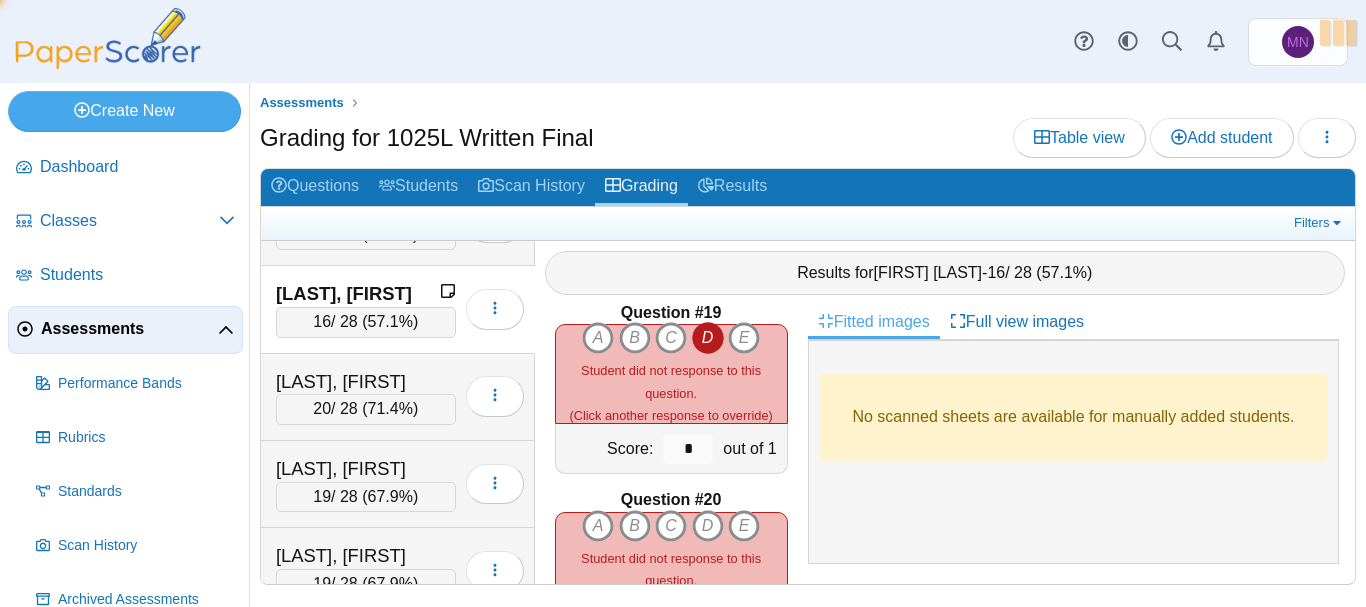 type on "*" 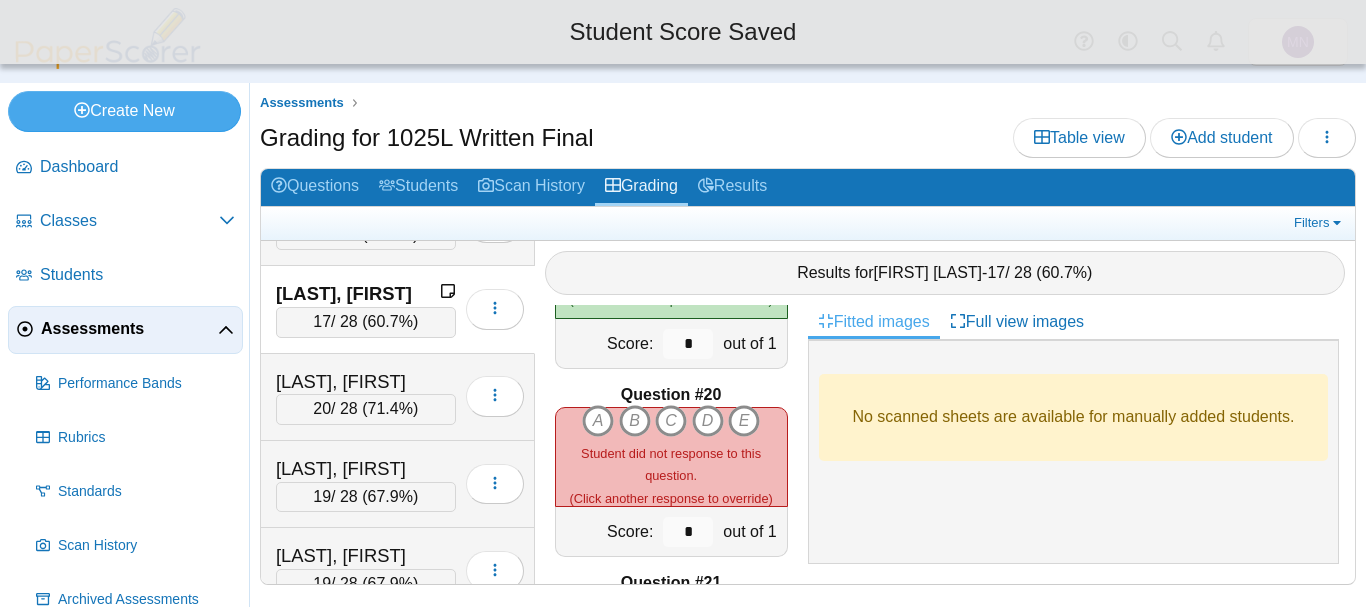 scroll, scrollTop: 3549, scrollLeft: 0, axis: vertical 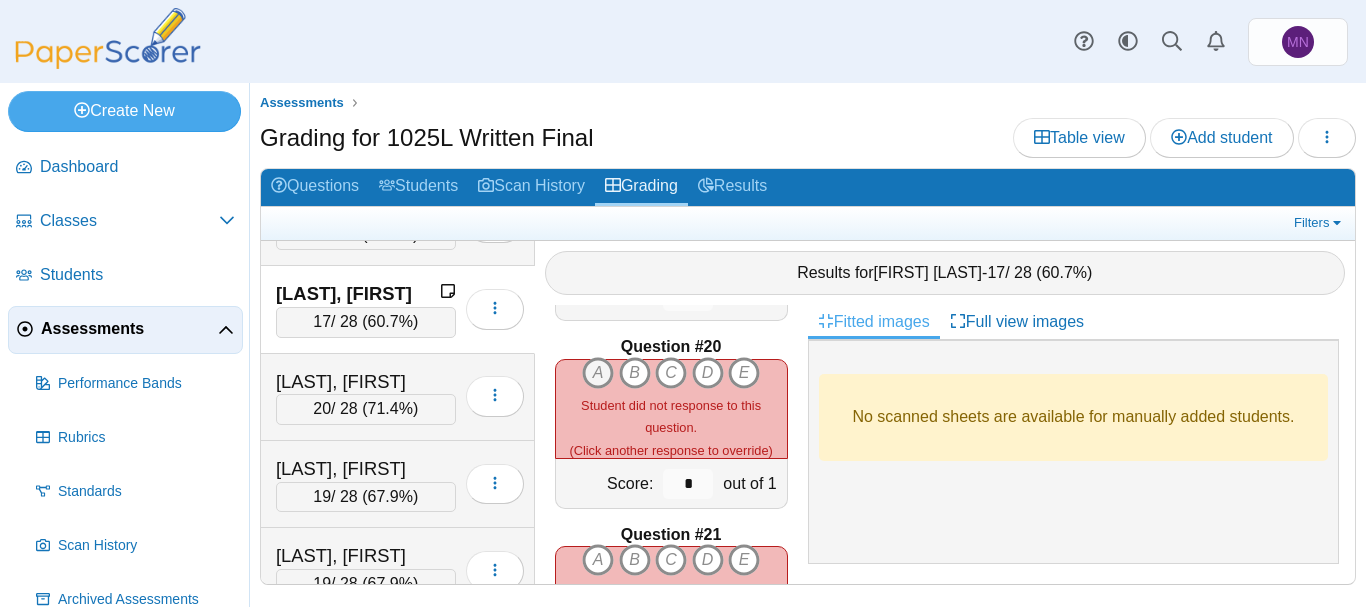 click on "A" at bounding box center [598, 373] 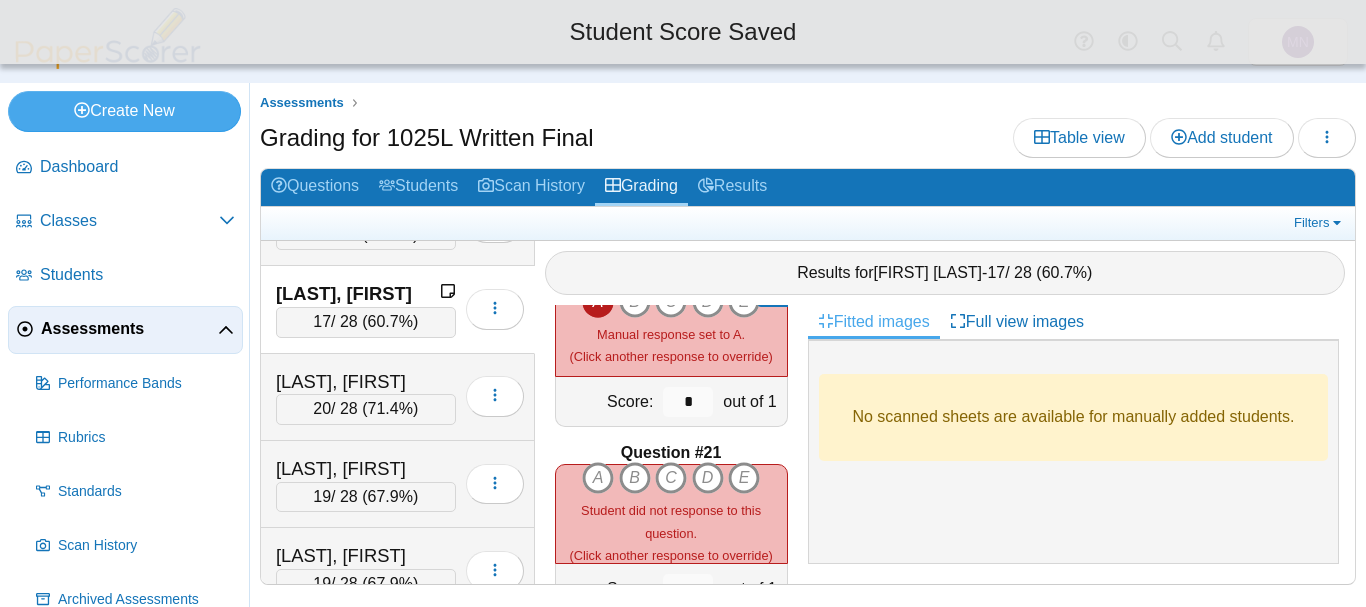 scroll, scrollTop: 3652, scrollLeft: 0, axis: vertical 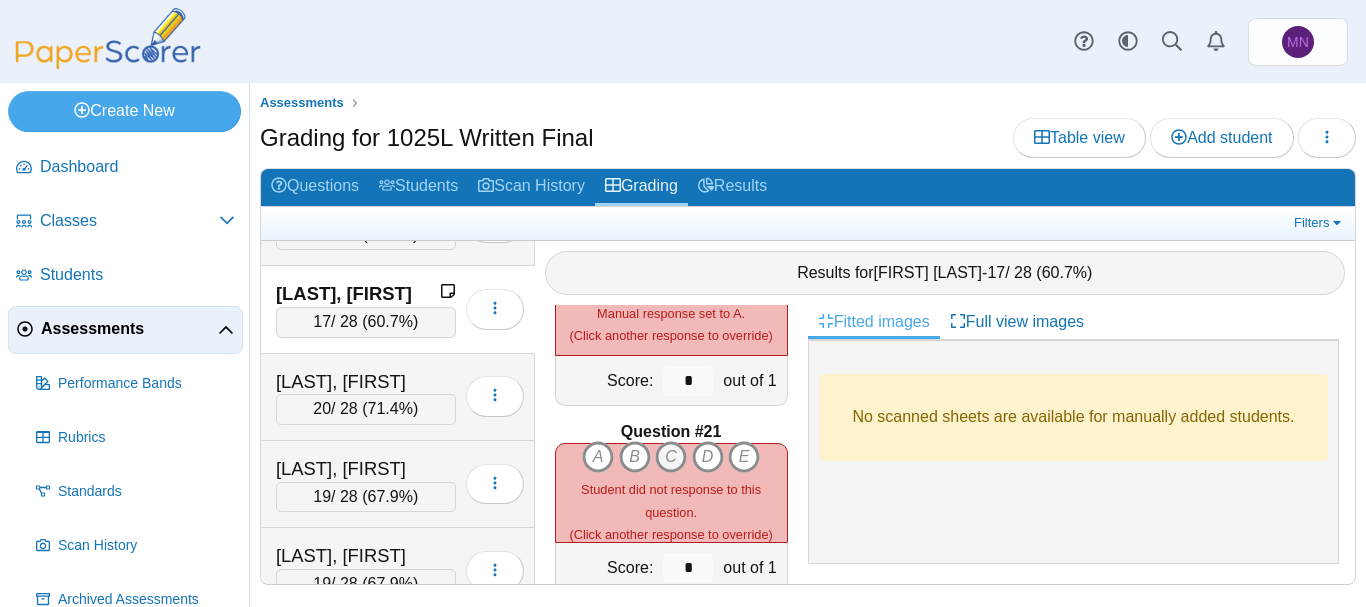 click on "C" at bounding box center [671, 457] 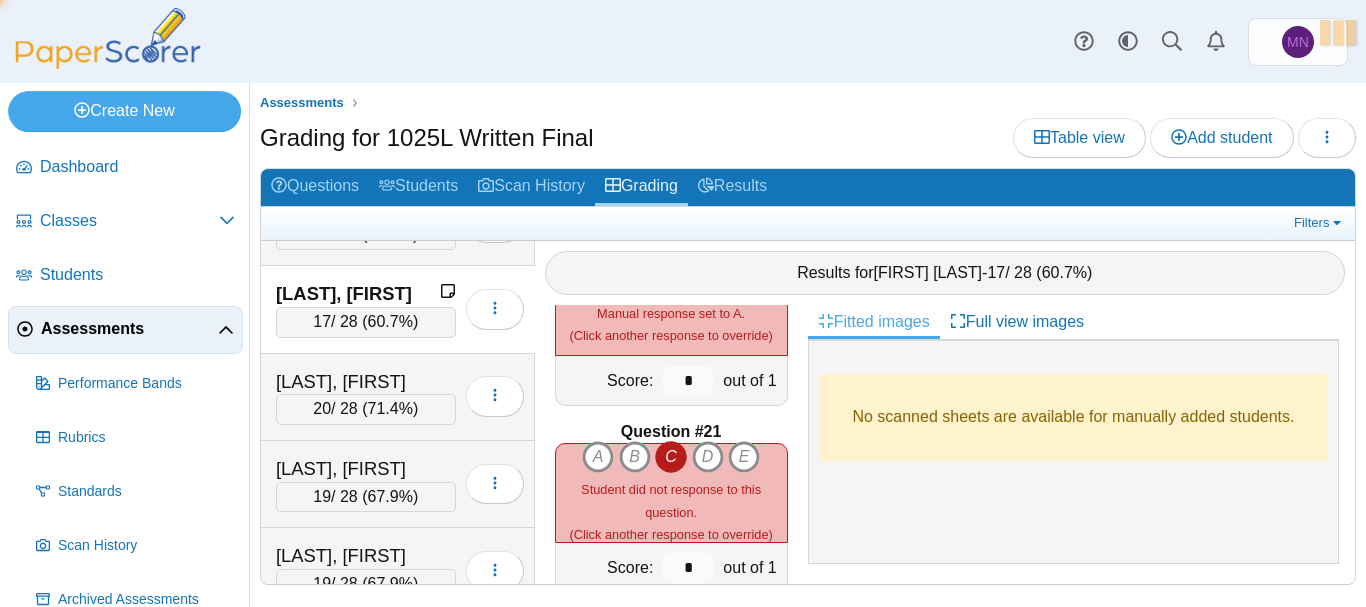 type on "*" 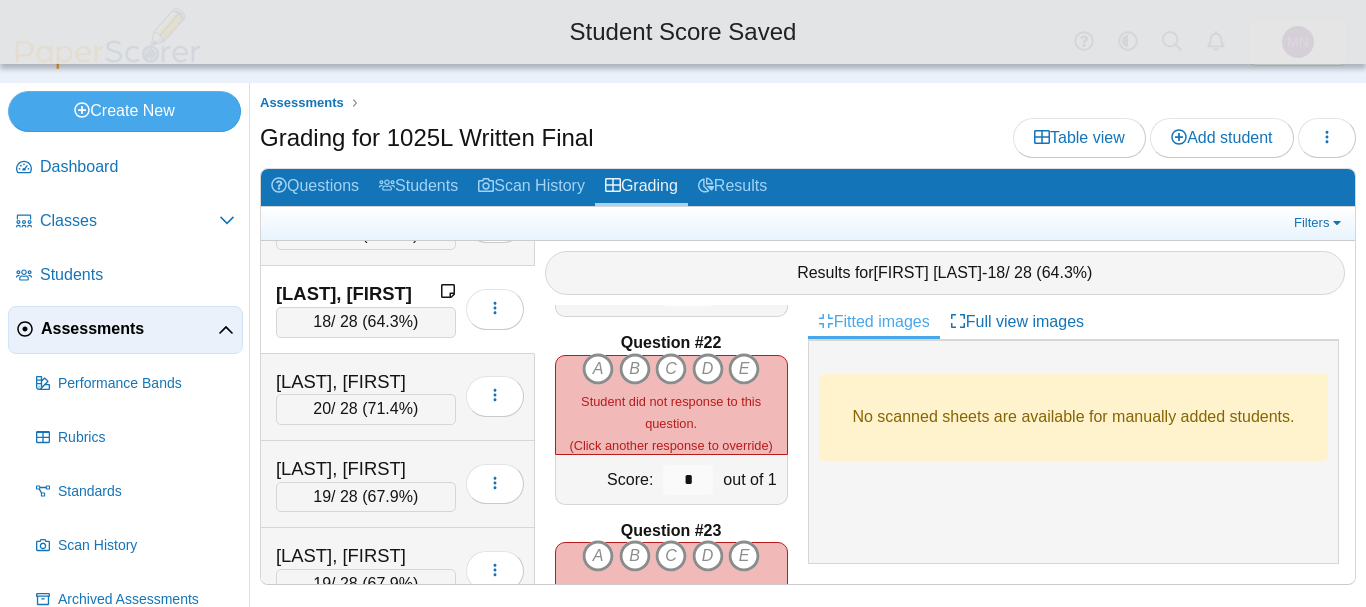 scroll, scrollTop: 3932, scrollLeft: 0, axis: vertical 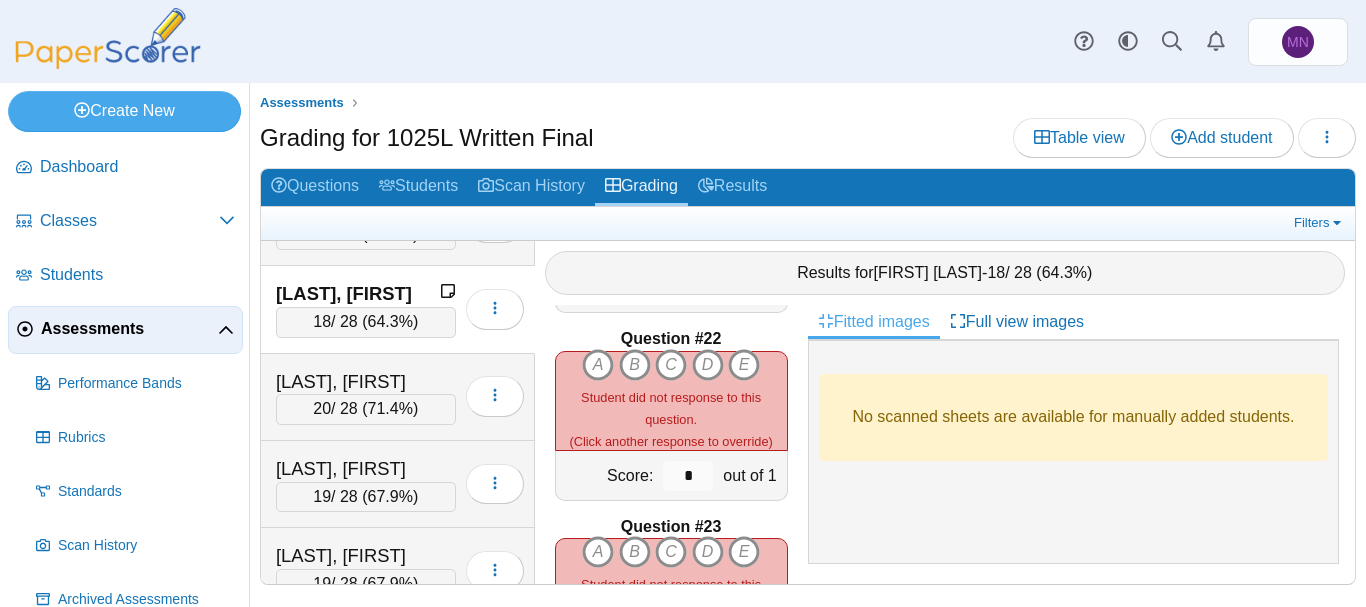 click on "A
B
C
D
E" at bounding box center [671, 401] 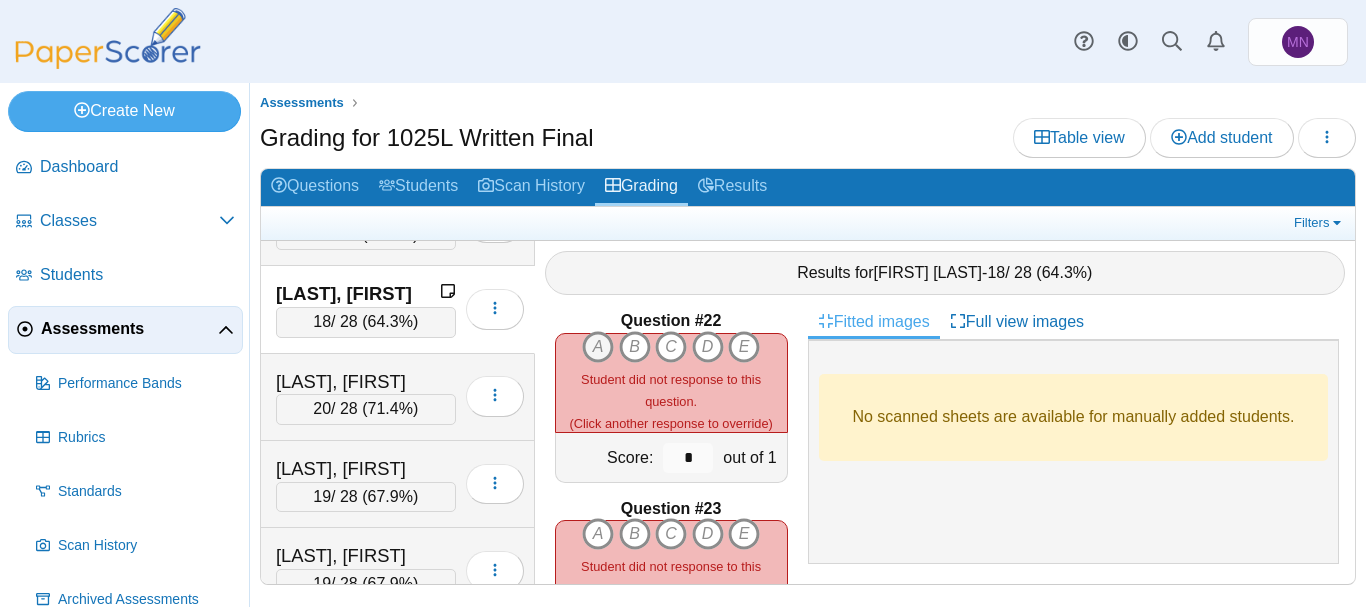 click on "A" at bounding box center (598, 347) 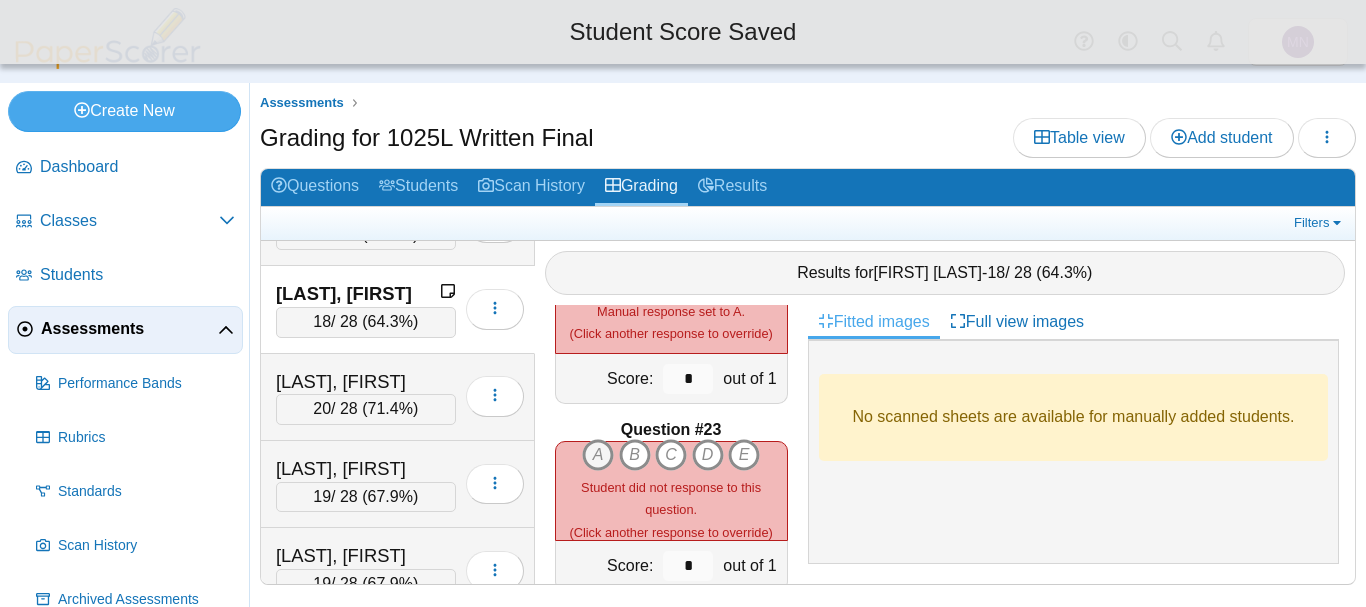 click on "A" at bounding box center (598, 455) 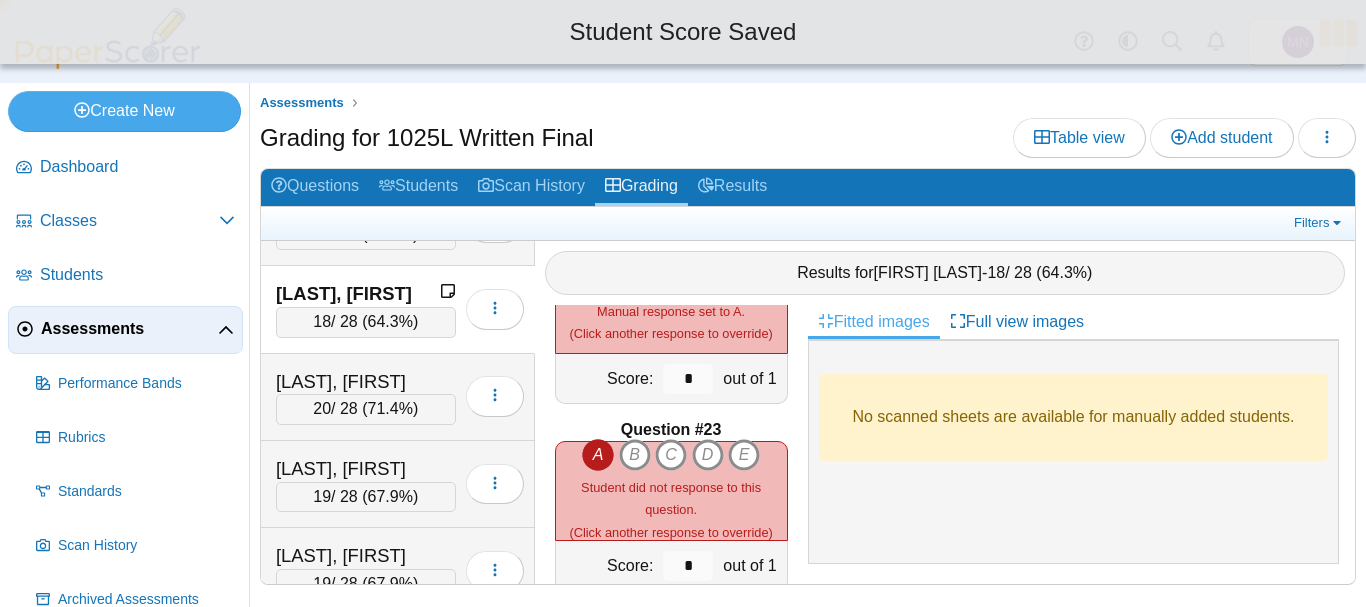 type on "*" 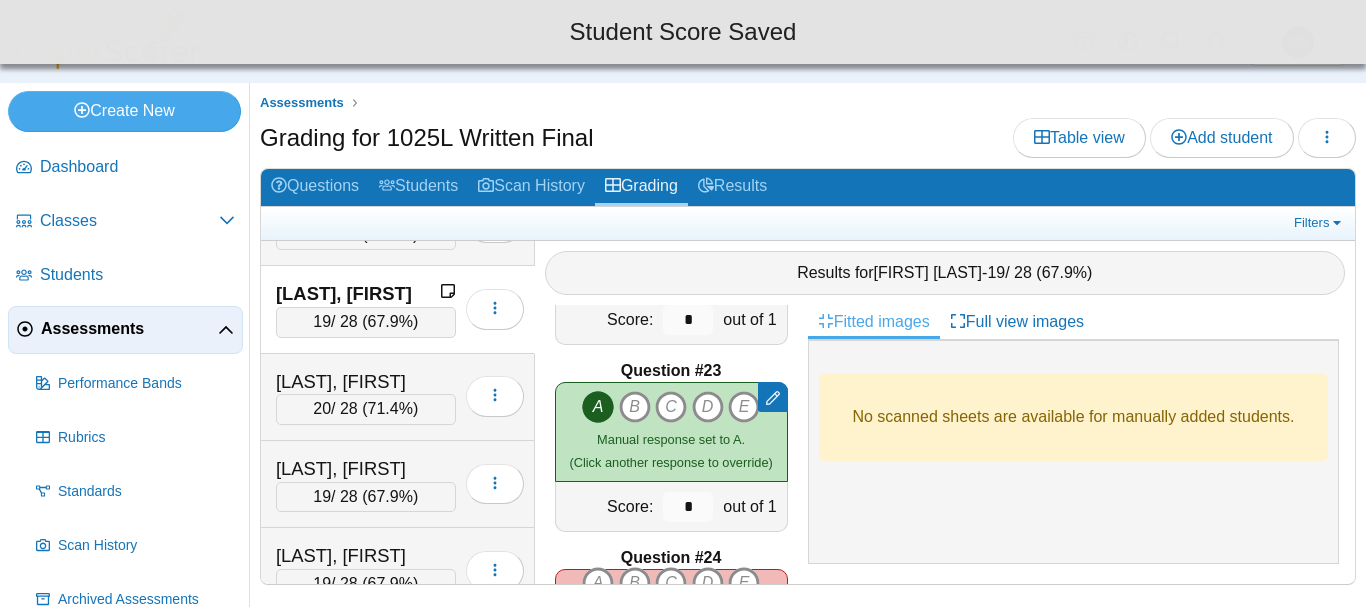 scroll, scrollTop: 4095, scrollLeft: 0, axis: vertical 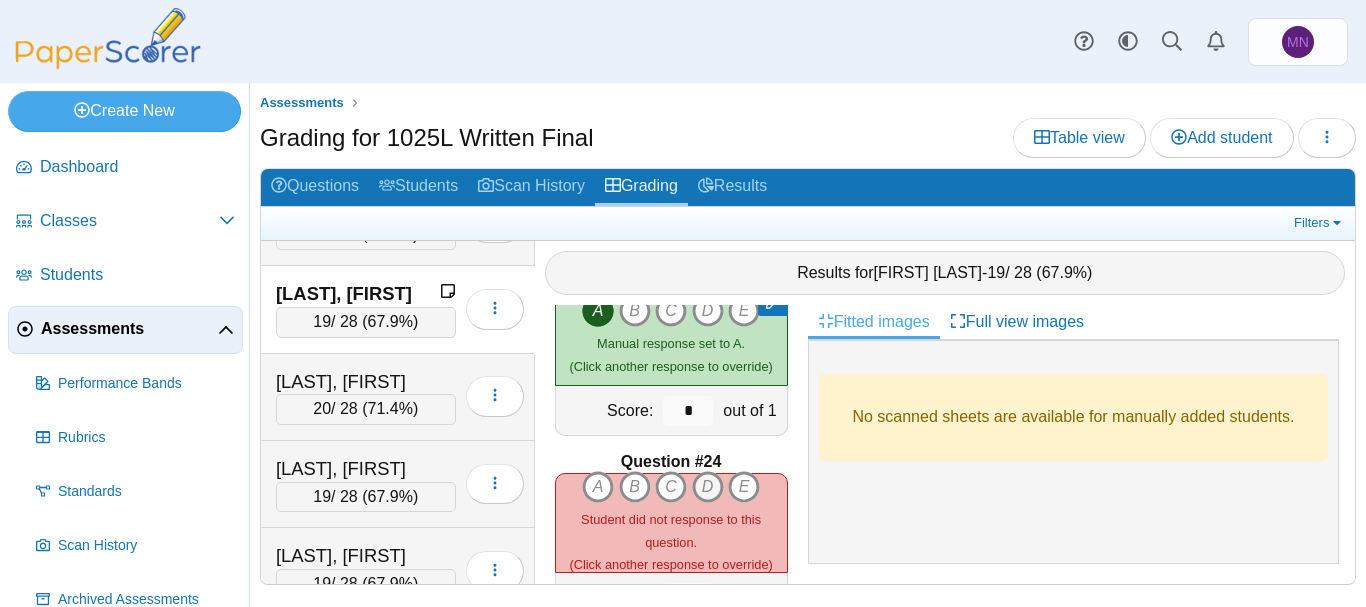 click on "D" at bounding box center (708, 487) 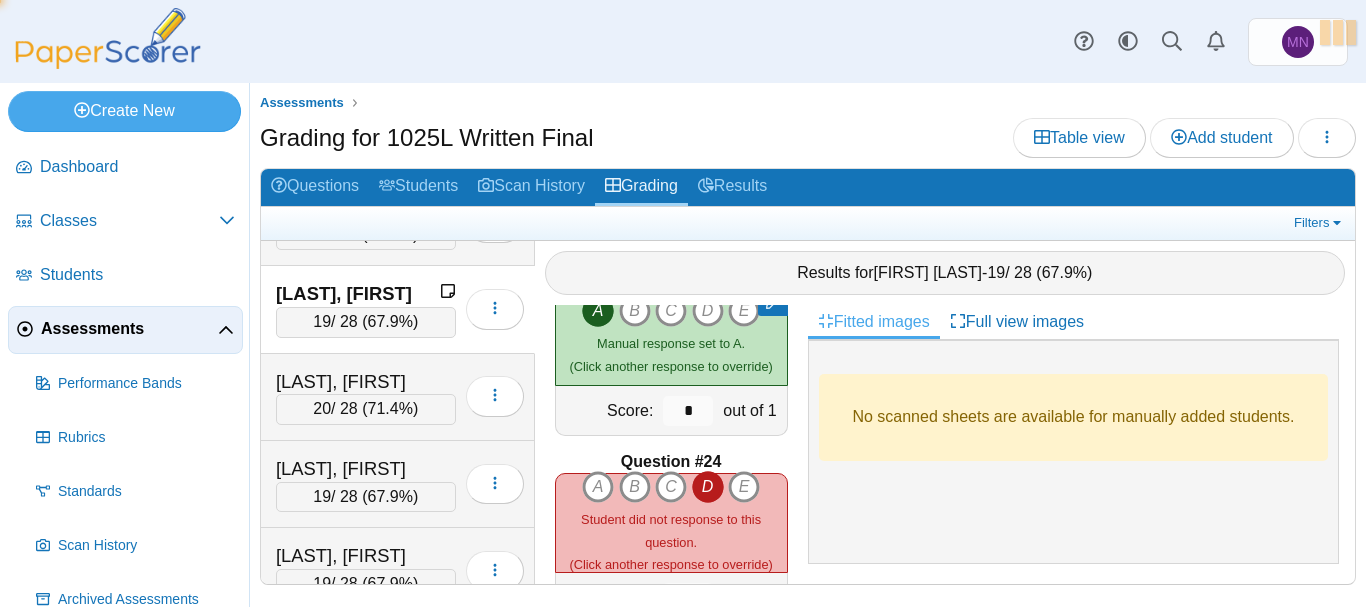 type on "*" 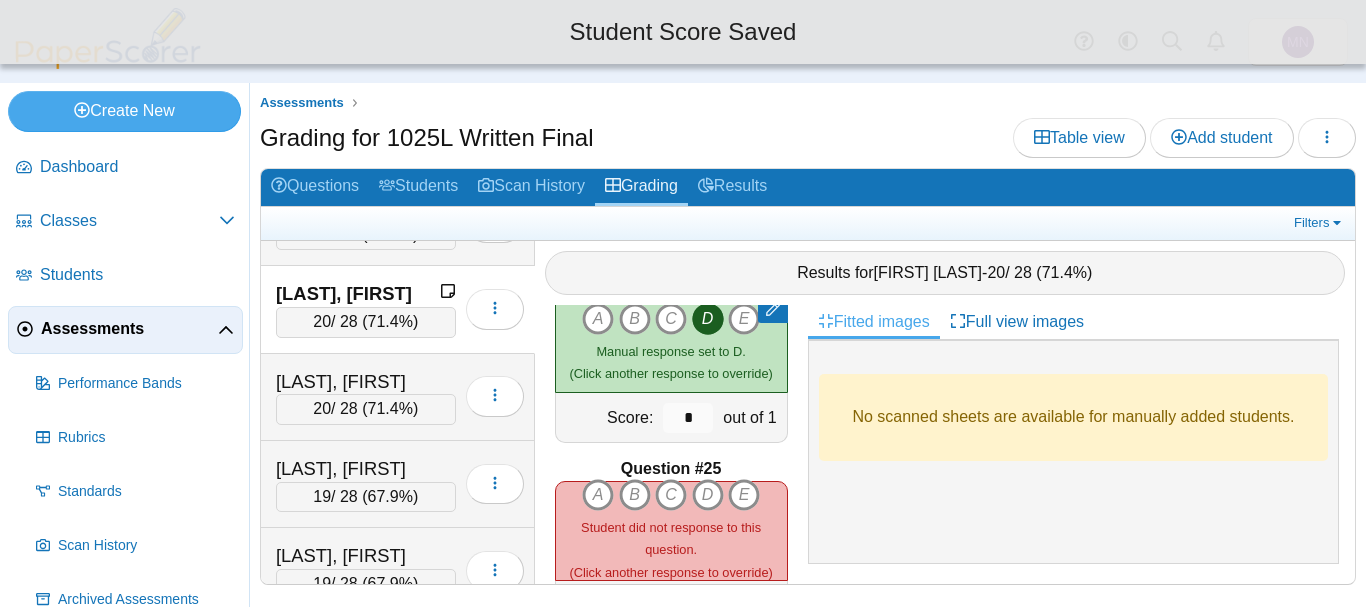 scroll, scrollTop: 4372, scrollLeft: 0, axis: vertical 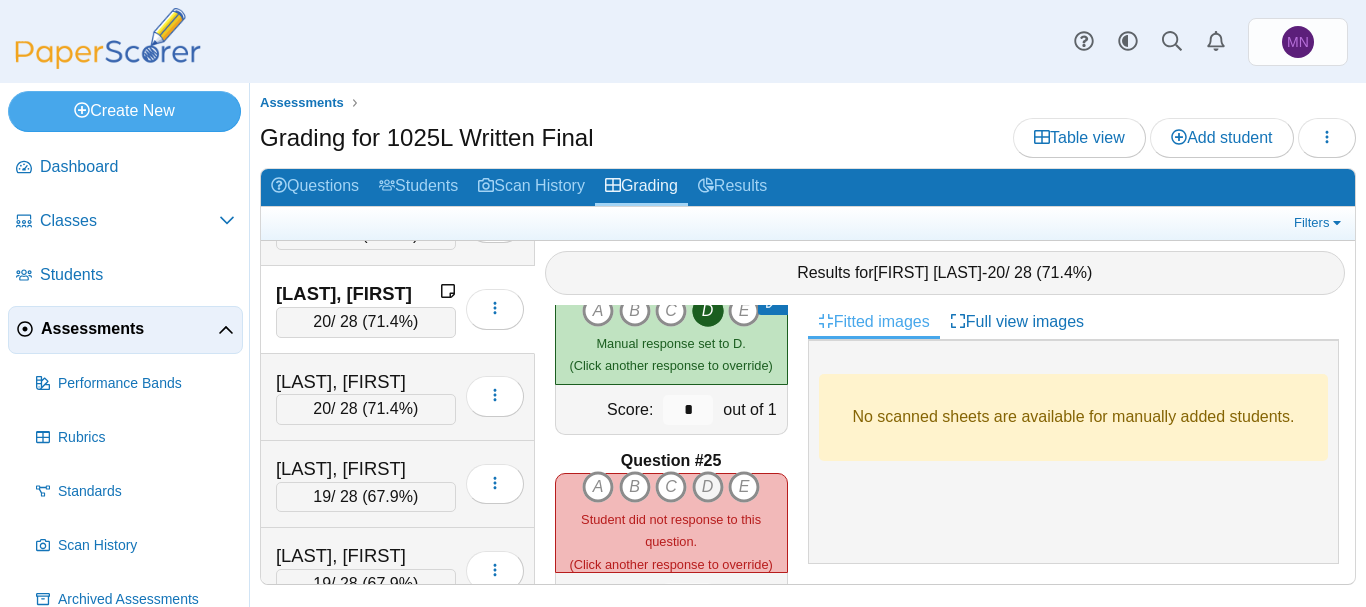 click on "D" at bounding box center (708, 487) 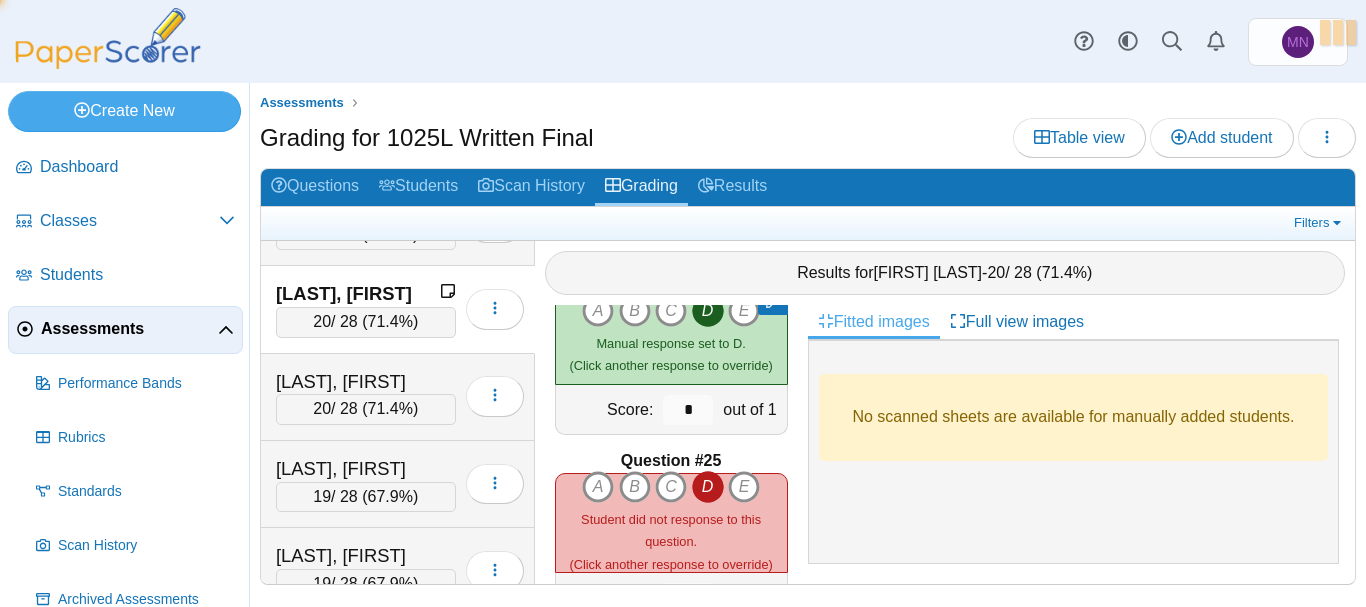 type on "*" 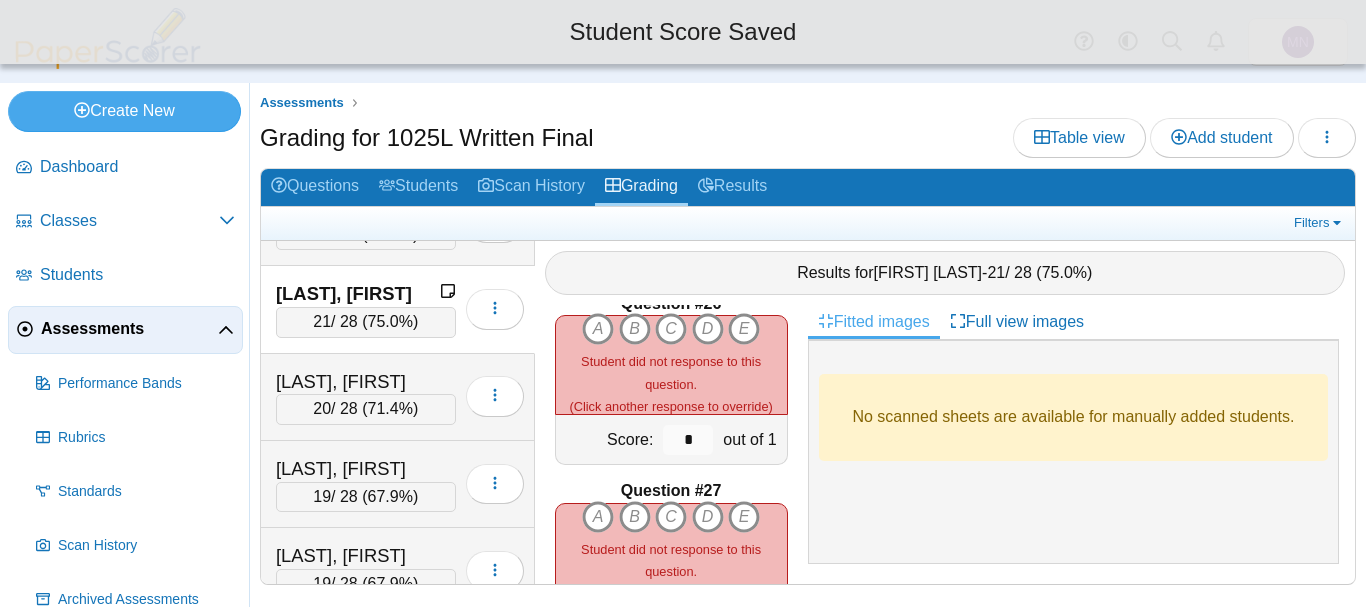 scroll, scrollTop: 4719, scrollLeft: 0, axis: vertical 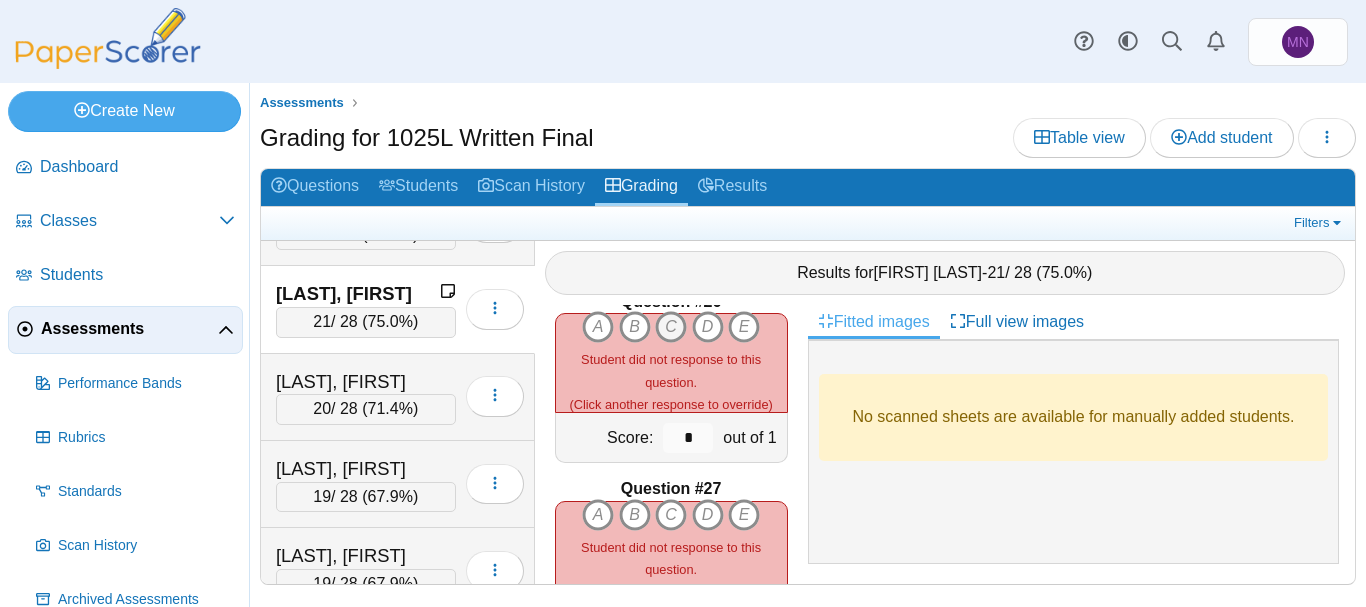 click on "C" at bounding box center [671, 327] 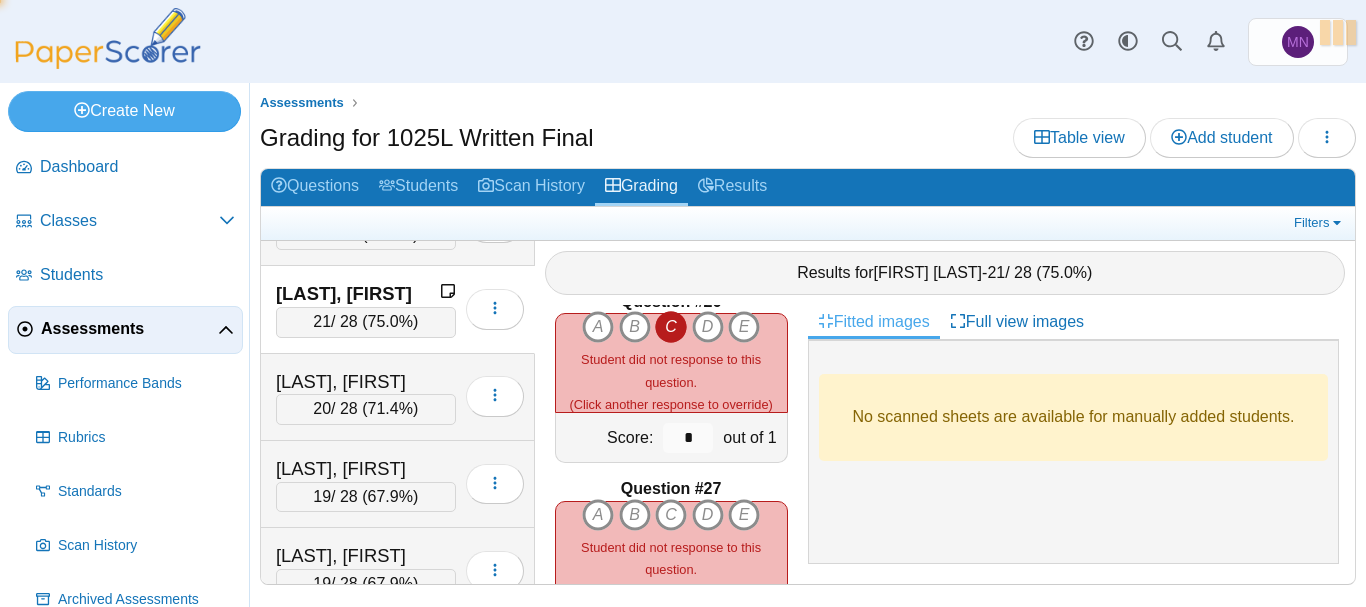 type on "*" 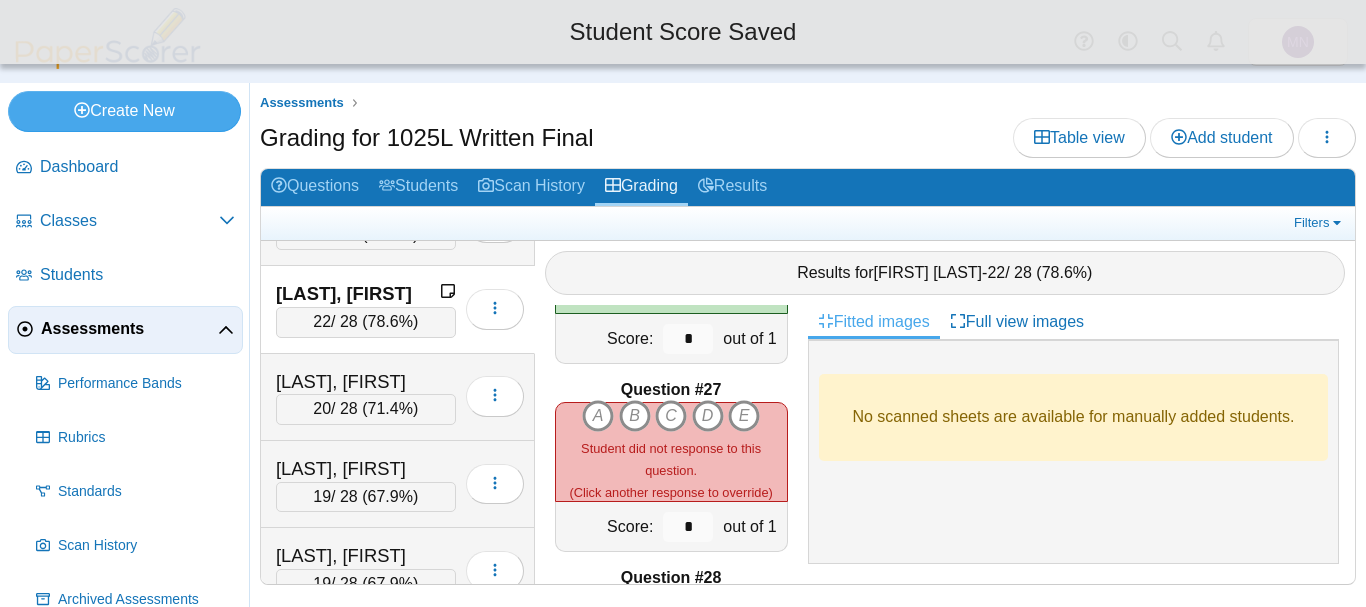 click on "C" at bounding box center [671, 416] 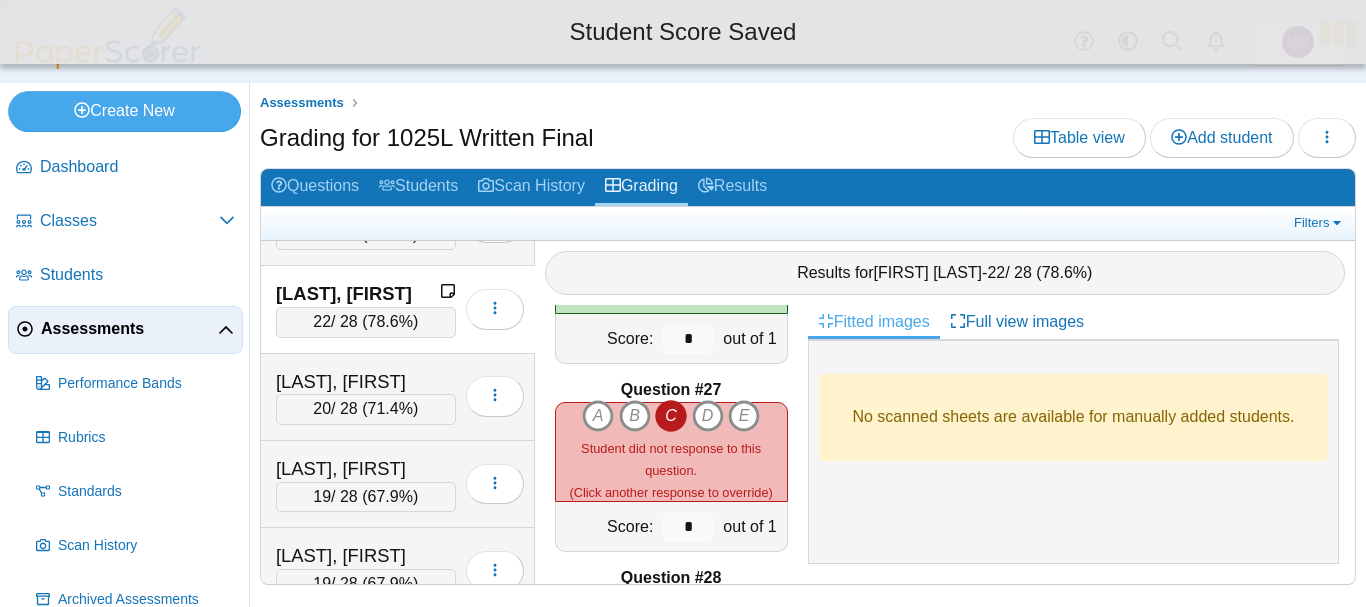 type on "*" 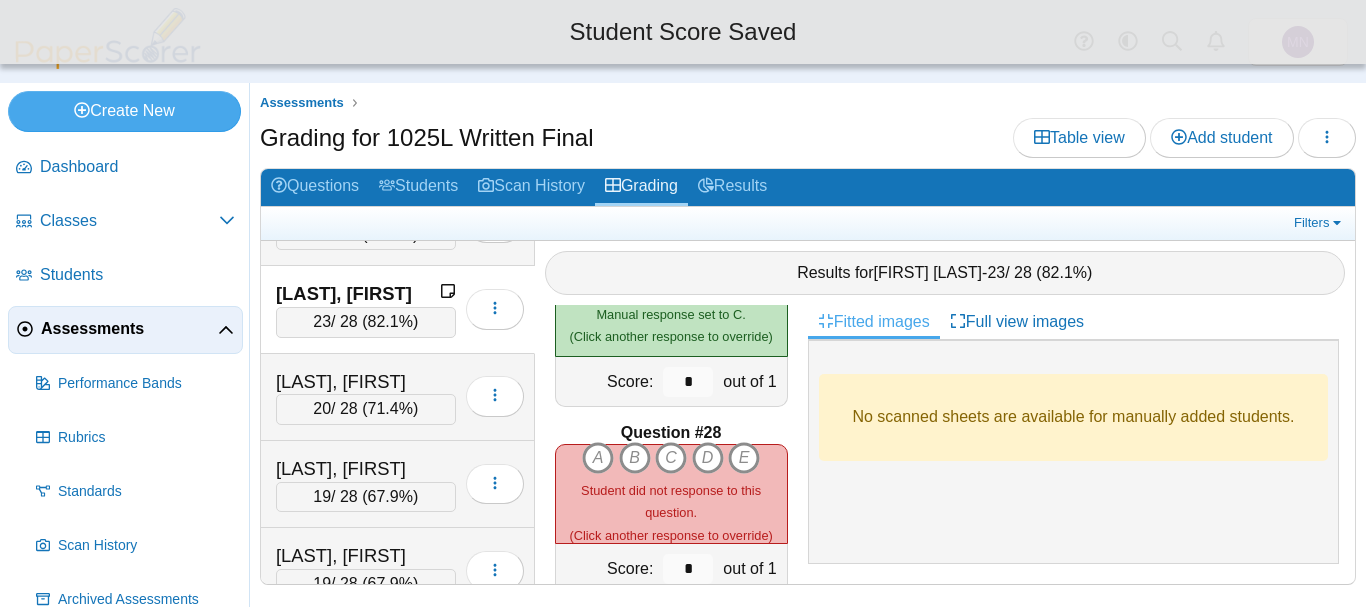 scroll, scrollTop: 4996, scrollLeft: 0, axis: vertical 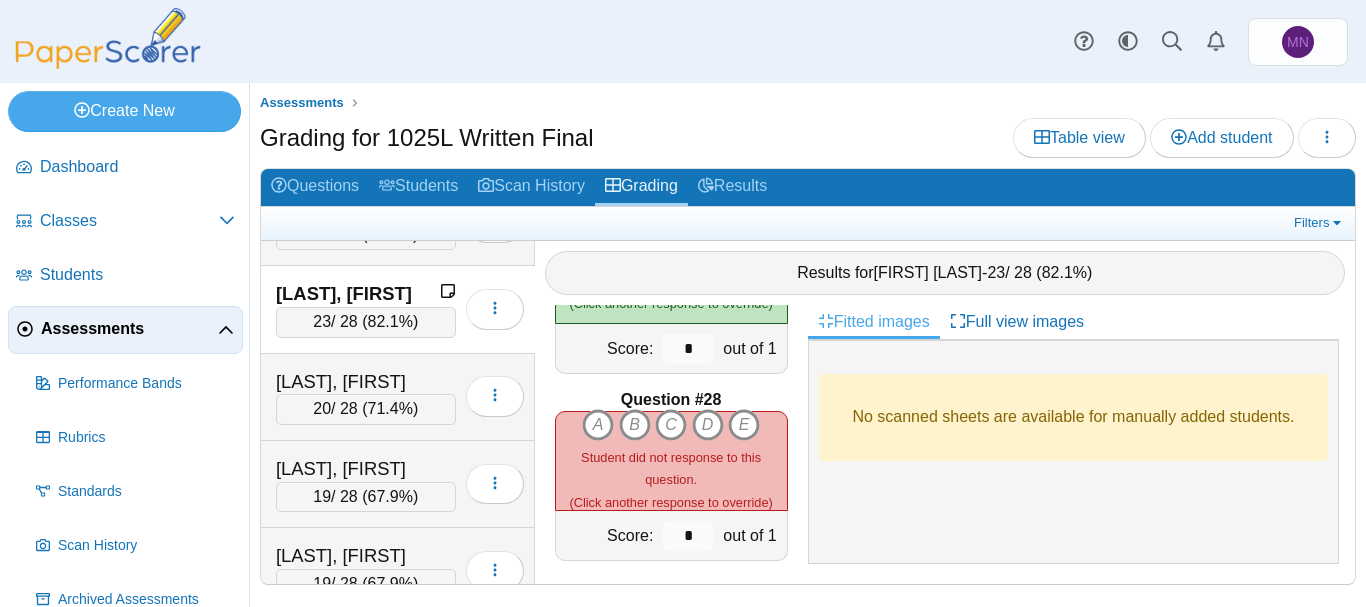 click on "A
B
C
D
E" at bounding box center (671, 461) 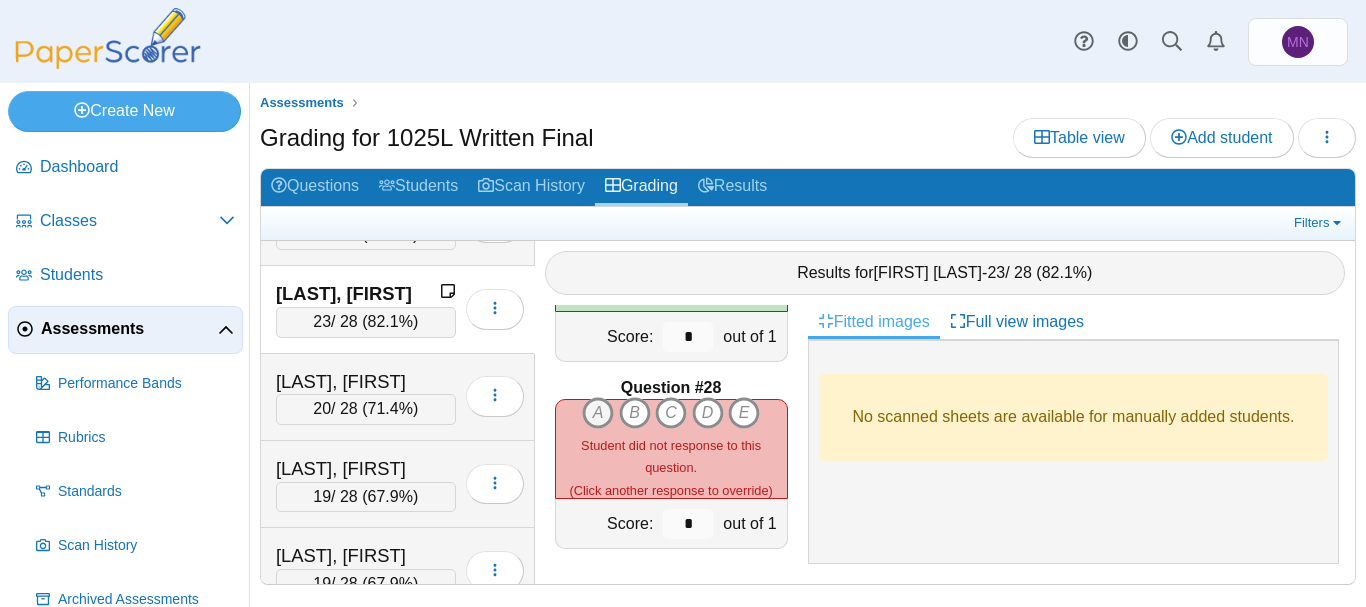 click on "A" at bounding box center (598, 413) 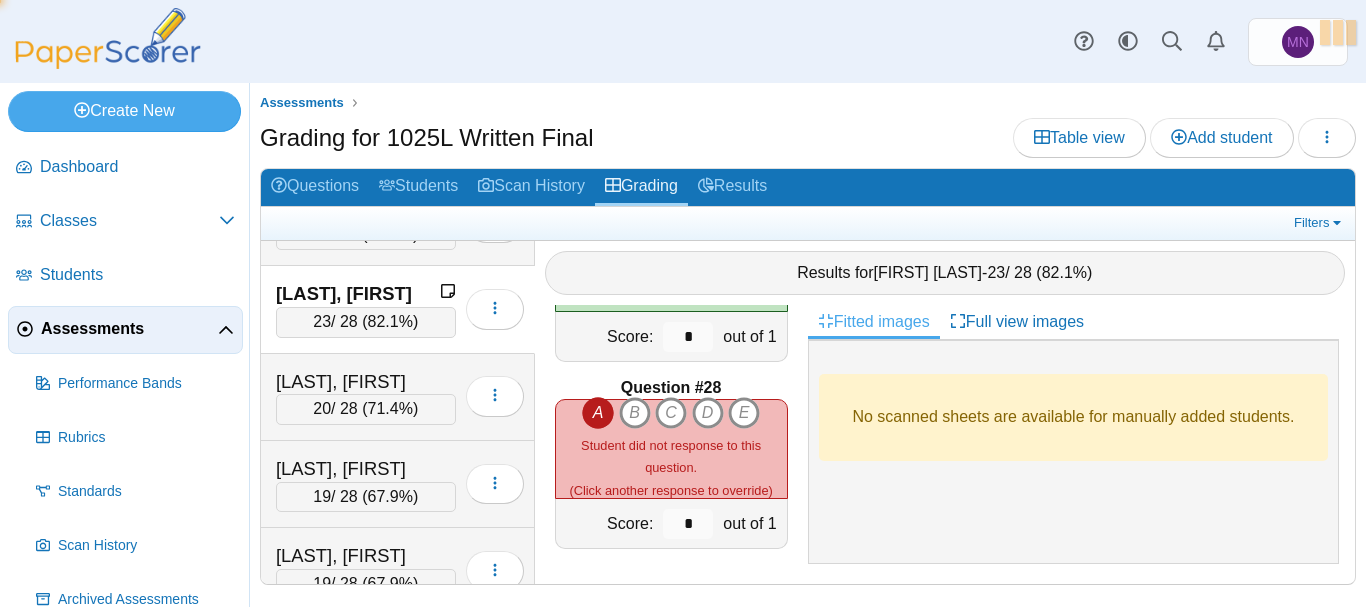type on "*" 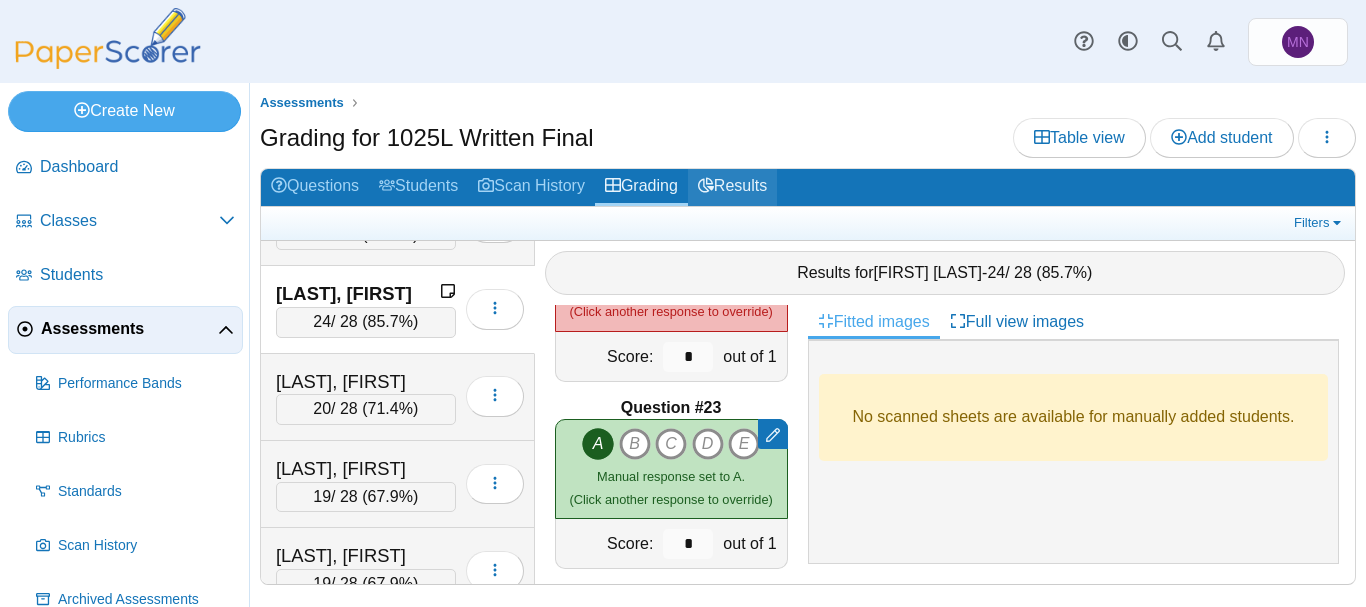 click on "Results" at bounding box center (732, 187) 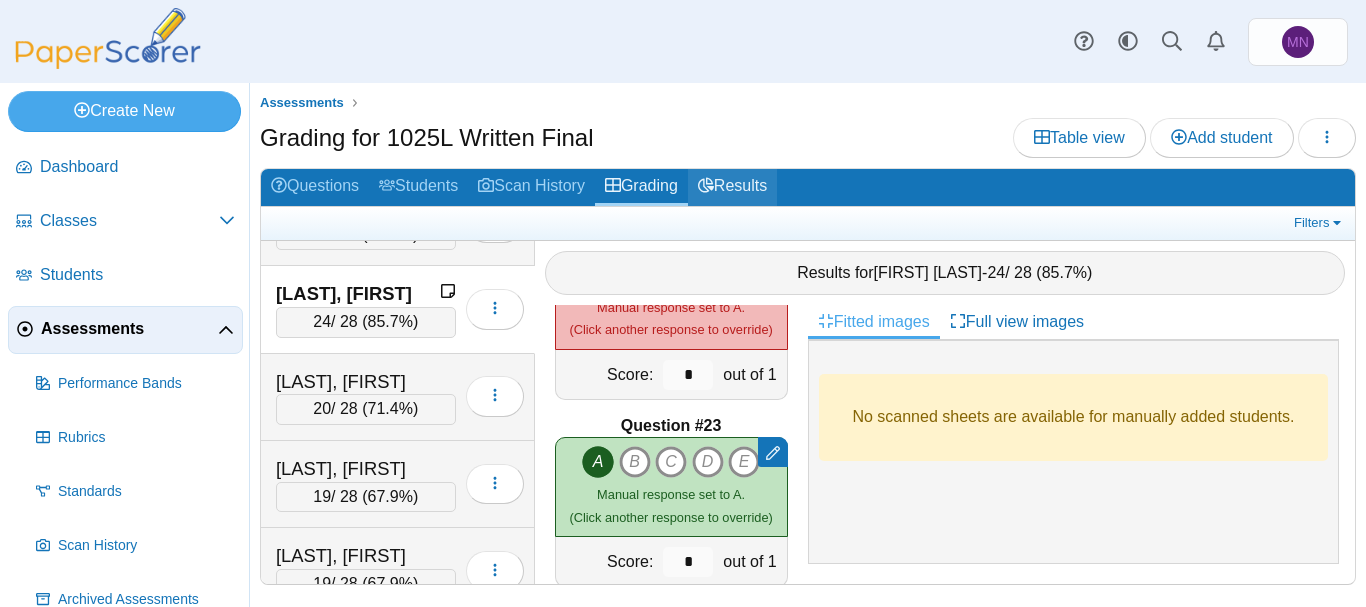 scroll, scrollTop: 4019, scrollLeft: 0, axis: vertical 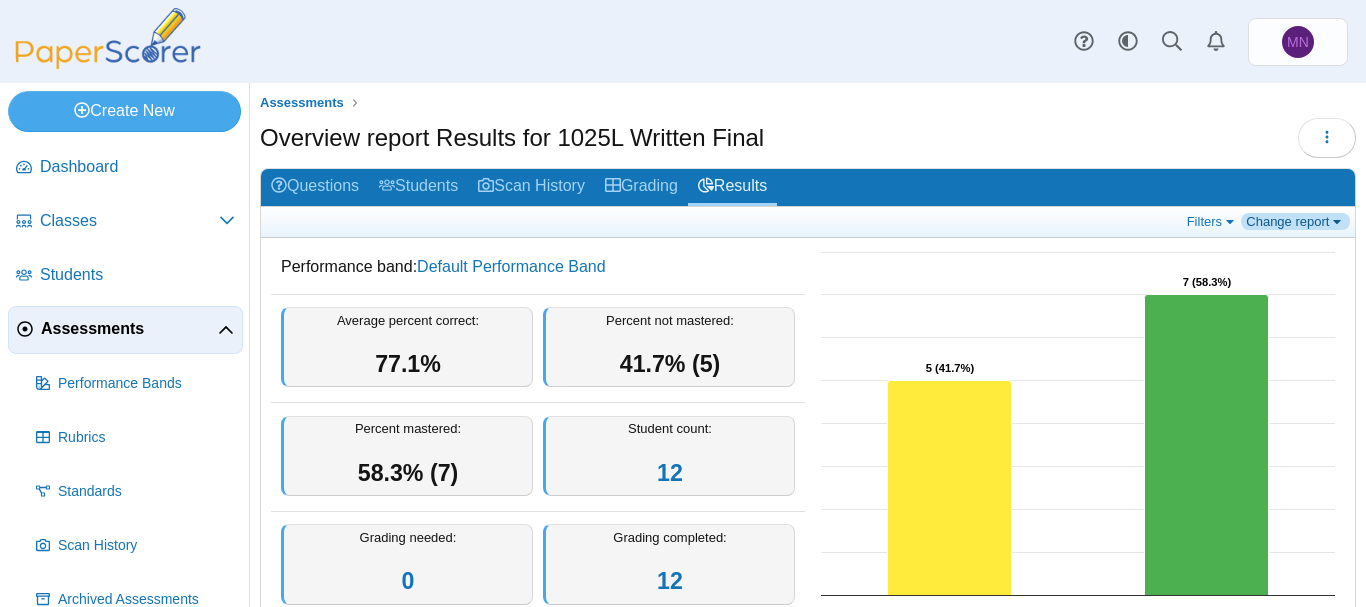click on "Change report" at bounding box center [1295, 221] 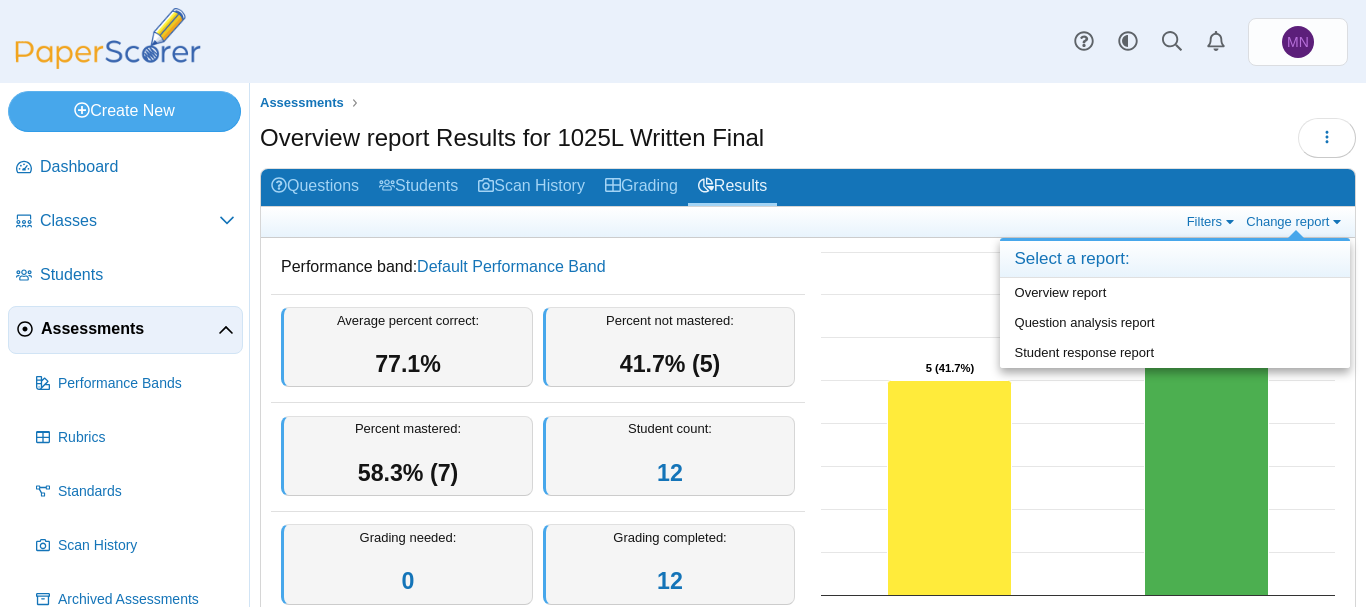 click at bounding box center (683, 303) 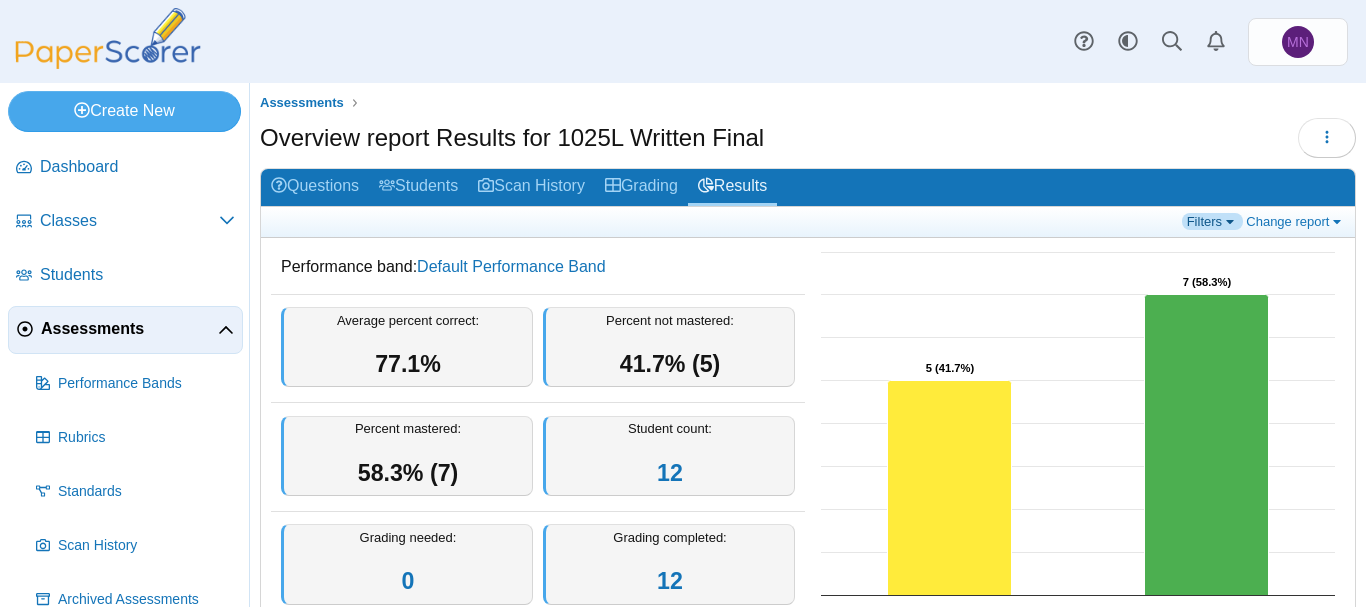 click on "Filters" at bounding box center [1212, 221] 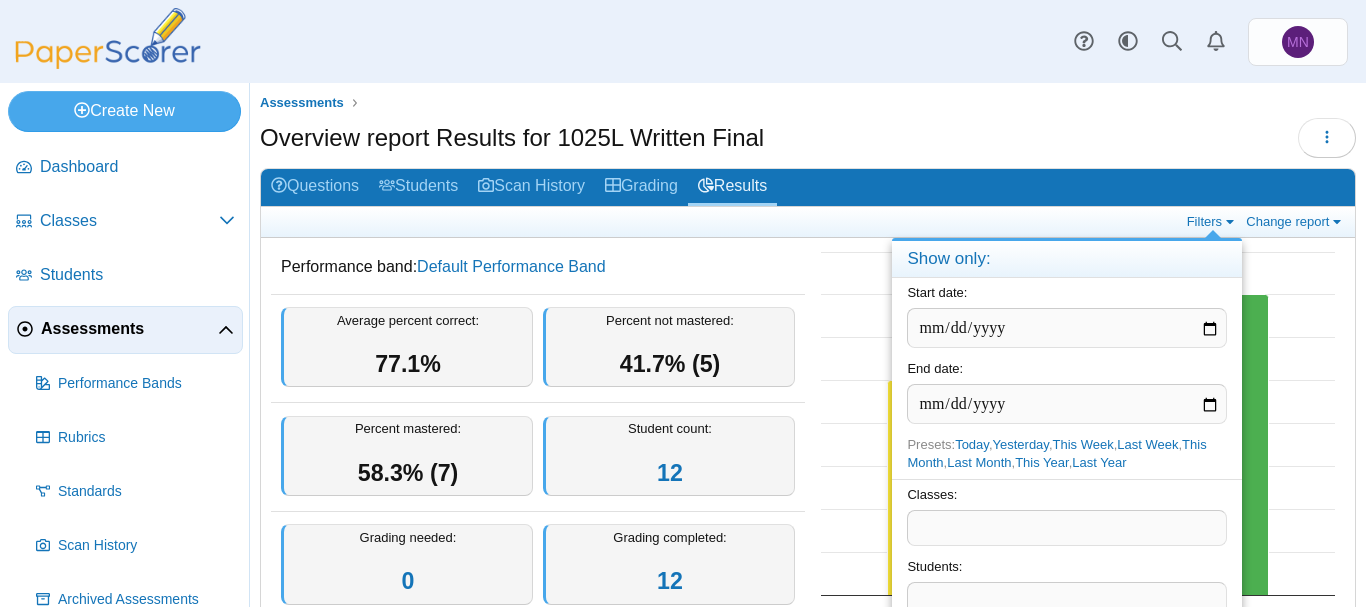 click at bounding box center (683, 303) 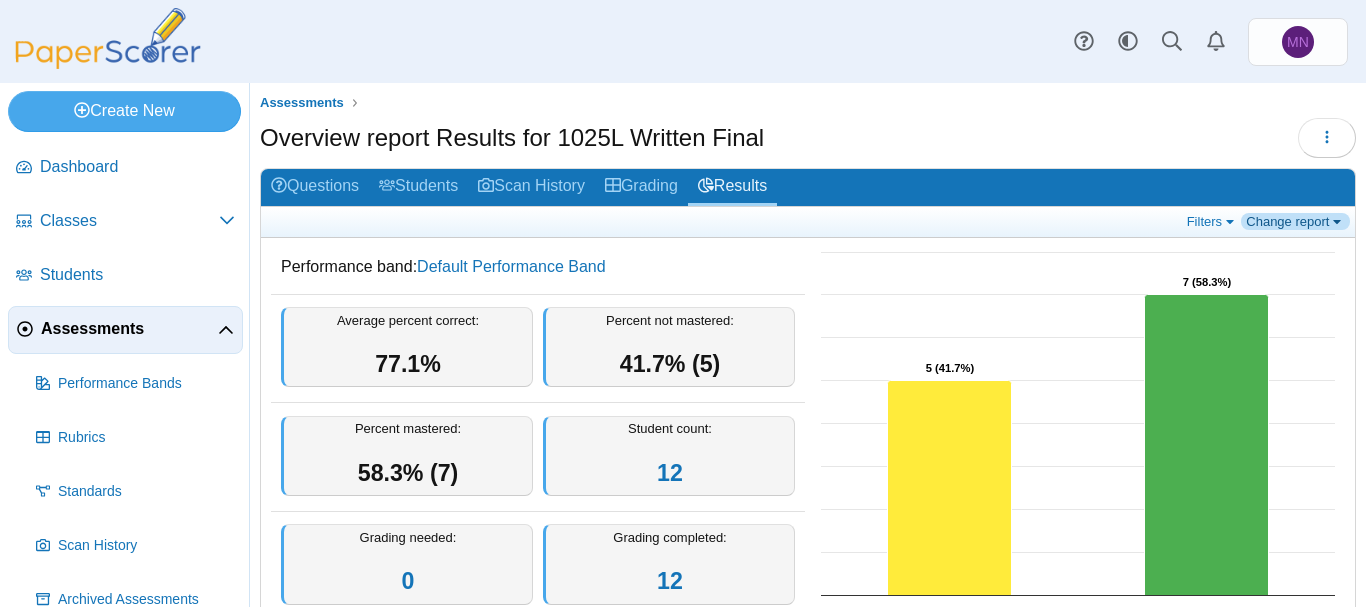 click on "Change report" at bounding box center (1295, 221) 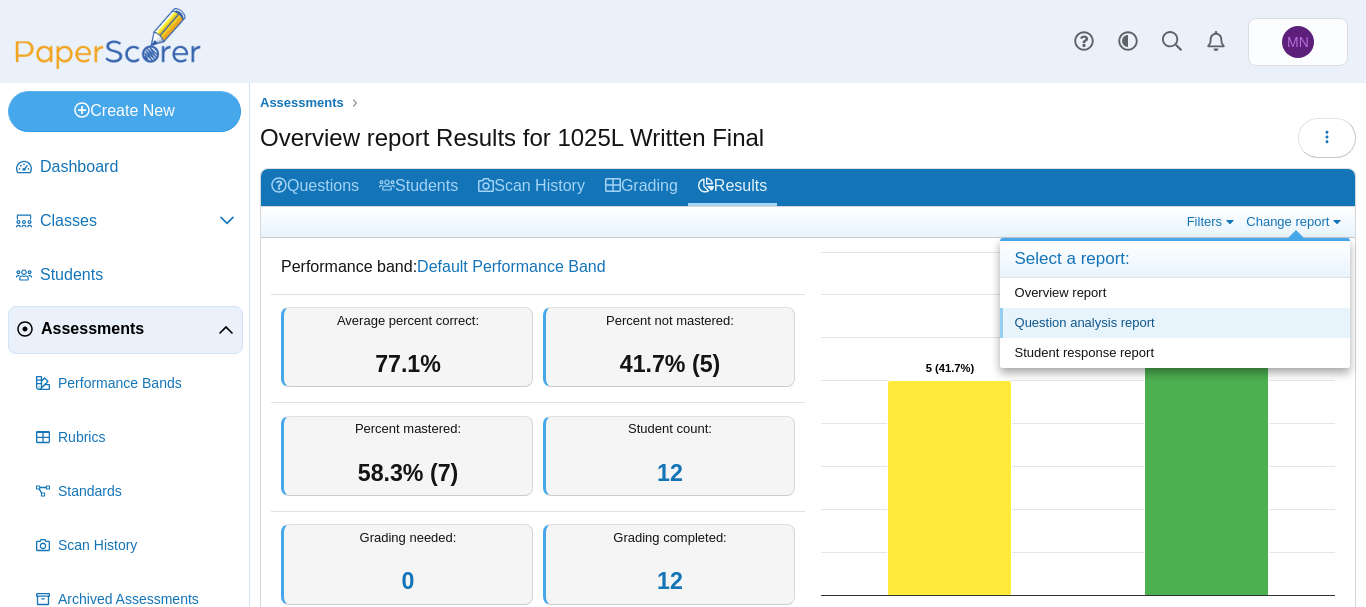 click on "Question analysis report" at bounding box center [1175, 323] 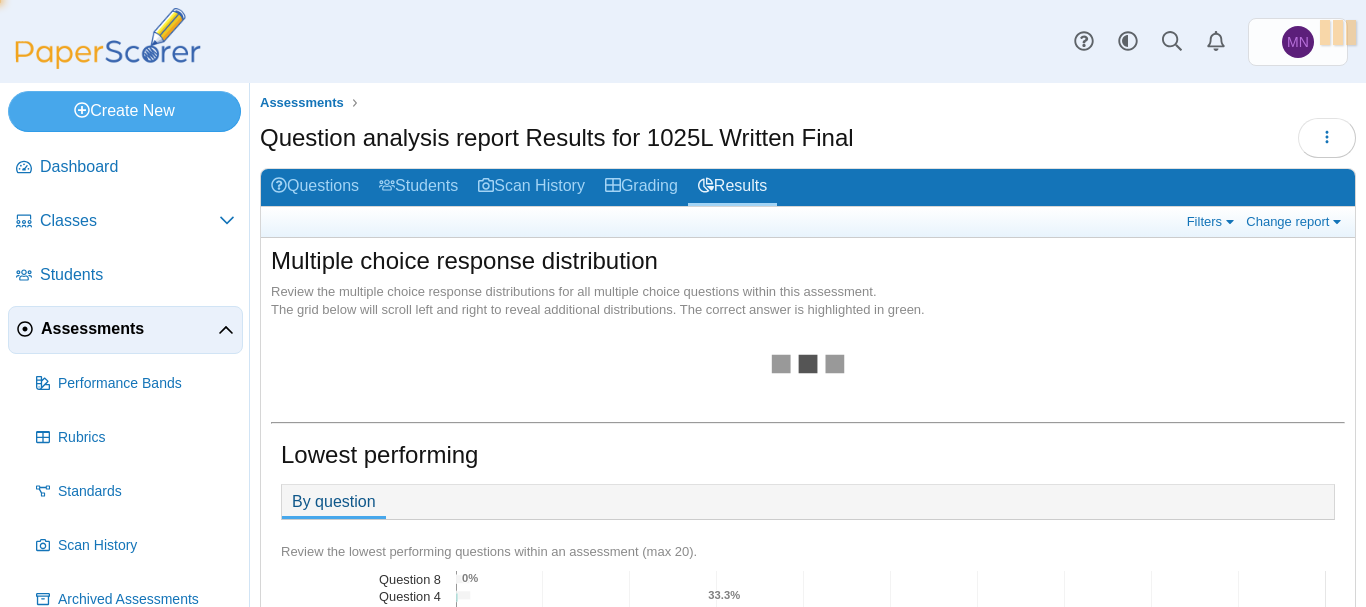 scroll, scrollTop: 0, scrollLeft: 0, axis: both 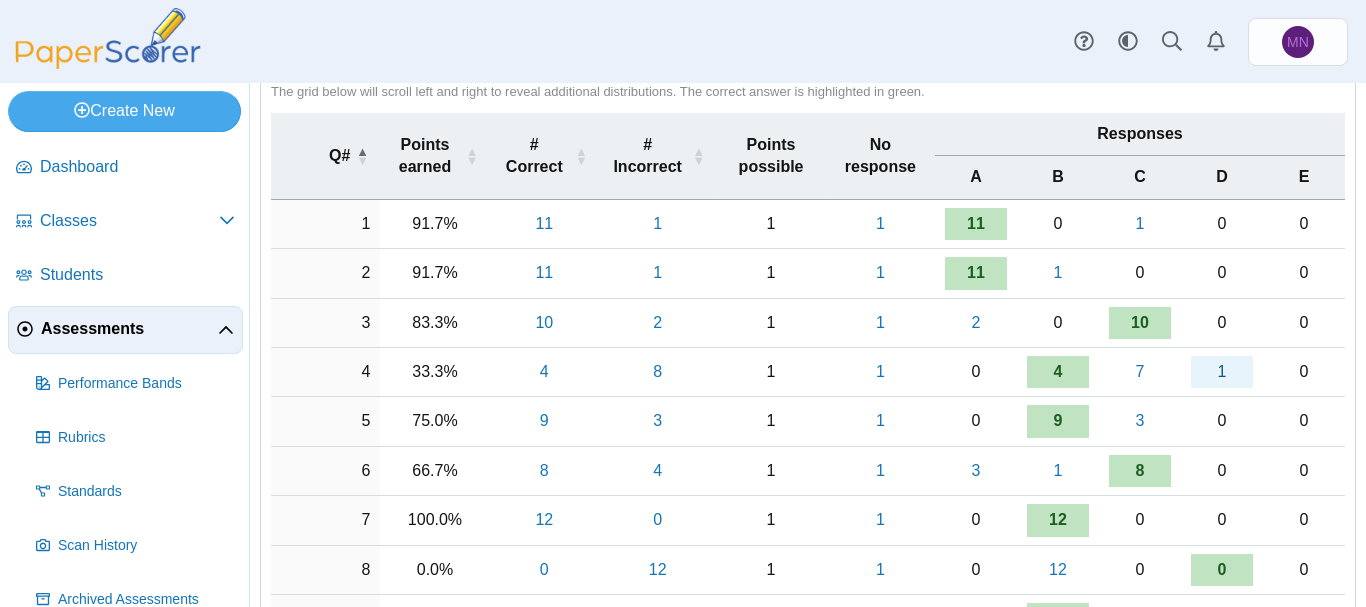 click on "1" at bounding box center (1222, 372) 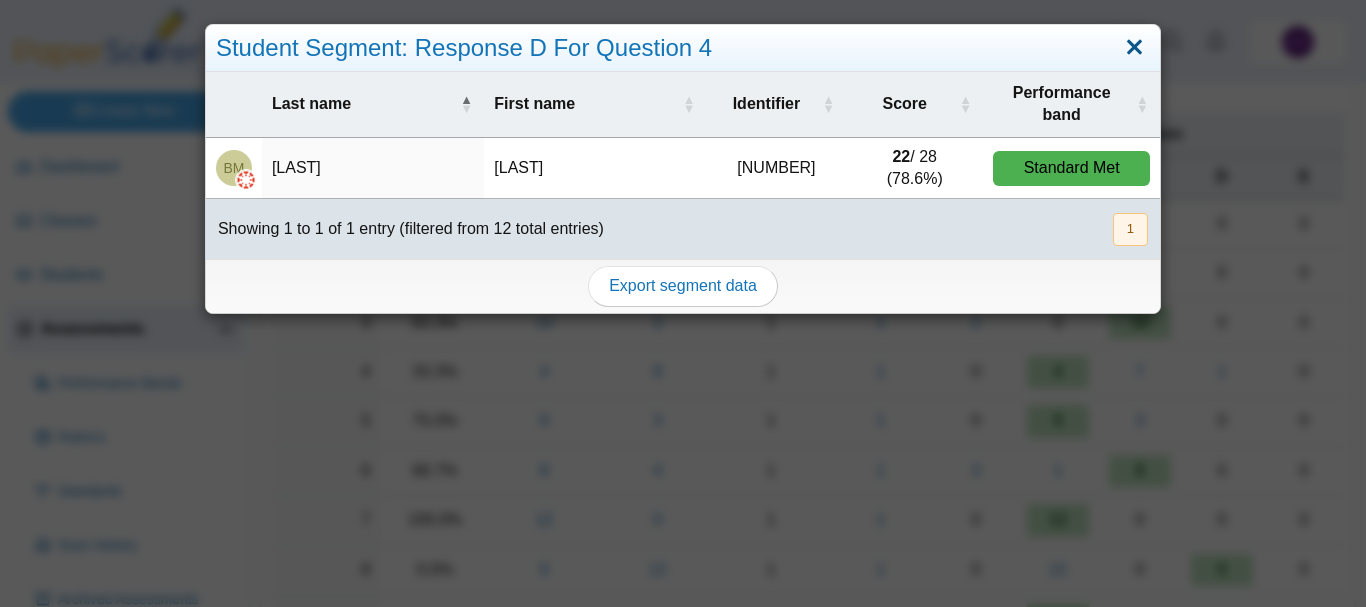 click at bounding box center [1134, 48] 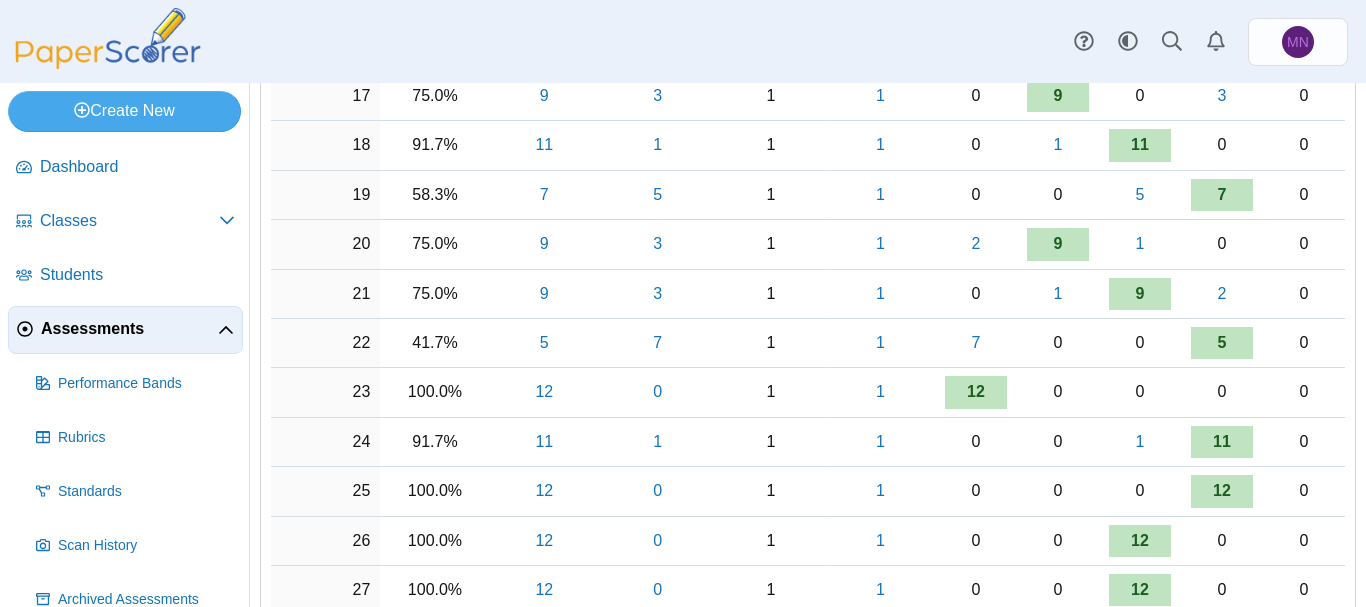 scroll, scrollTop: 1145, scrollLeft: 0, axis: vertical 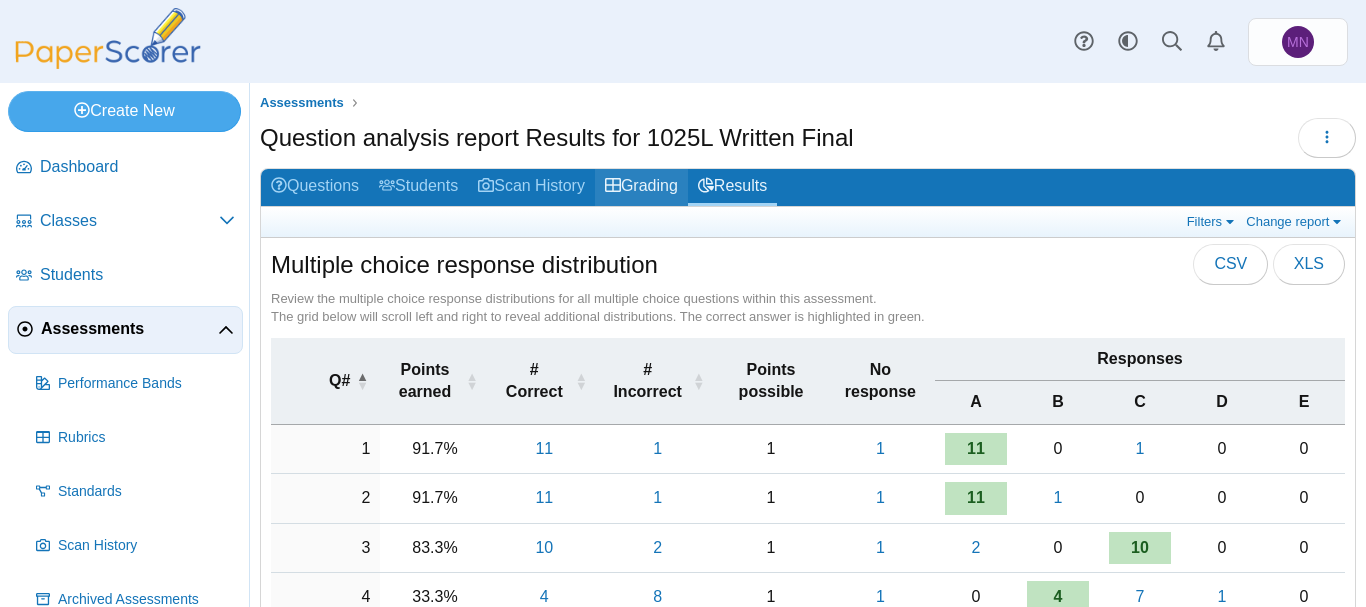 click on "Grading" at bounding box center [641, 187] 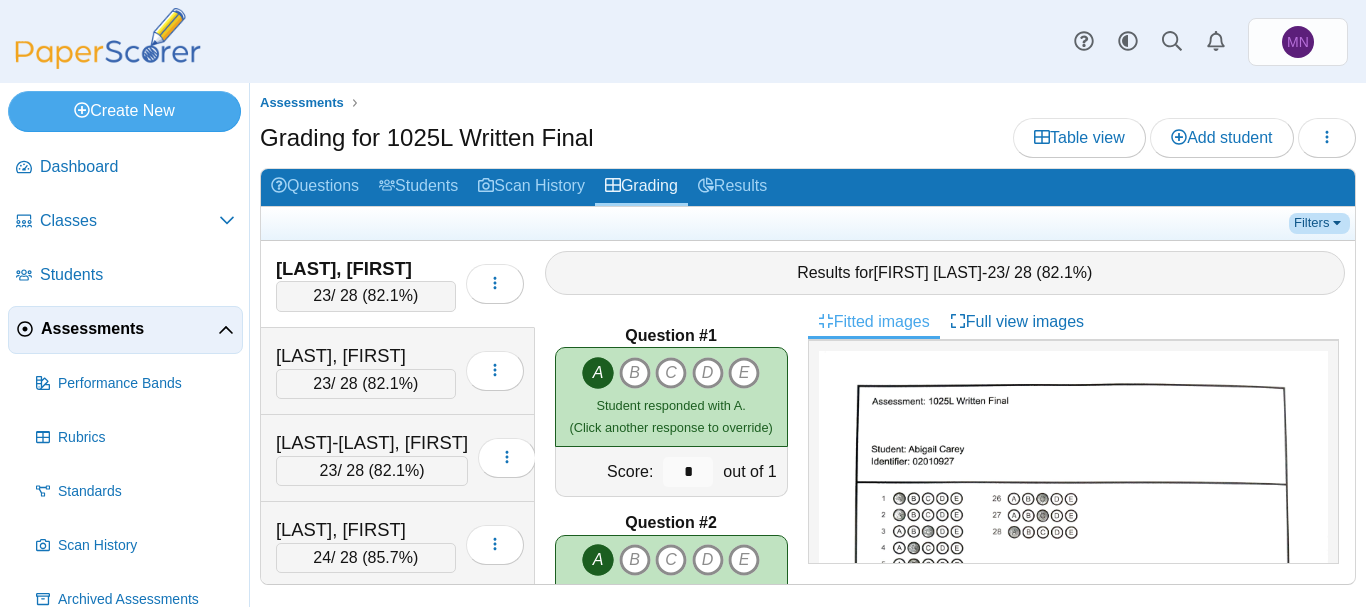 scroll, scrollTop: 0, scrollLeft: 0, axis: both 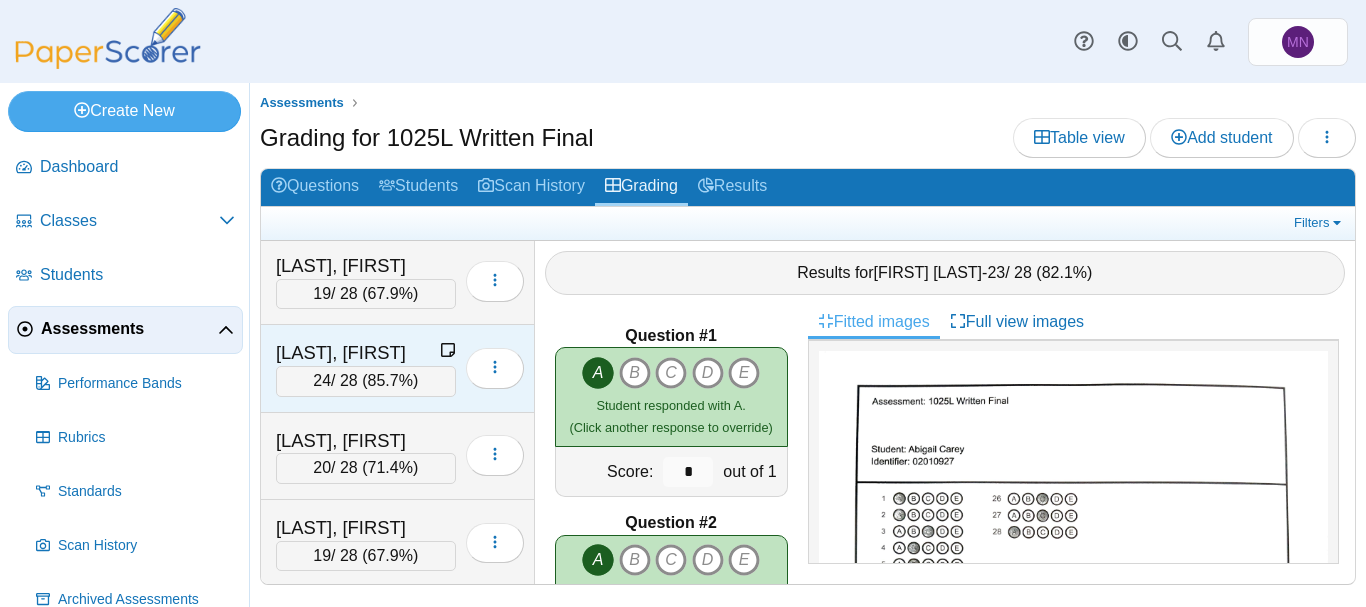 click on "[LAST], [FIRST]" at bounding box center (358, 353) 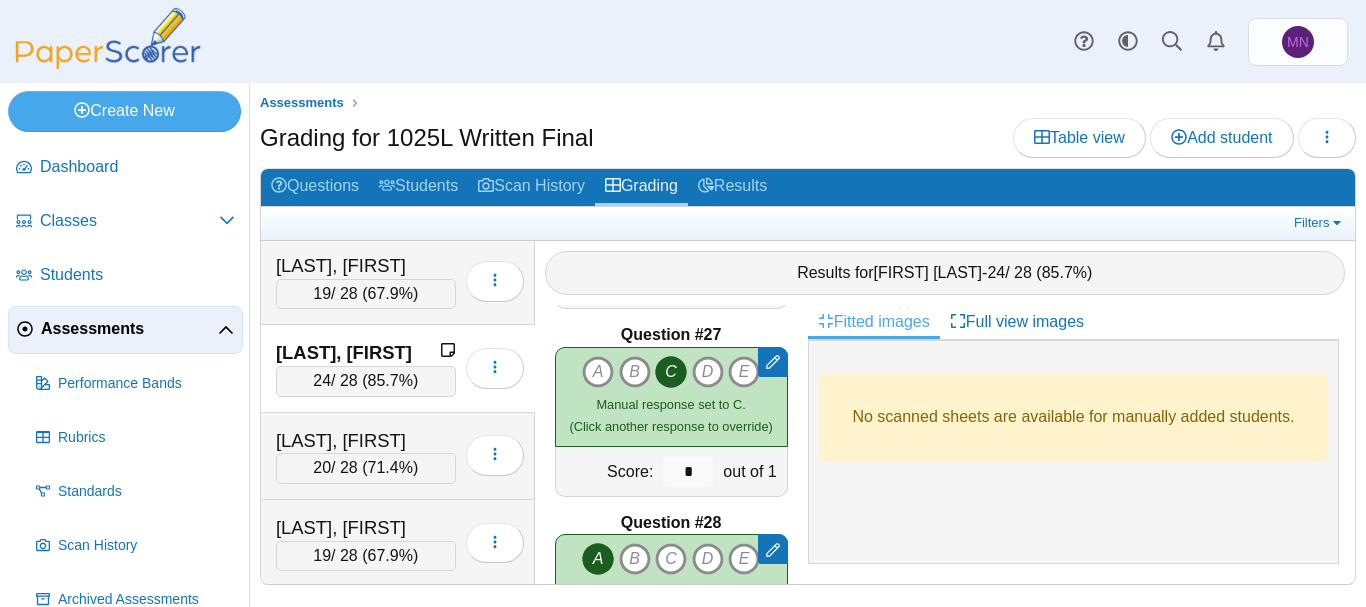 scroll, scrollTop: 5009, scrollLeft: 0, axis: vertical 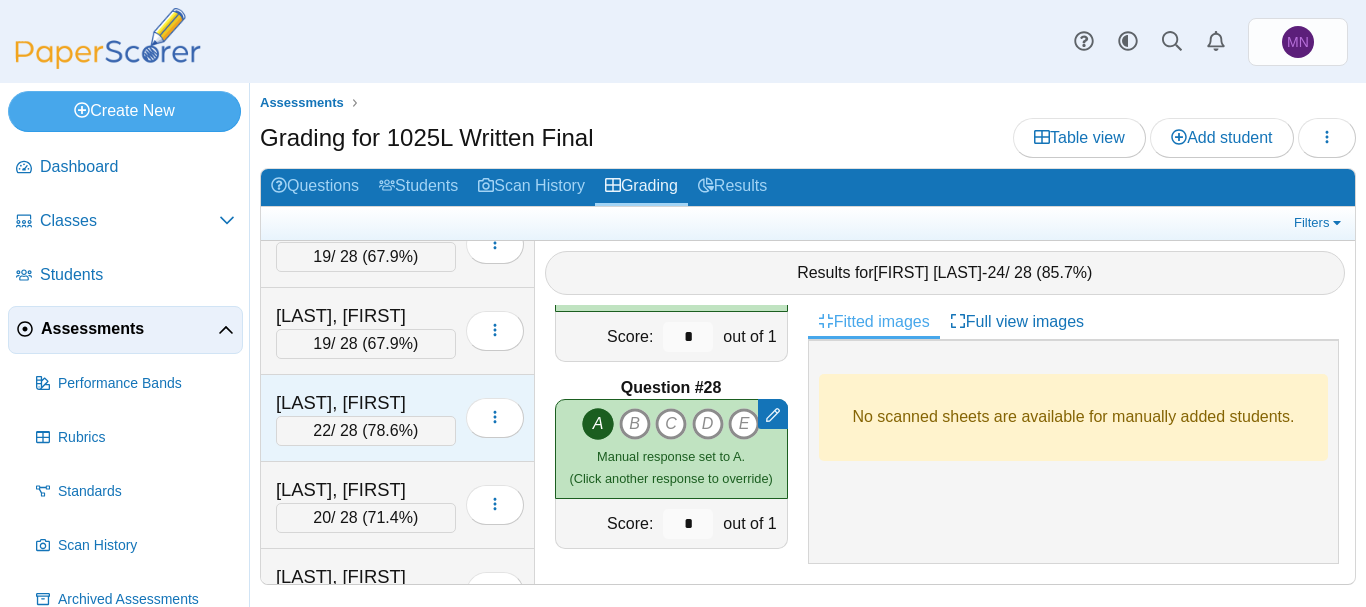 click on "[LAST], [FIRST]
22  / 28
( 78.6% )
Loading…" at bounding box center (398, 418) 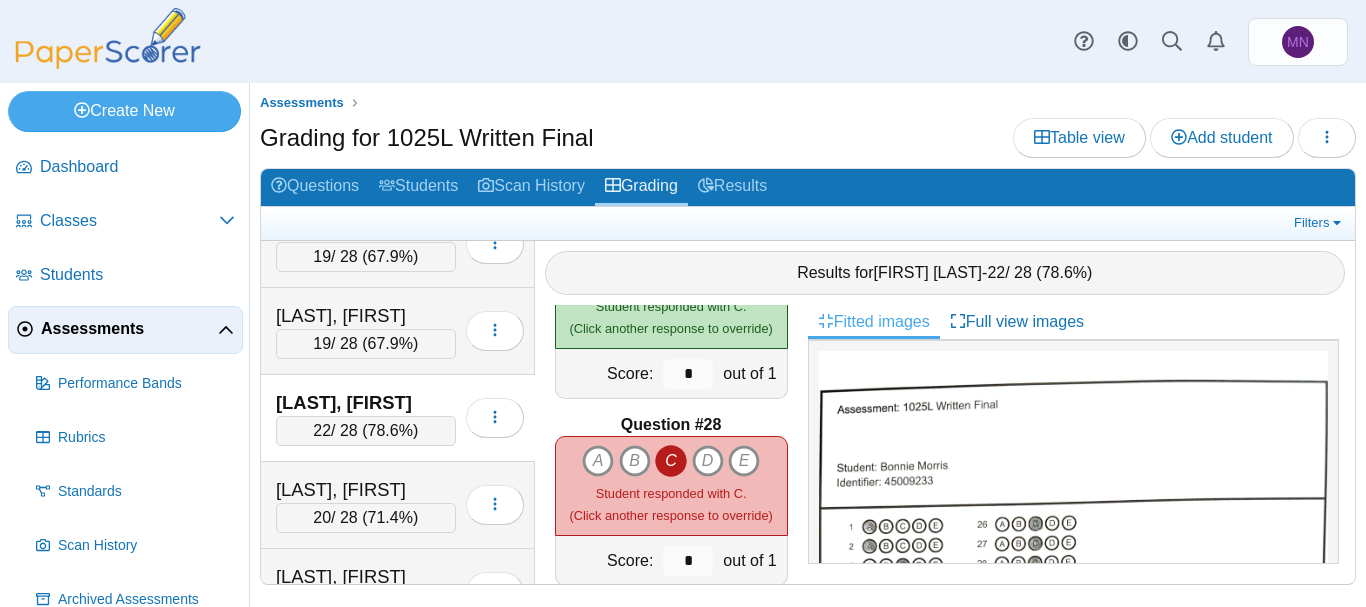 scroll, scrollTop: 5009, scrollLeft: 0, axis: vertical 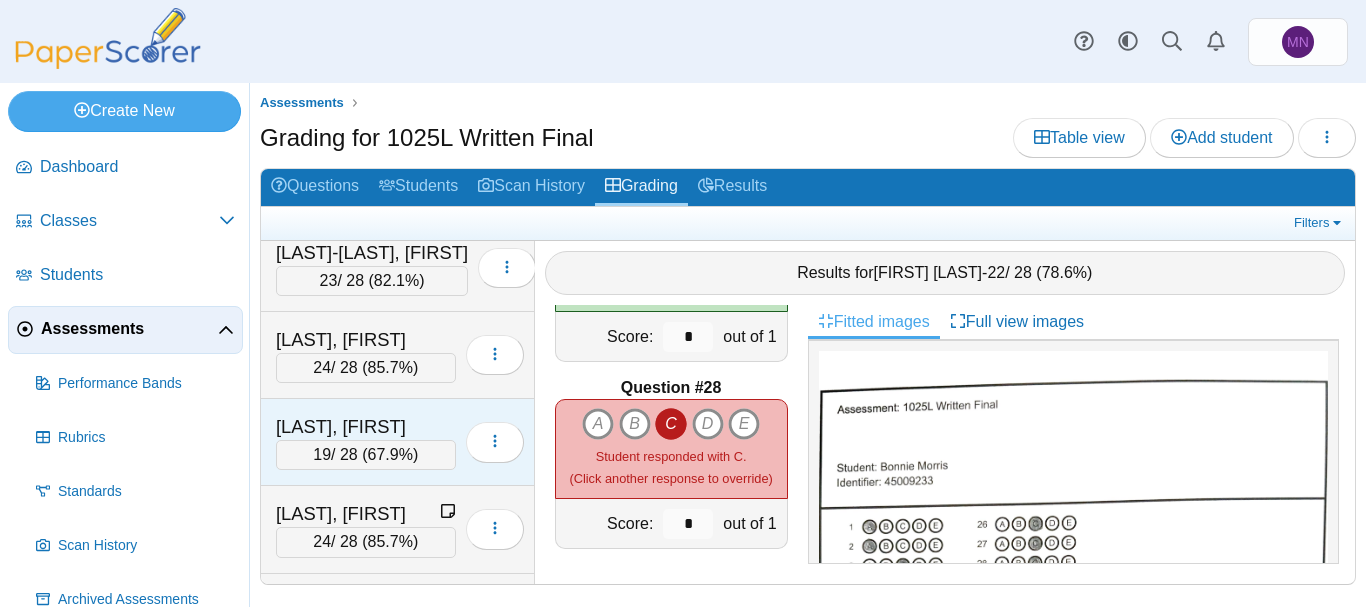 click on "[LAST], [FIRST]" at bounding box center (366, 427) 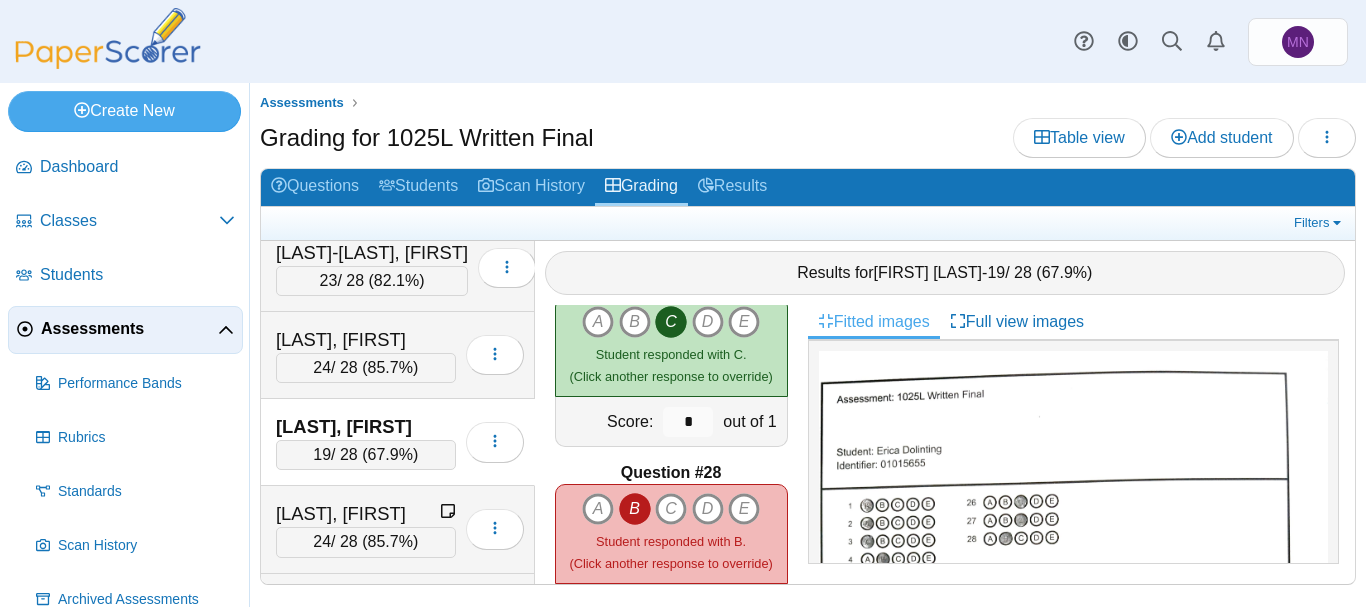 scroll, scrollTop: 5009, scrollLeft: 0, axis: vertical 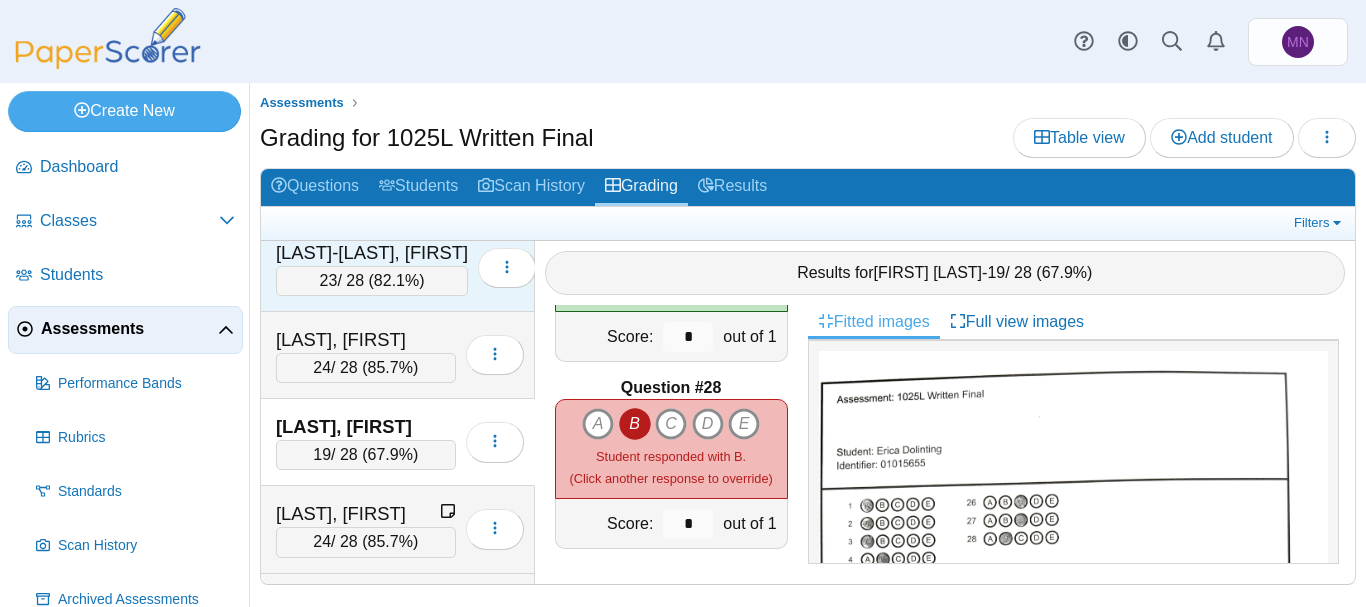 click on "[LAST]-[LAST], [FIRST]" at bounding box center [372, 253] 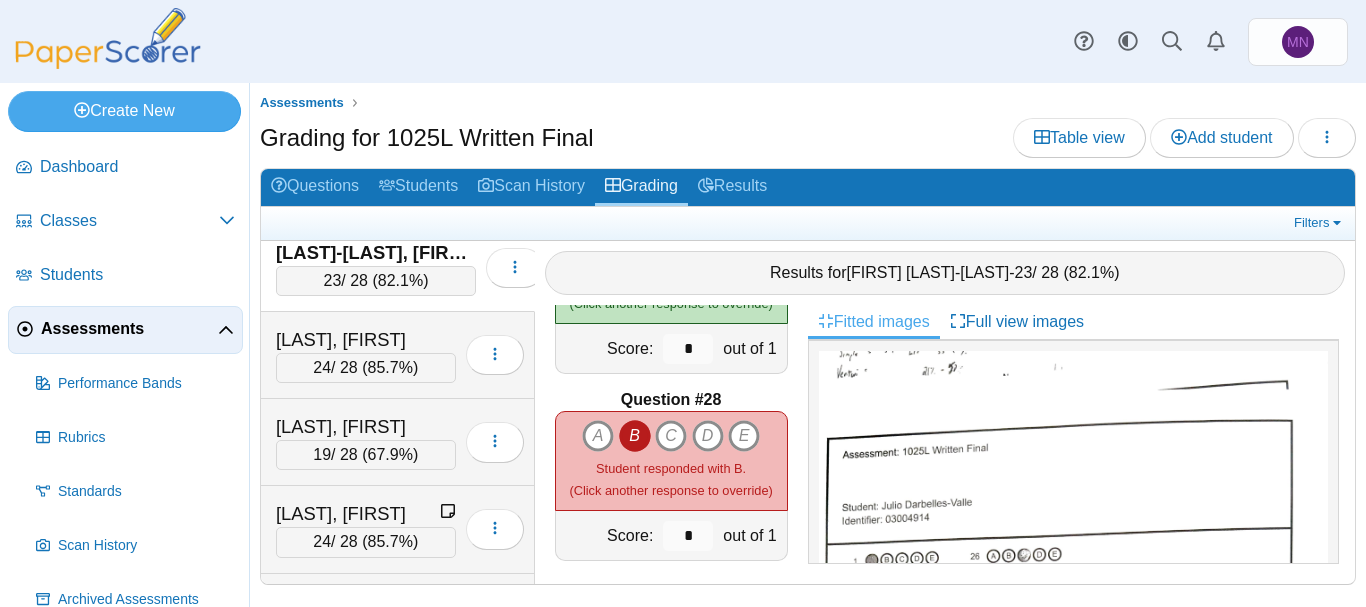 scroll, scrollTop: 5009, scrollLeft: 0, axis: vertical 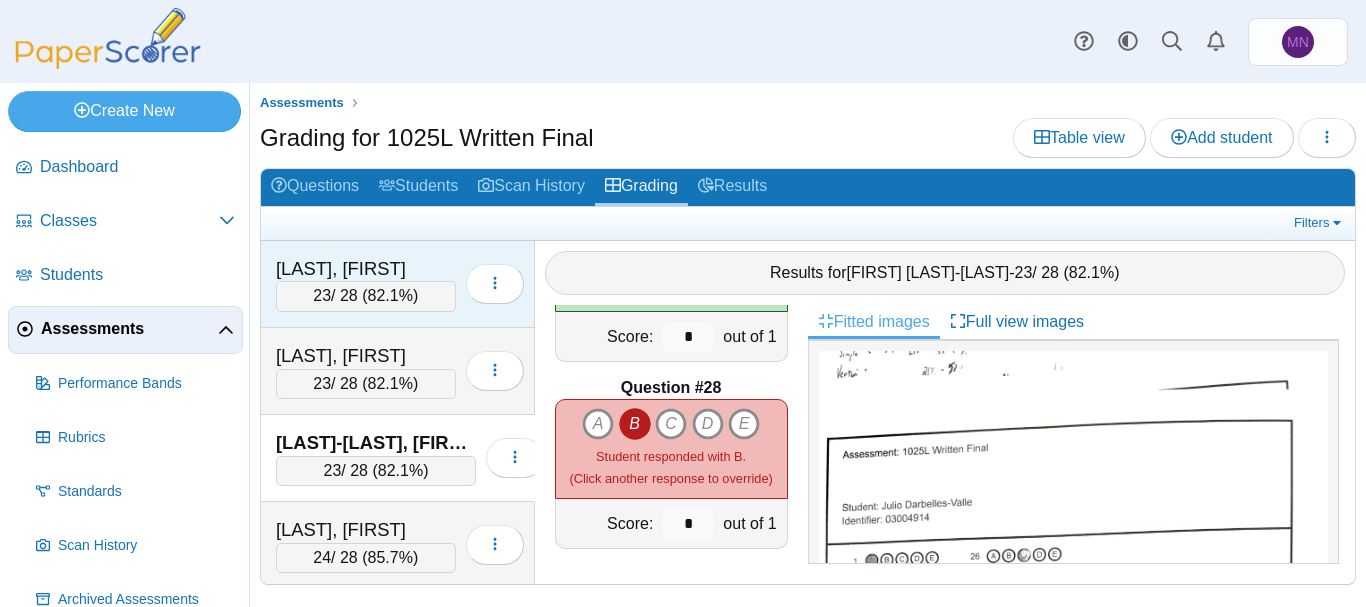 click on "[LAST], [FIRST]" at bounding box center (366, 269) 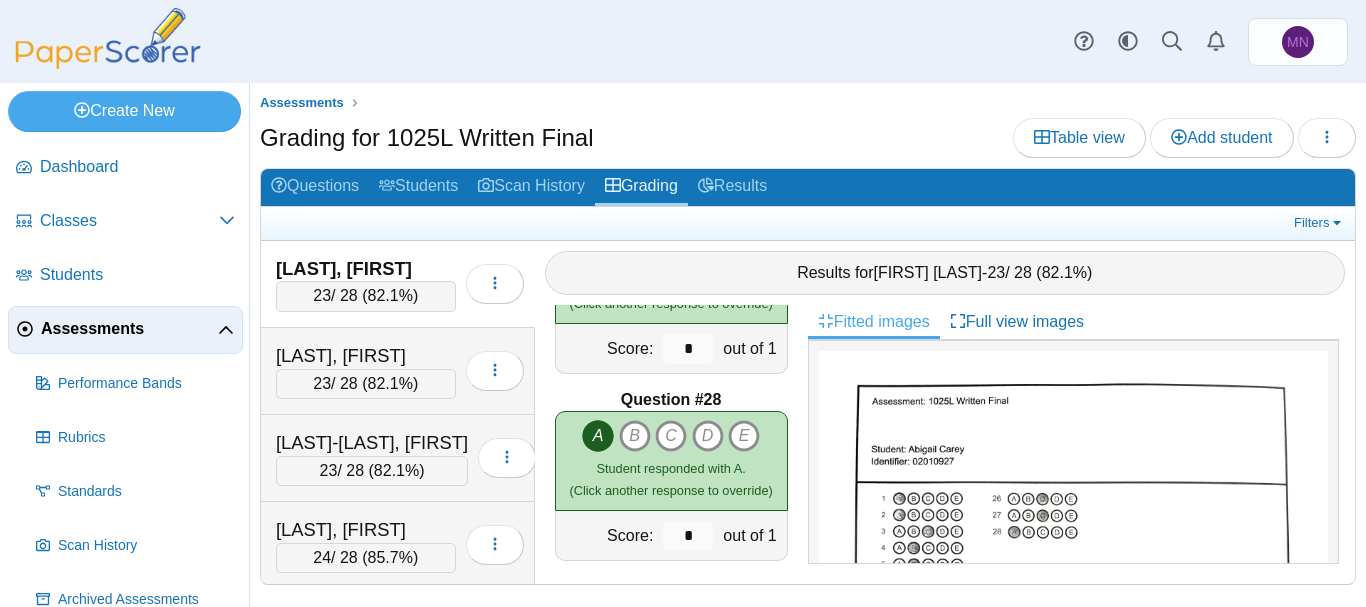 scroll, scrollTop: 5009, scrollLeft: 0, axis: vertical 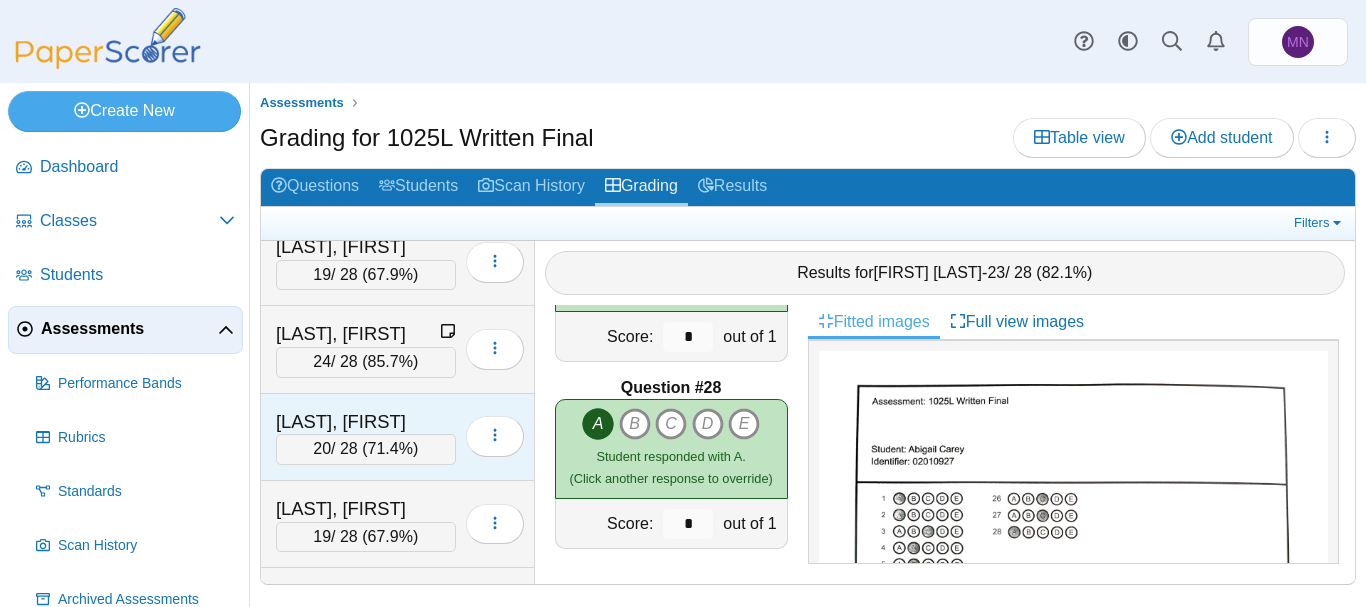click on "[LAST], [FIRST]" at bounding box center (366, 422) 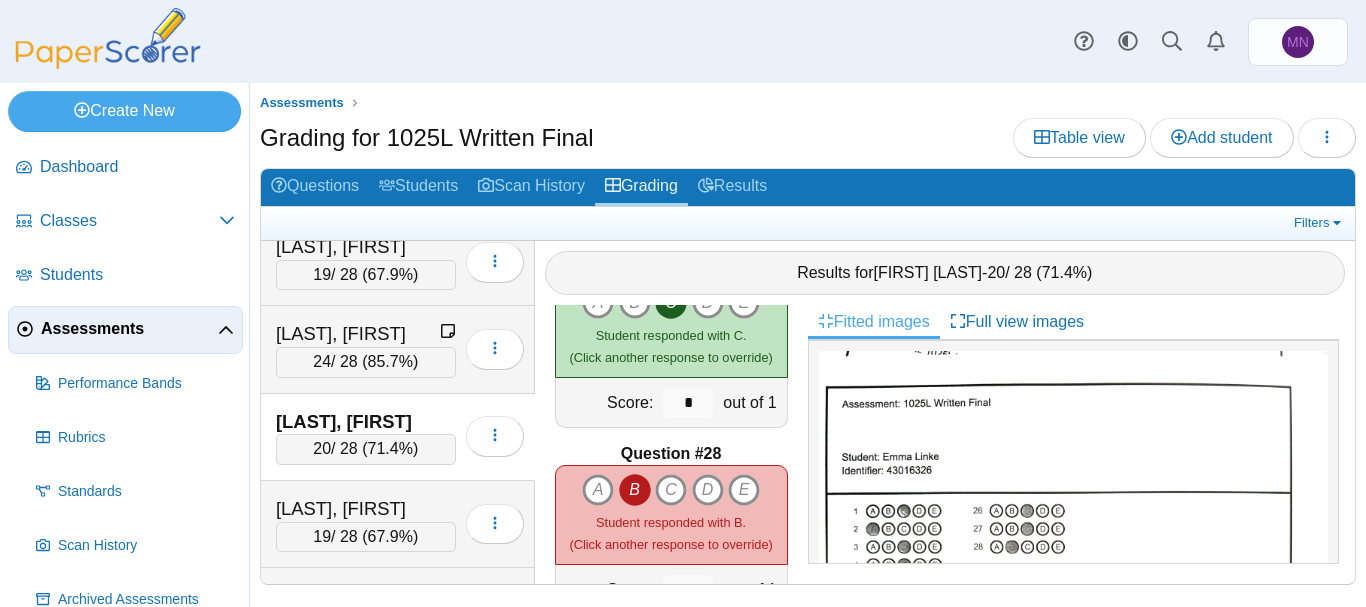 scroll, scrollTop: 4978, scrollLeft: 0, axis: vertical 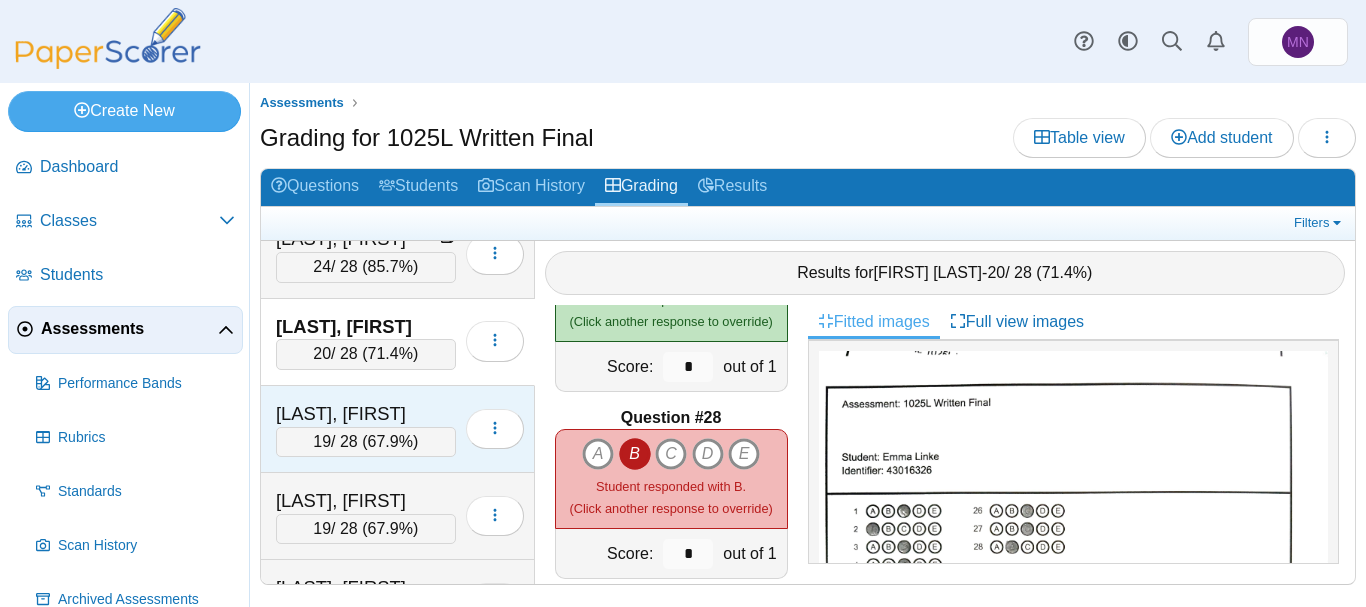 click on "[LAST], [FIRST]
19  / 28
( 67.9% )
Loading…" at bounding box center (398, 429) 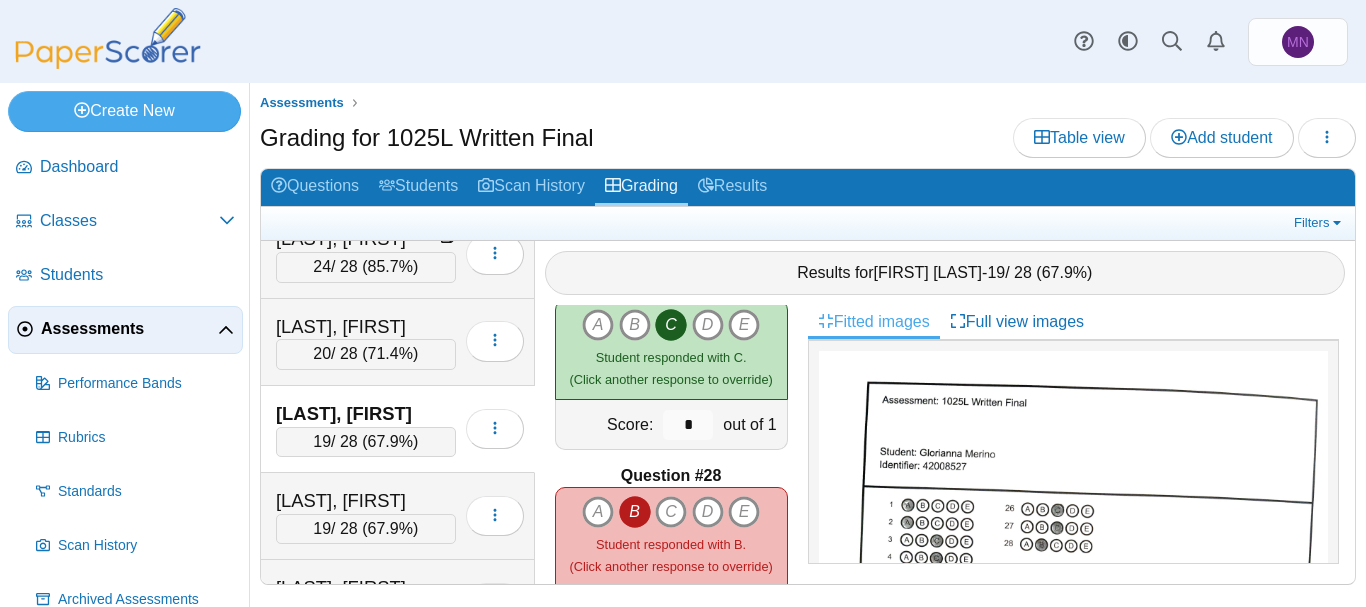 scroll, scrollTop: 5009, scrollLeft: 0, axis: vertical 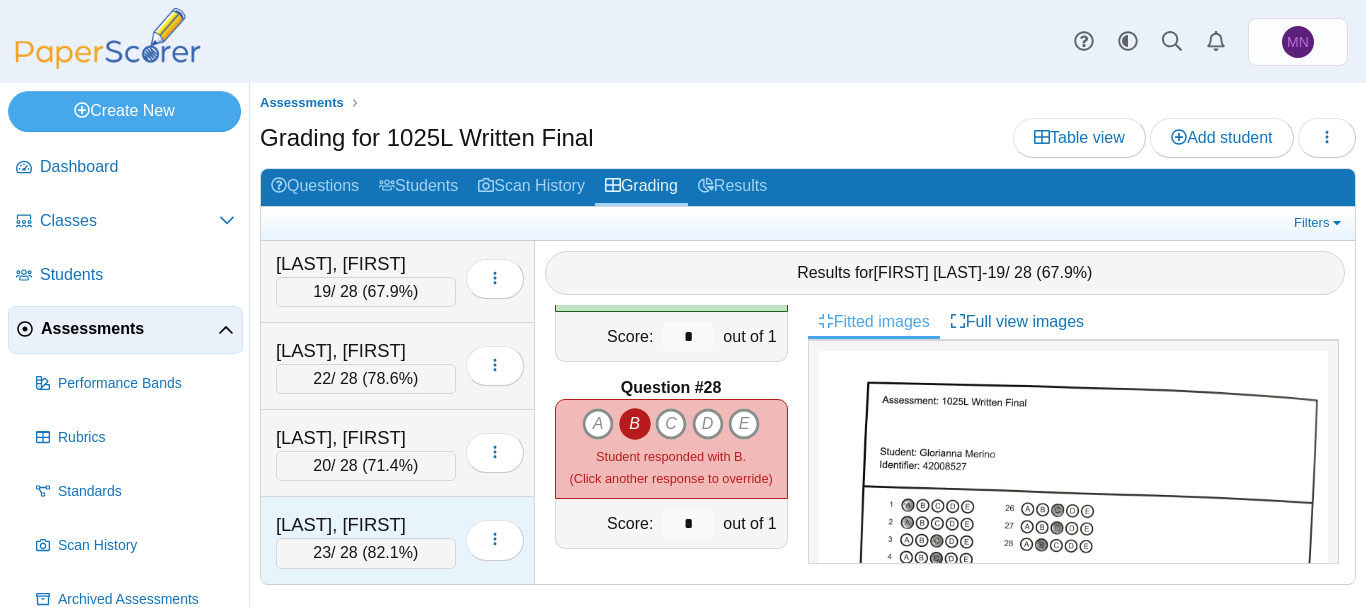 click on "[LAST], [FIRST]" at bounding box center (366, 525) 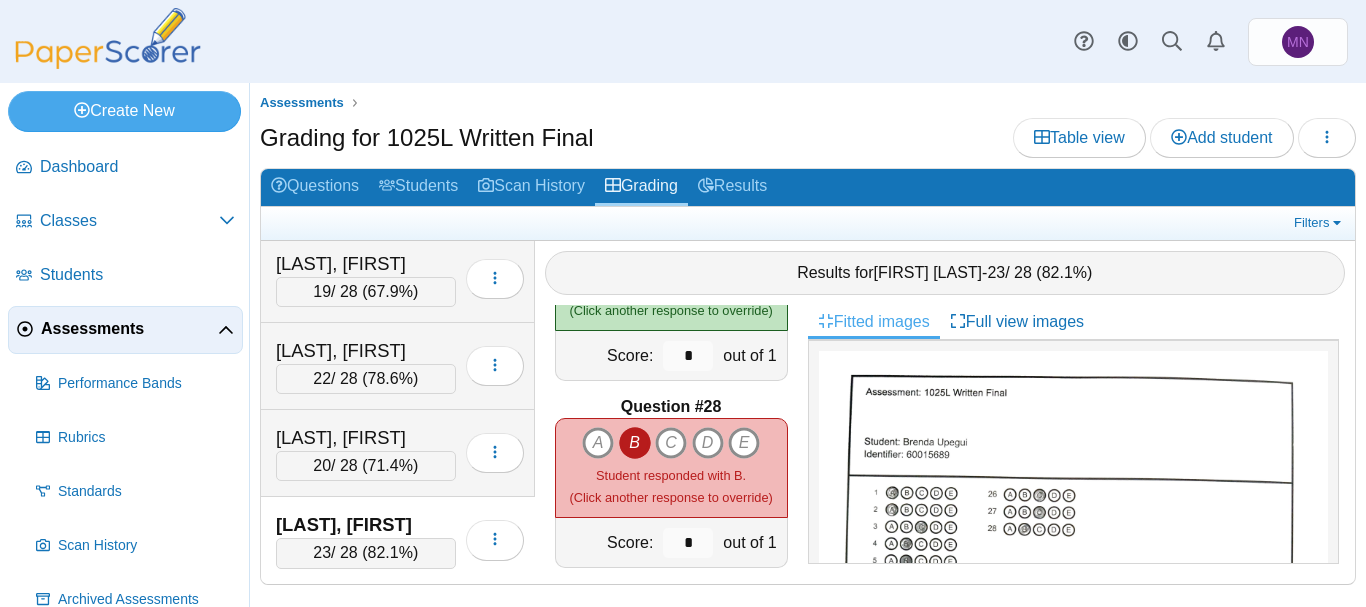 scroll, scrollTop: 5009, scrollLeft: 0, axis: vertical 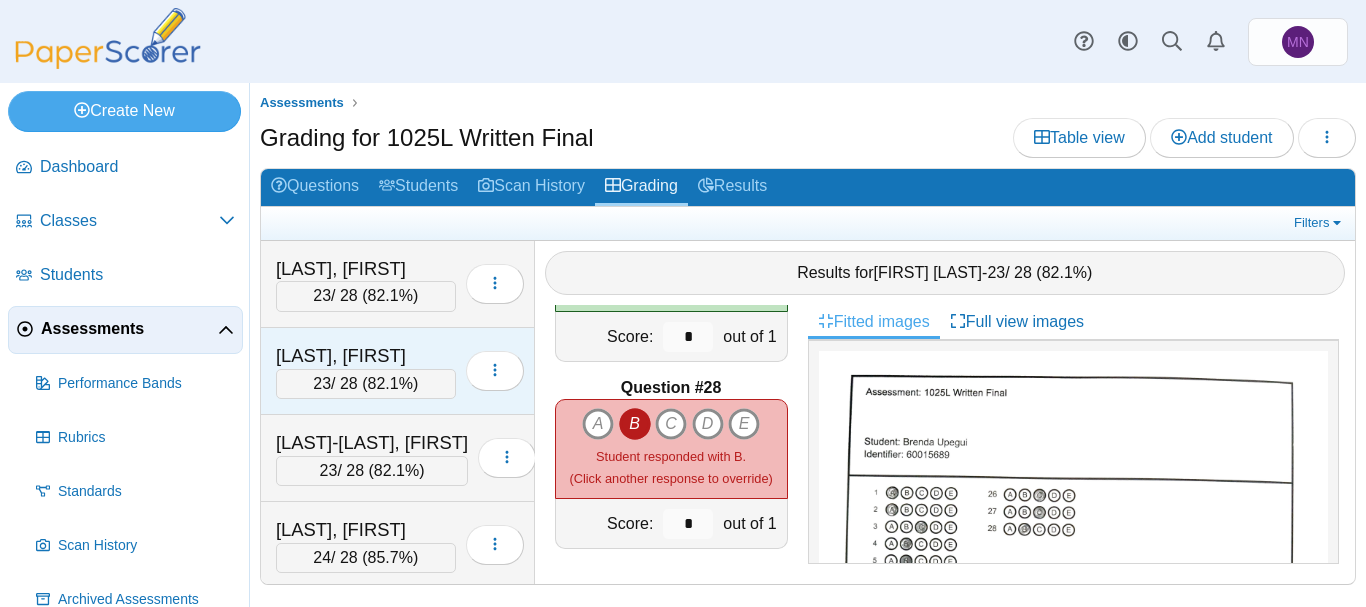 click on "[LAST], [FIRST]
23  / 28
( 82.1% )
Loading…" at bounding box center (398, 371) 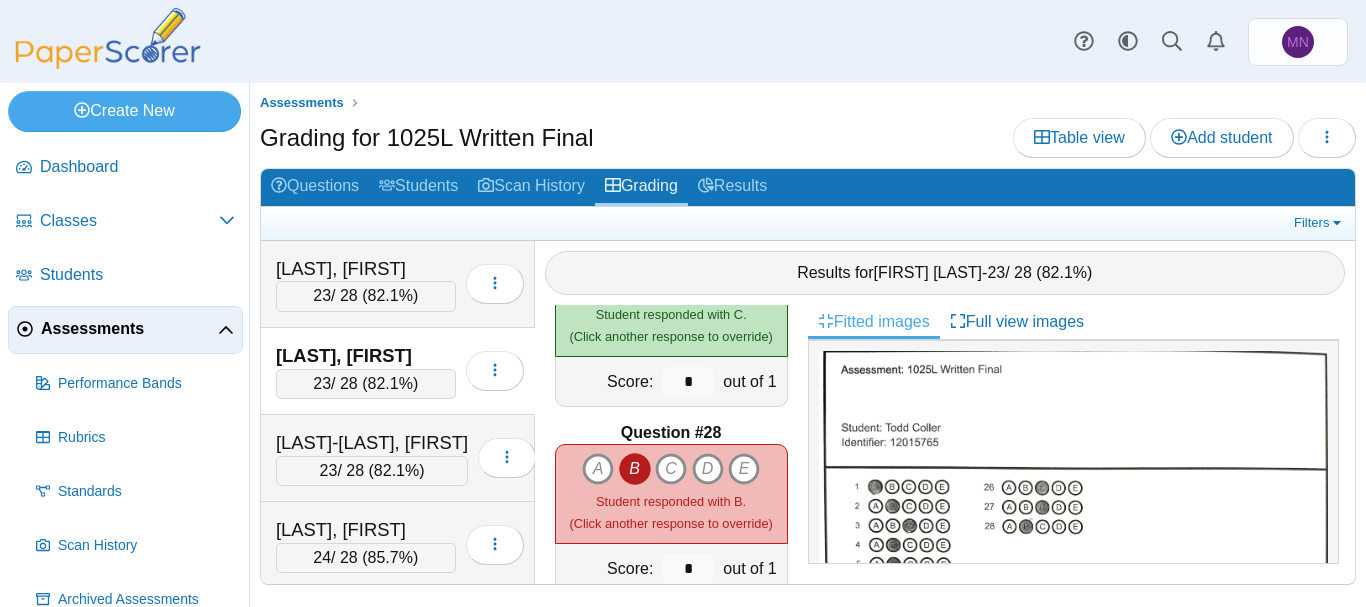 scroll, scrollTop: 5009, scrollLeft: 0, axis: vertical 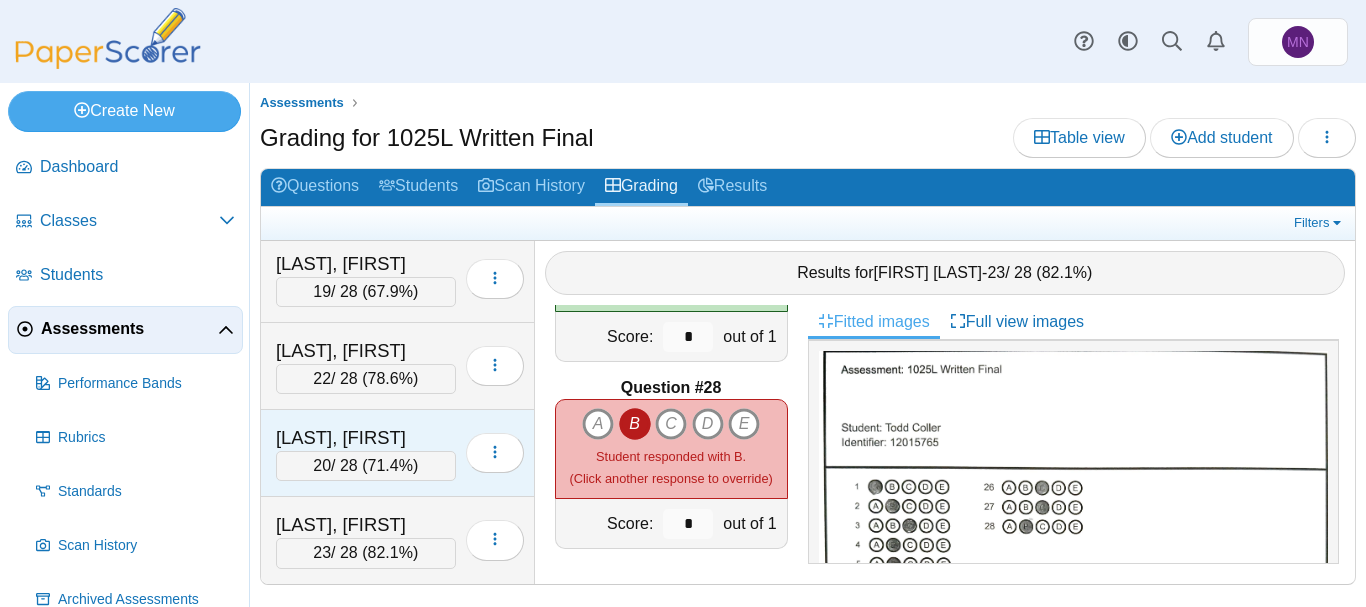 click on "[LAST], [FIRST]
20  / 28
( 71.4% )
Loading…" at bounding box center [398, 453] 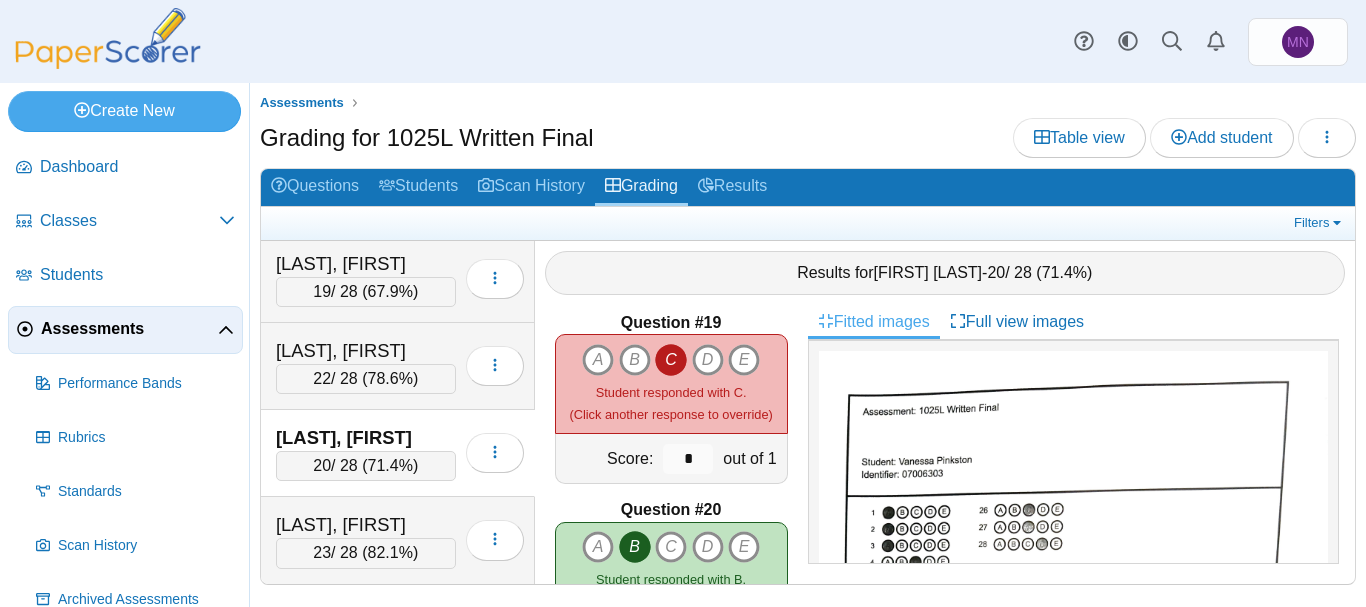 scroll, scrollTop: 3385, scrollLeft: 0, axis: vertical 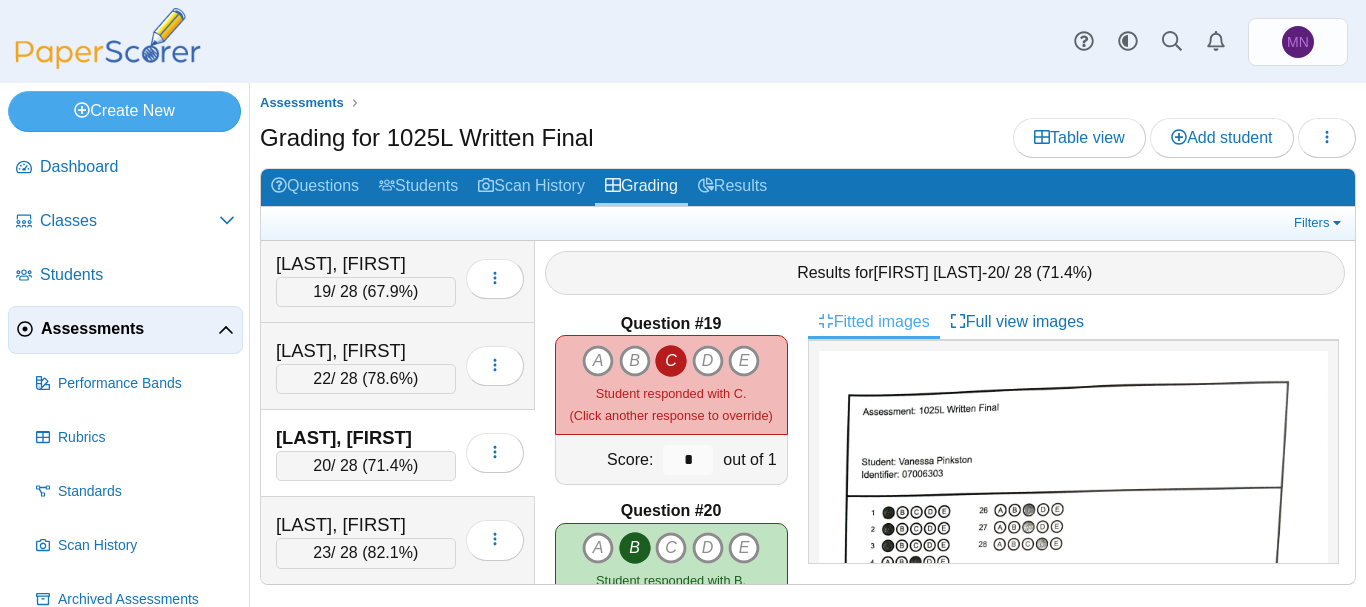 click on "out of 1" at bounding box center [752, 459] 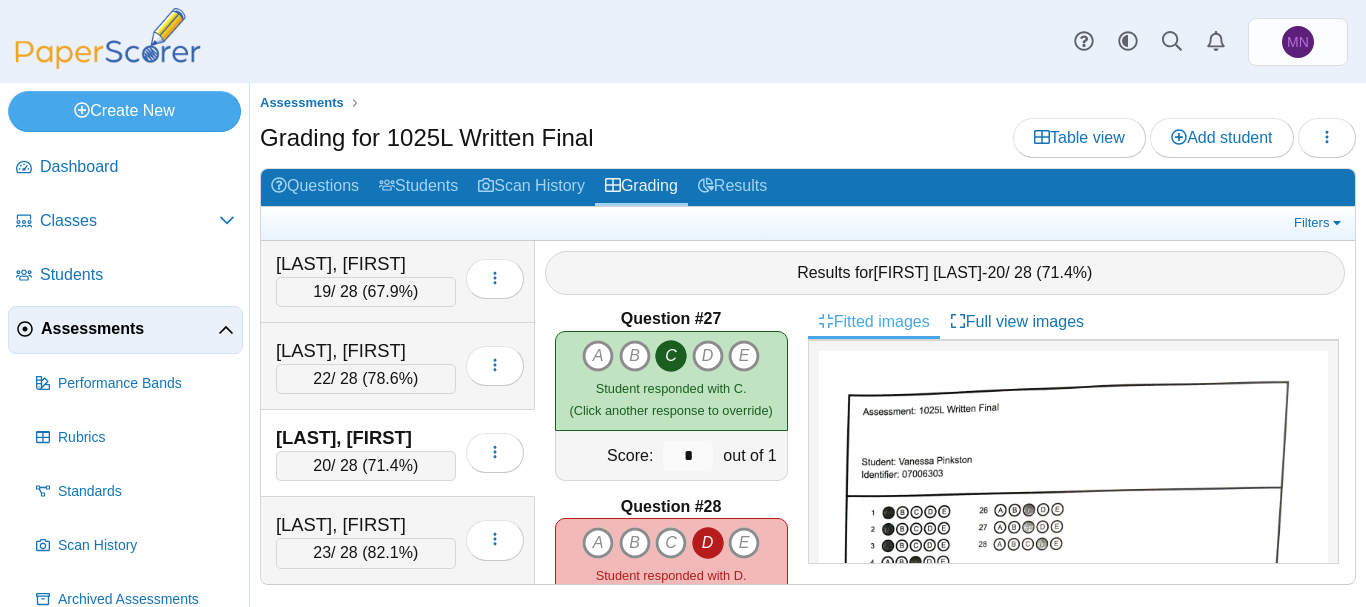 scroll, scrollTop: 5009, scrollLeft: 0, axis: vertical 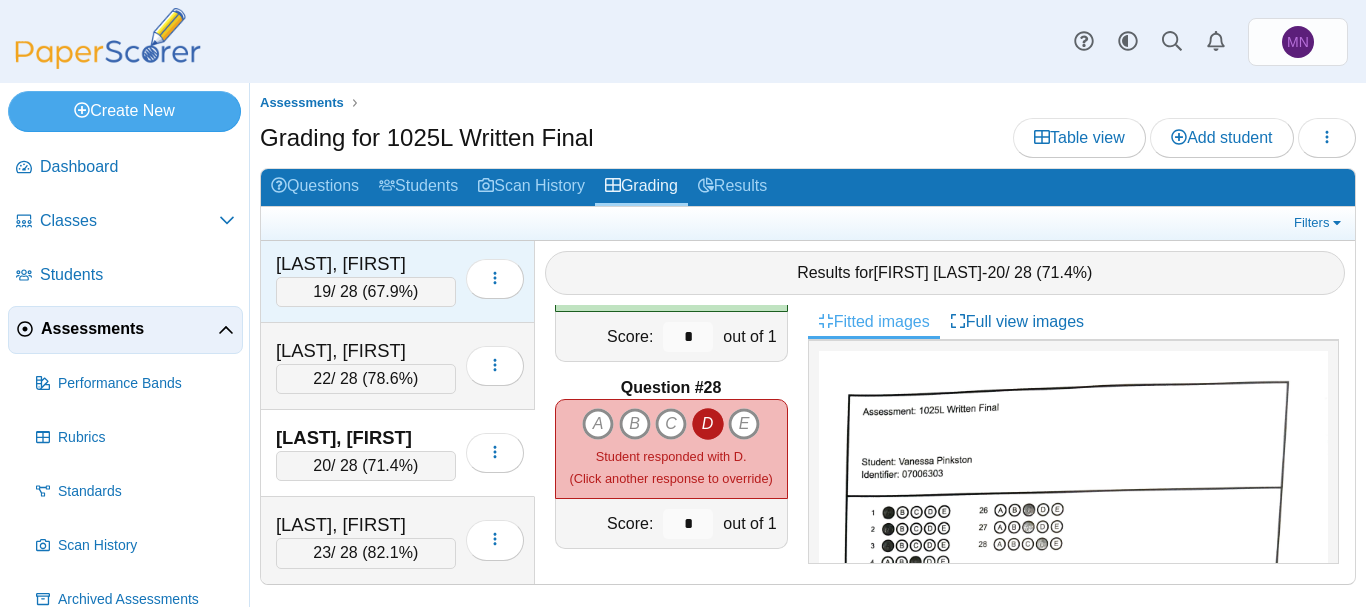 click on "[LAST], [FIRST]" at bounding box center (366, 264) 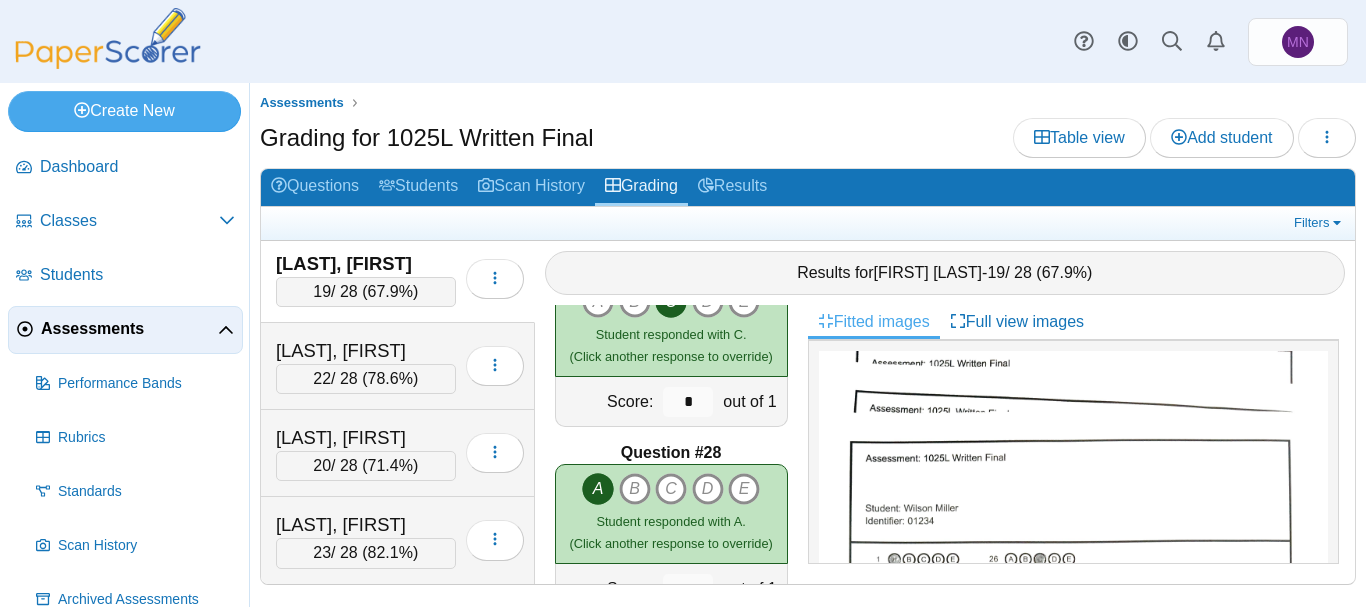 scroll, scrollTop: 5009, scrollLeft: 0, axis: vertical 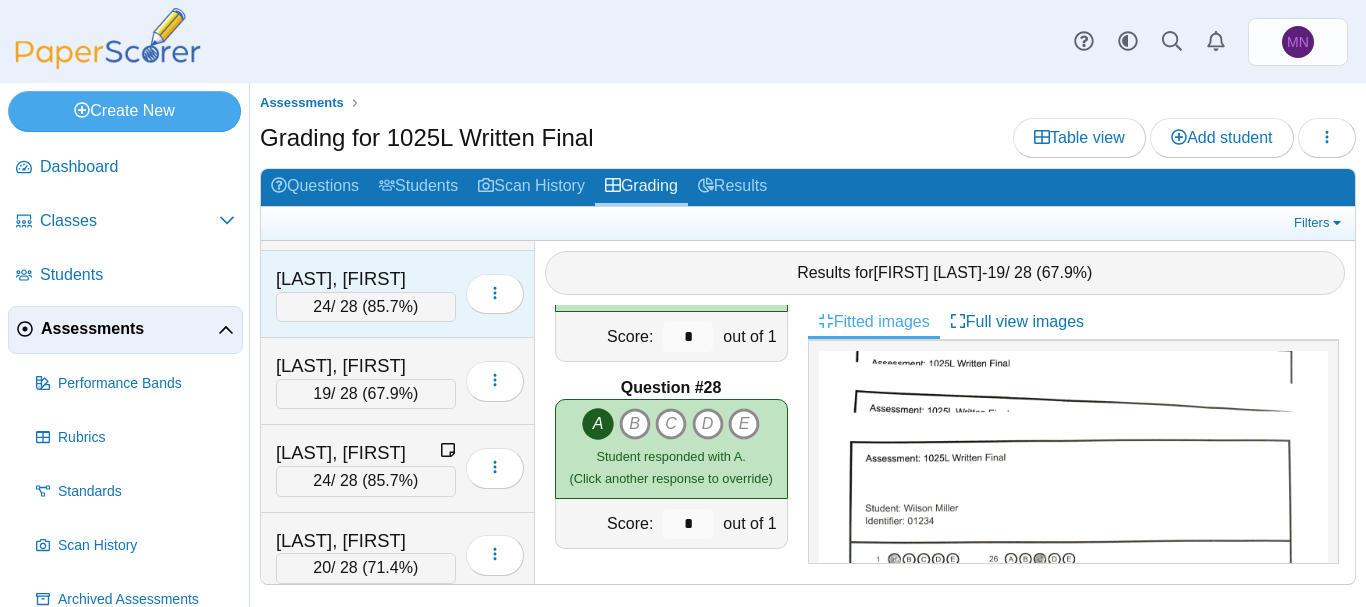 click on "[LAST], [FIRST]" at bounding box center [366, 279] 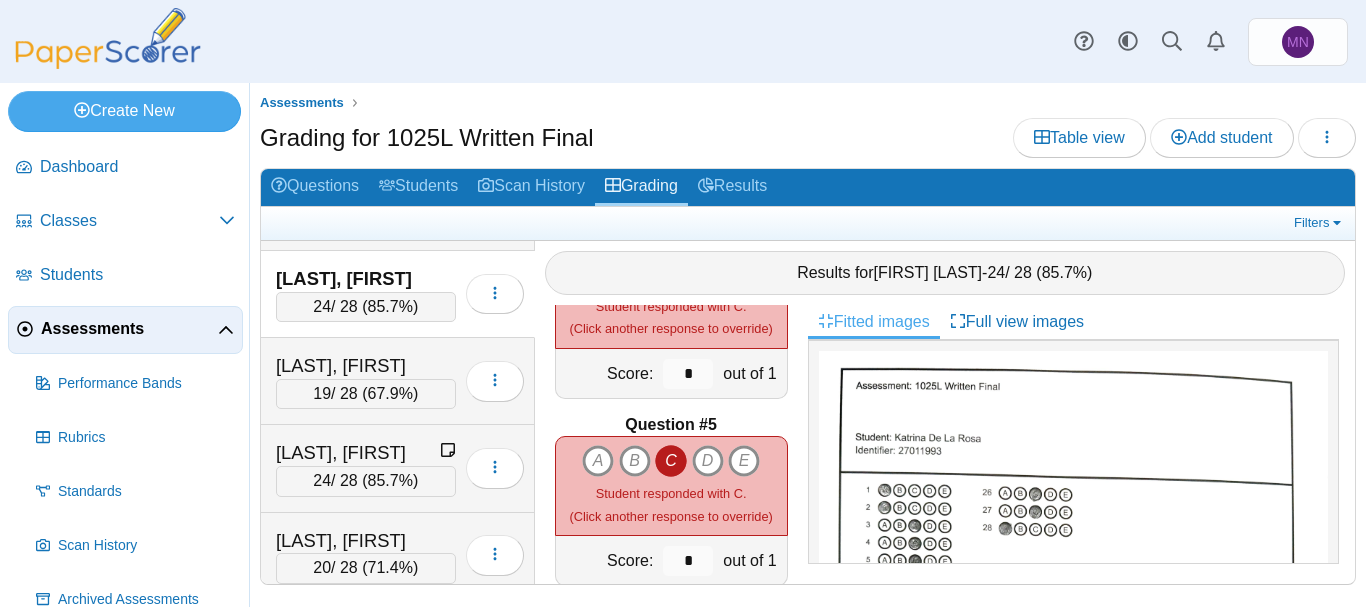 scroll, scrollTop: 672, scrollLeft: 0, axis: vertical 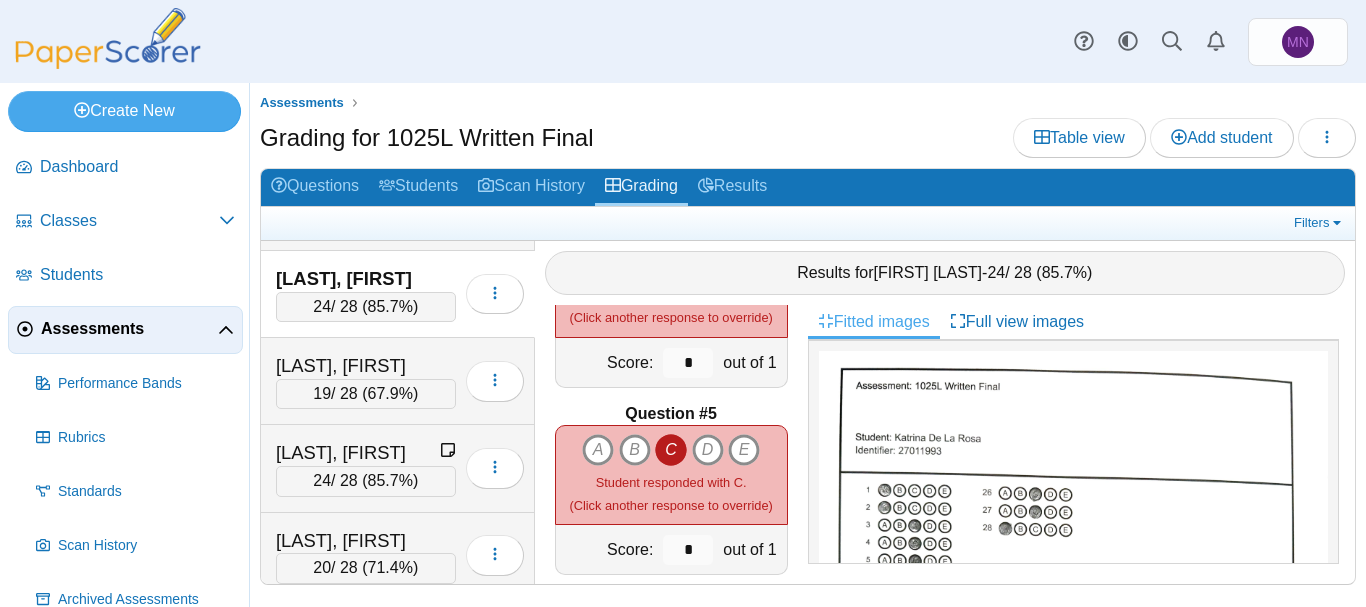 click on "Student responded with C.
(Click another response to override)" at bounding box center (670, 493) 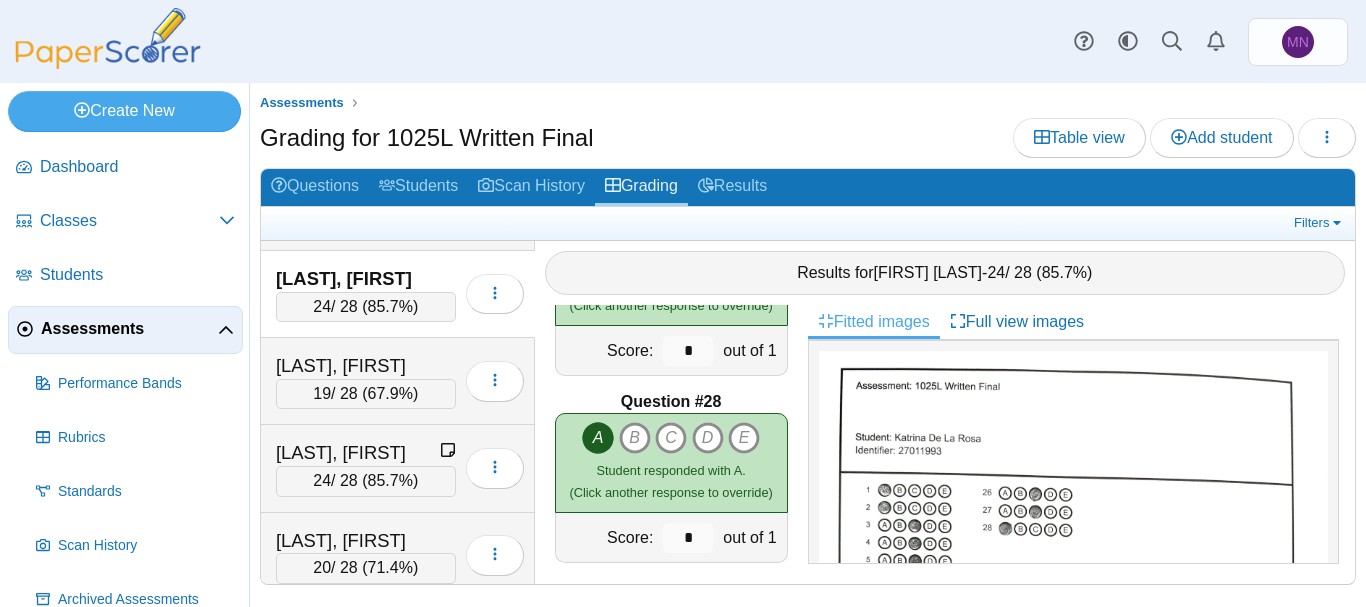 scroll, scrollTop: 5009, scrollLeft: 0, axis: vertical 